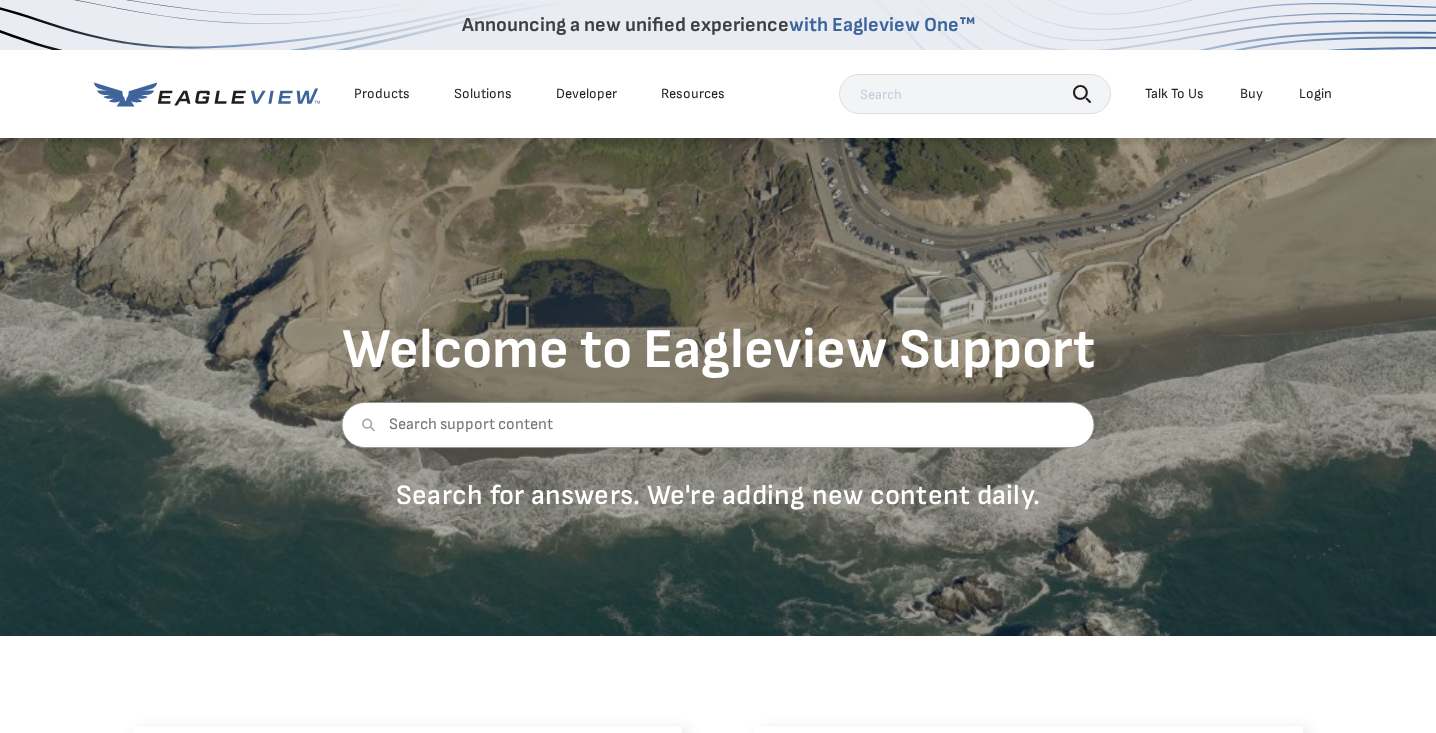 scroll, scrollTop: 0, scrollLeft: 0, axis: both 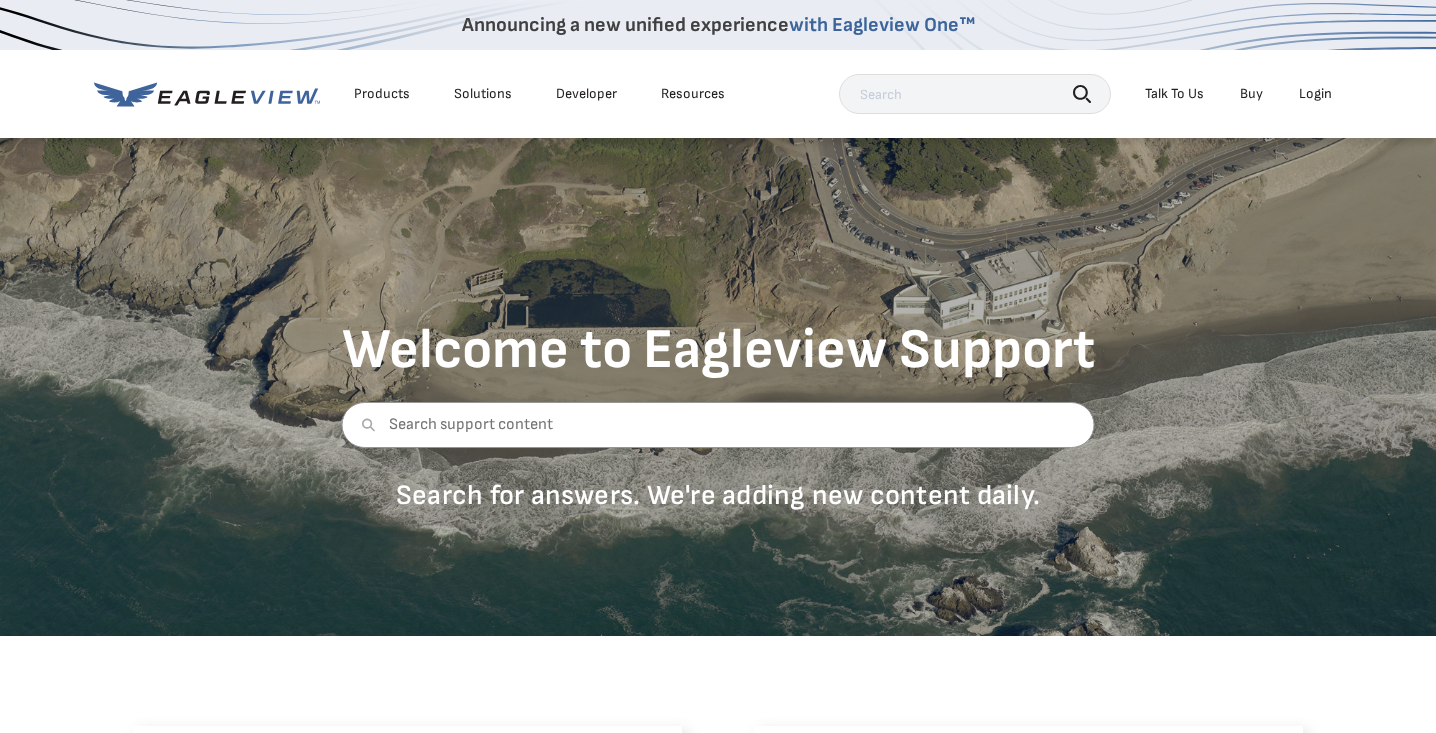 click on "Products
Solutions
Developer
Resources
Search
Talk To Us
Buy
Login" at bounding box center (718, 94) 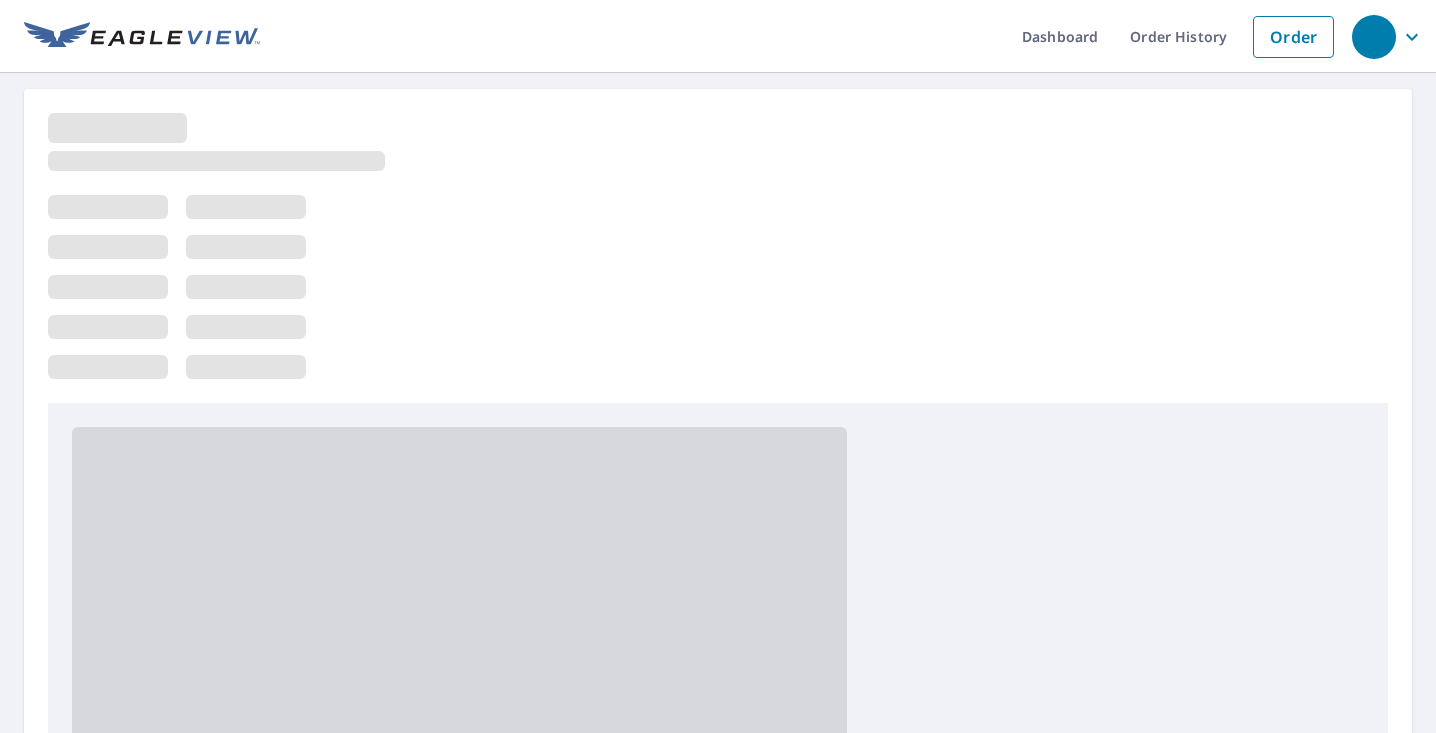 scroll, scrollTop: 0, scrollLeft: 0, axis: both 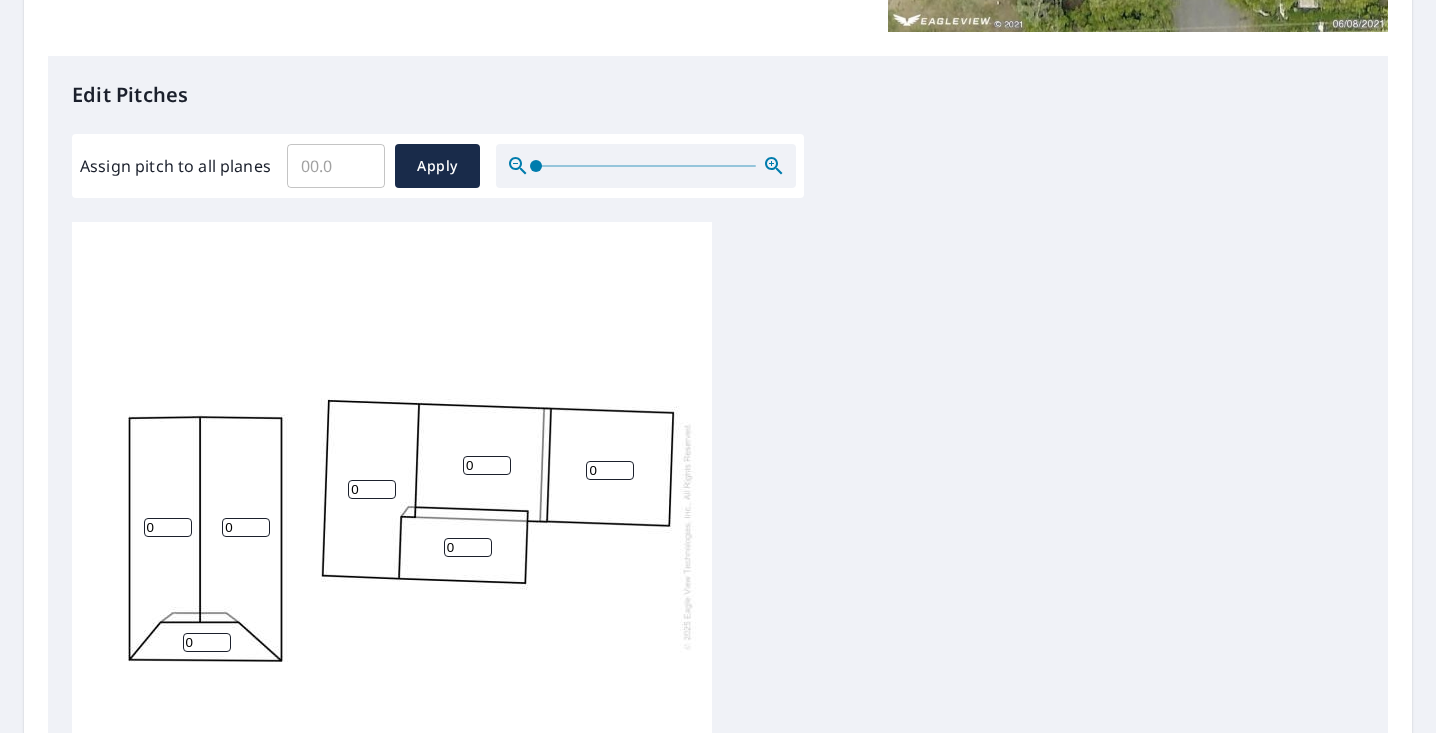 click on "Edit Pitches Assign pitch to all planes ​ Apply 0 0 0 0 0 0 0" at bounding box center [718, 465] 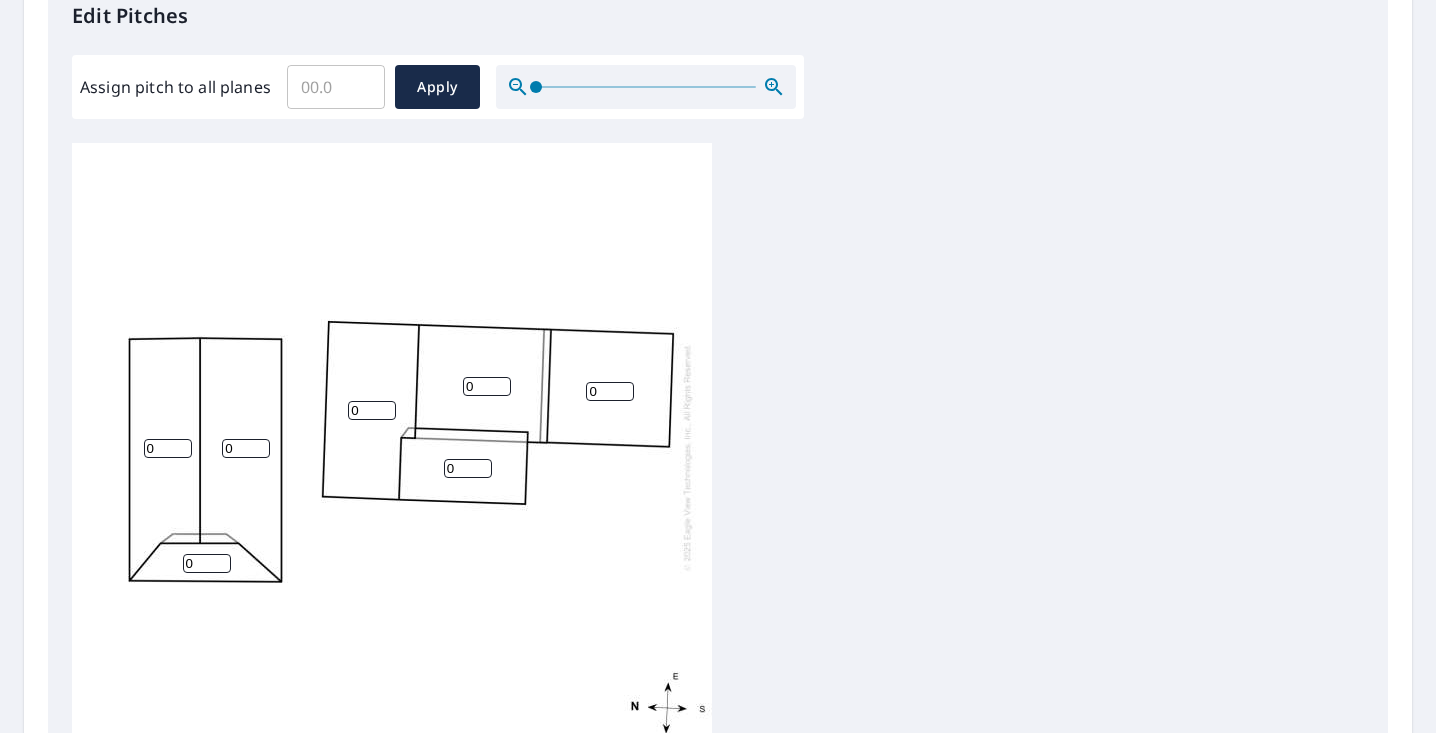 scroll, scrollTop: 563, scrollLeft: 0, axis: vertical 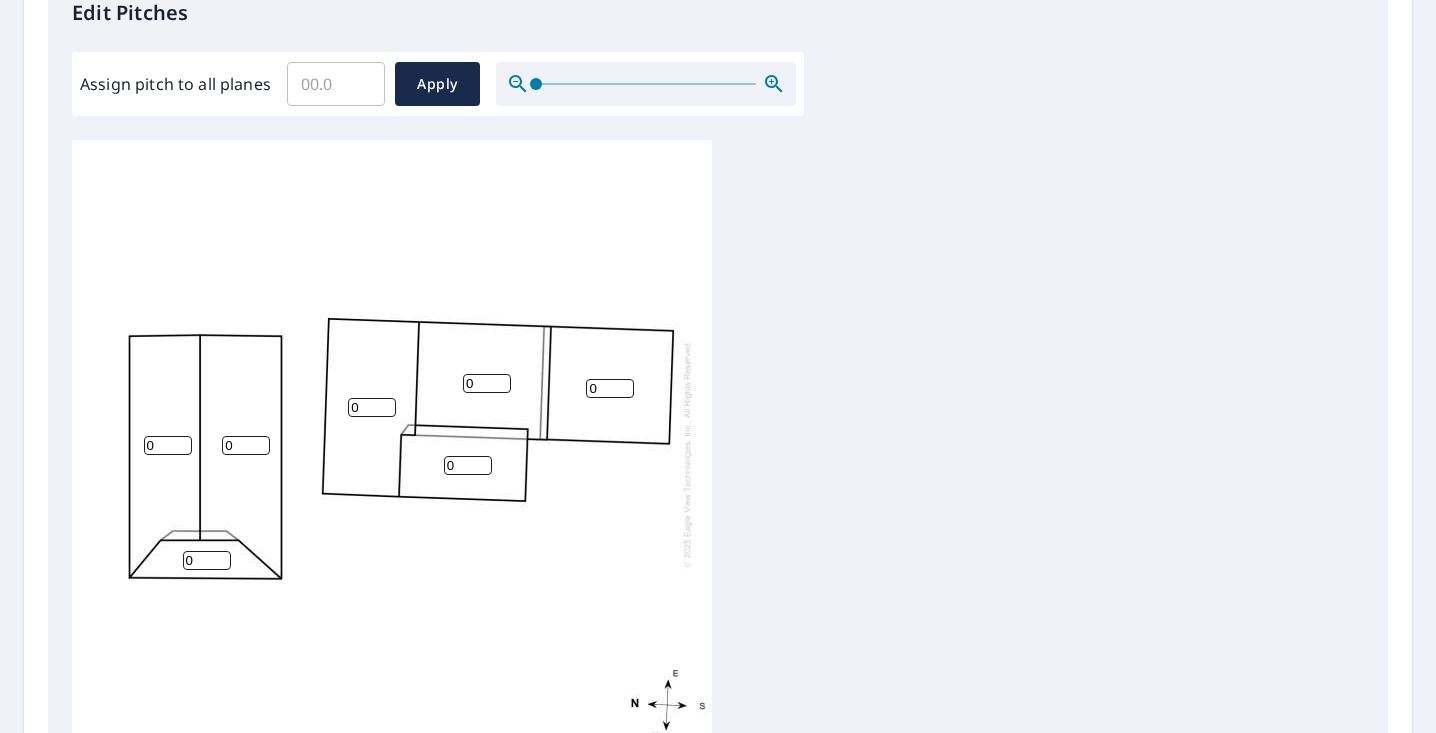 type on "1" 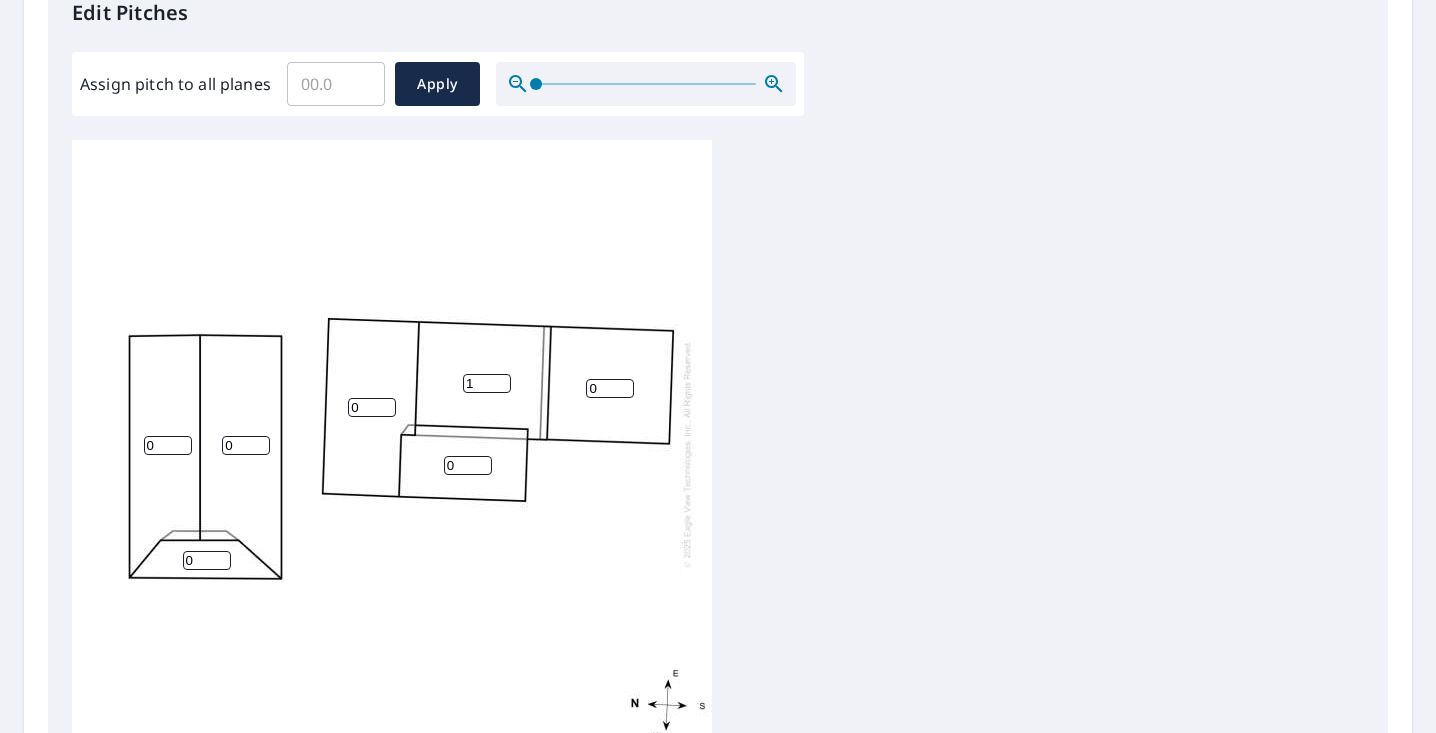 click on "1" at bounding box center (487, 383) 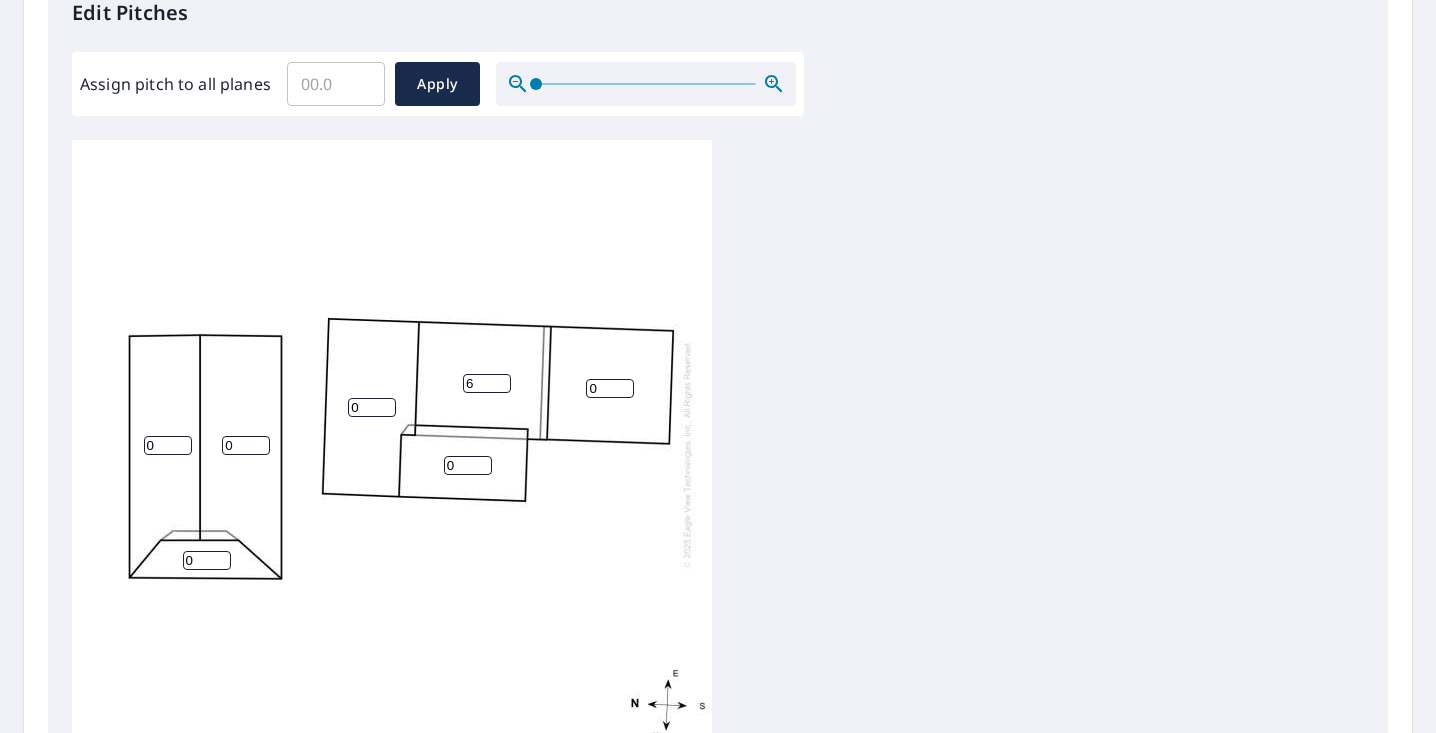 type on "6" 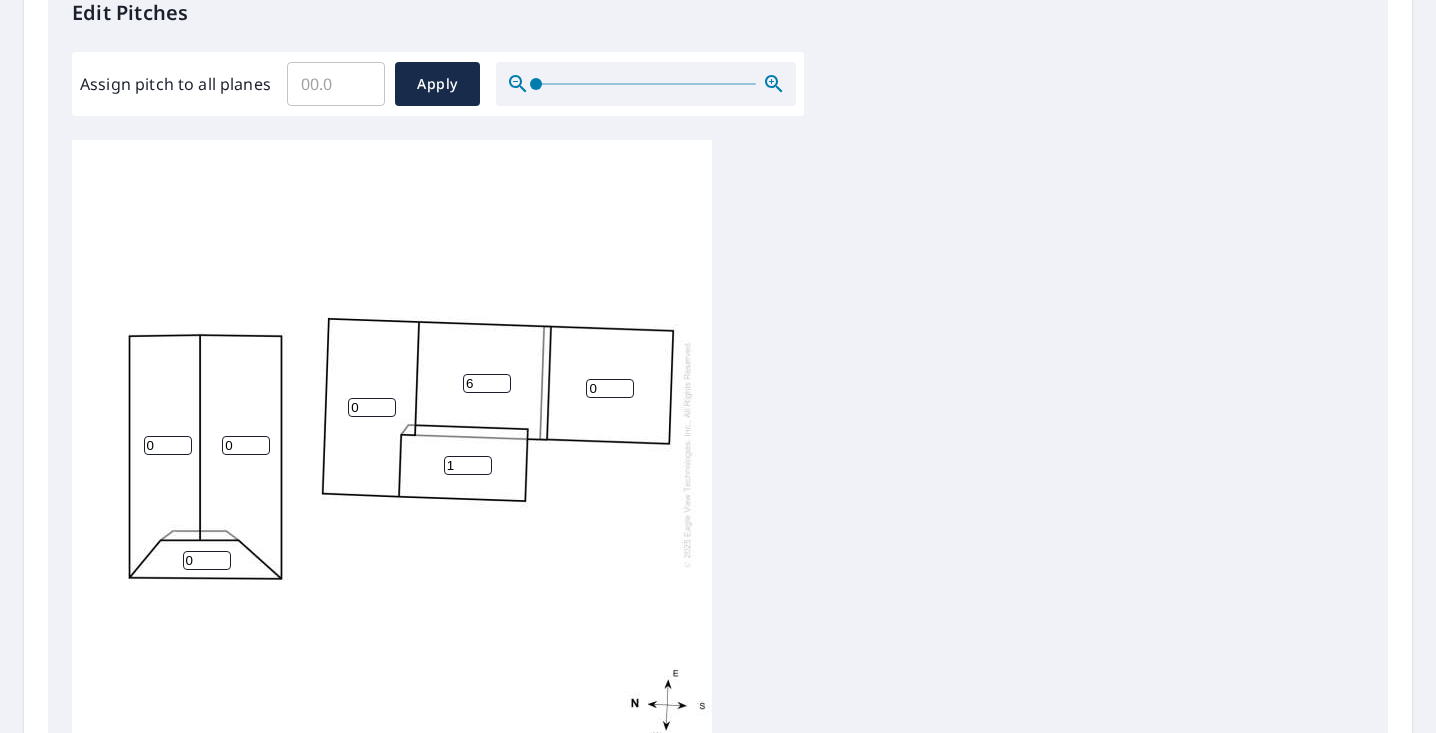 click on "1" at bounding box center (468, 465) 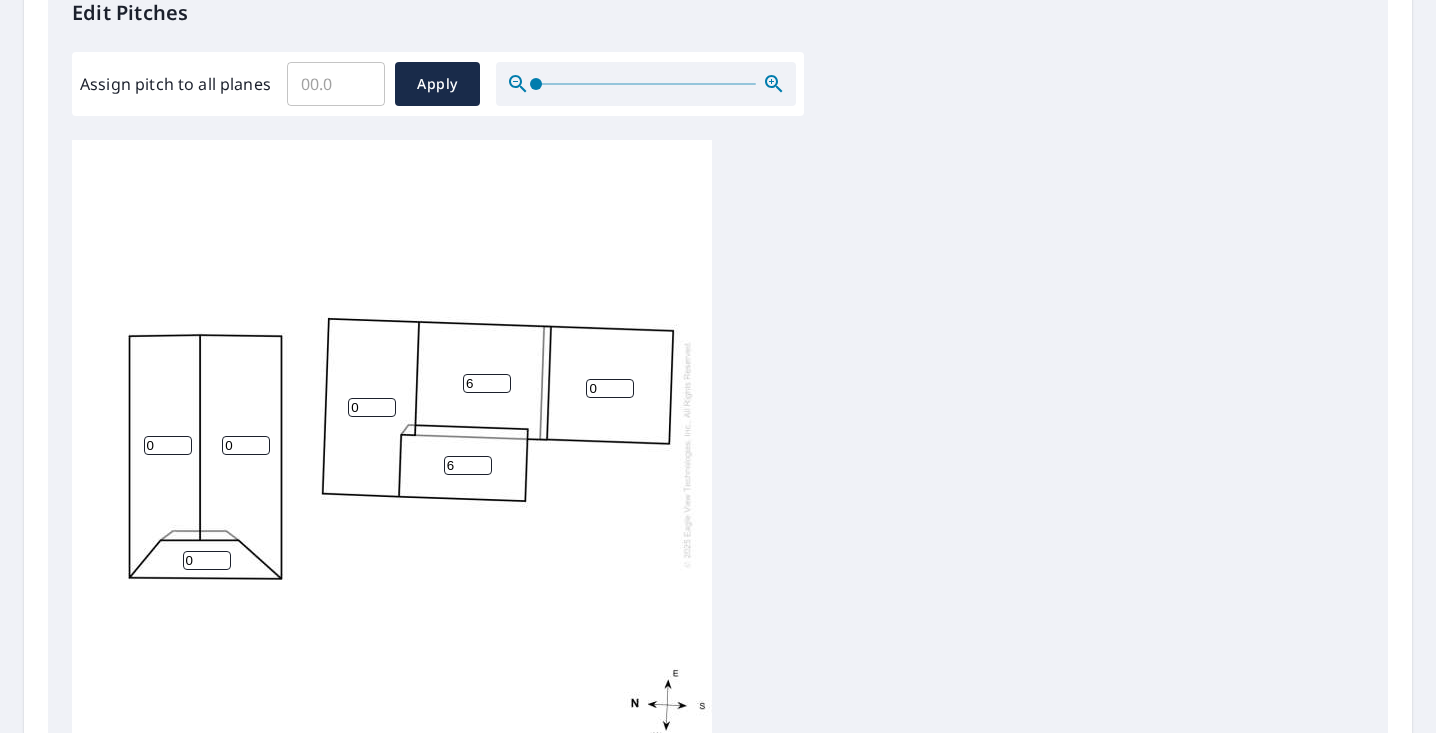 type on "6" 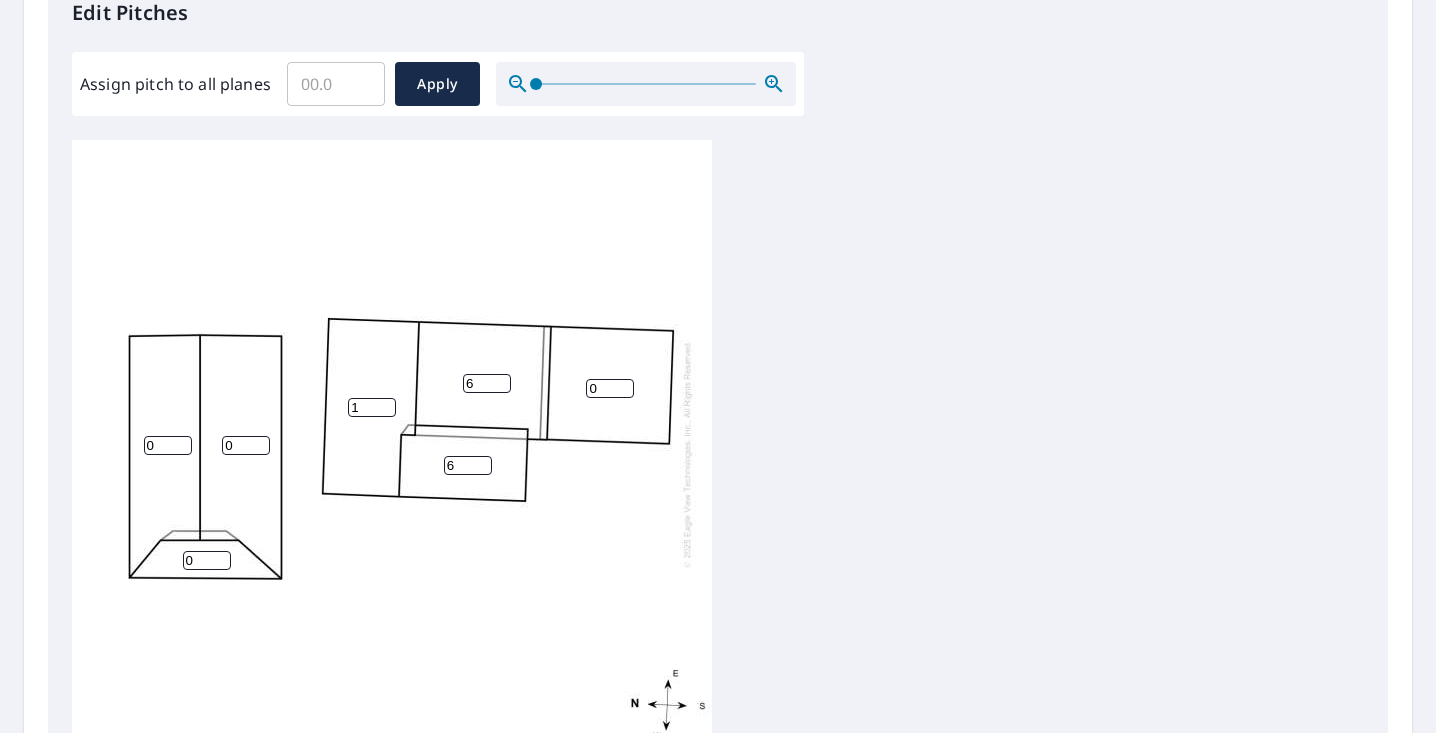 click on "1" at bounding box center [372, 407] 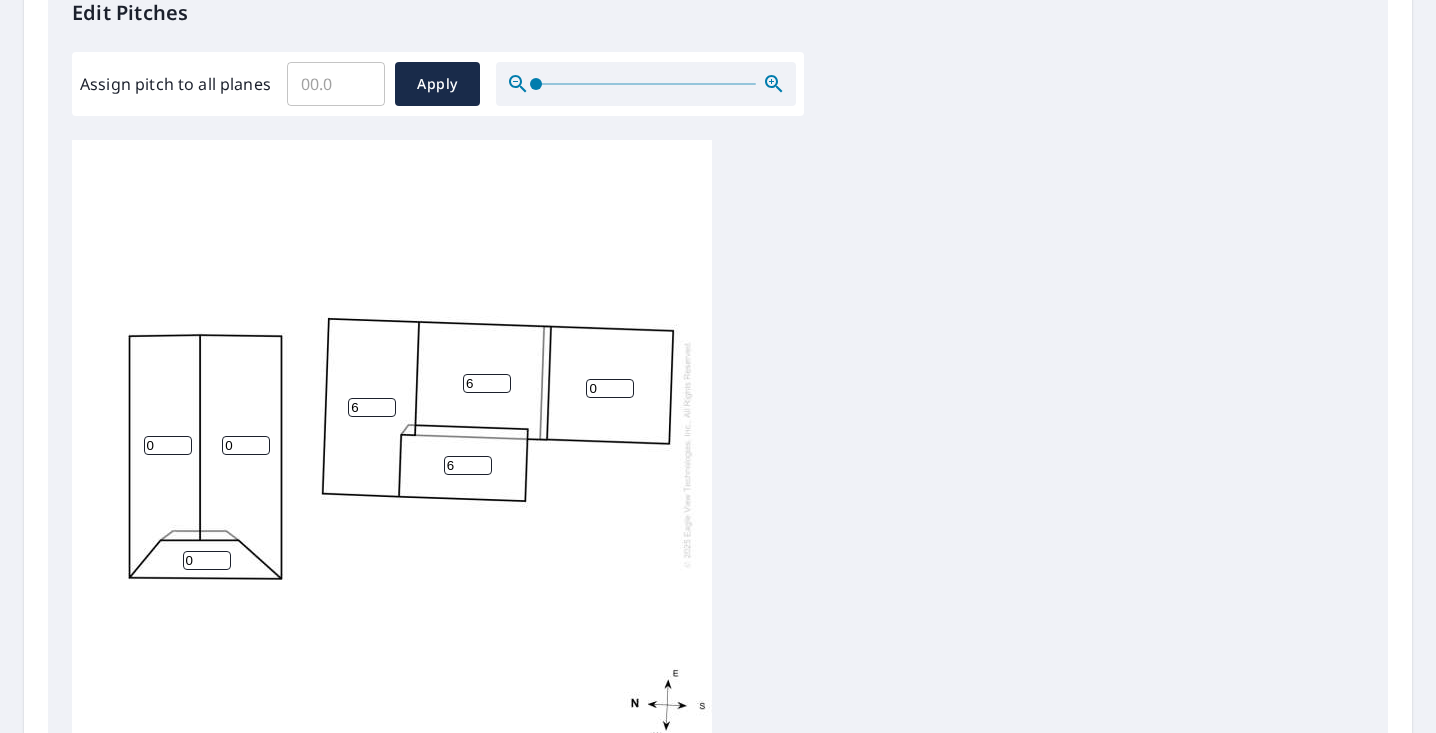 scroll, scrollTop: 0, scrollLeft: 0, axis: both 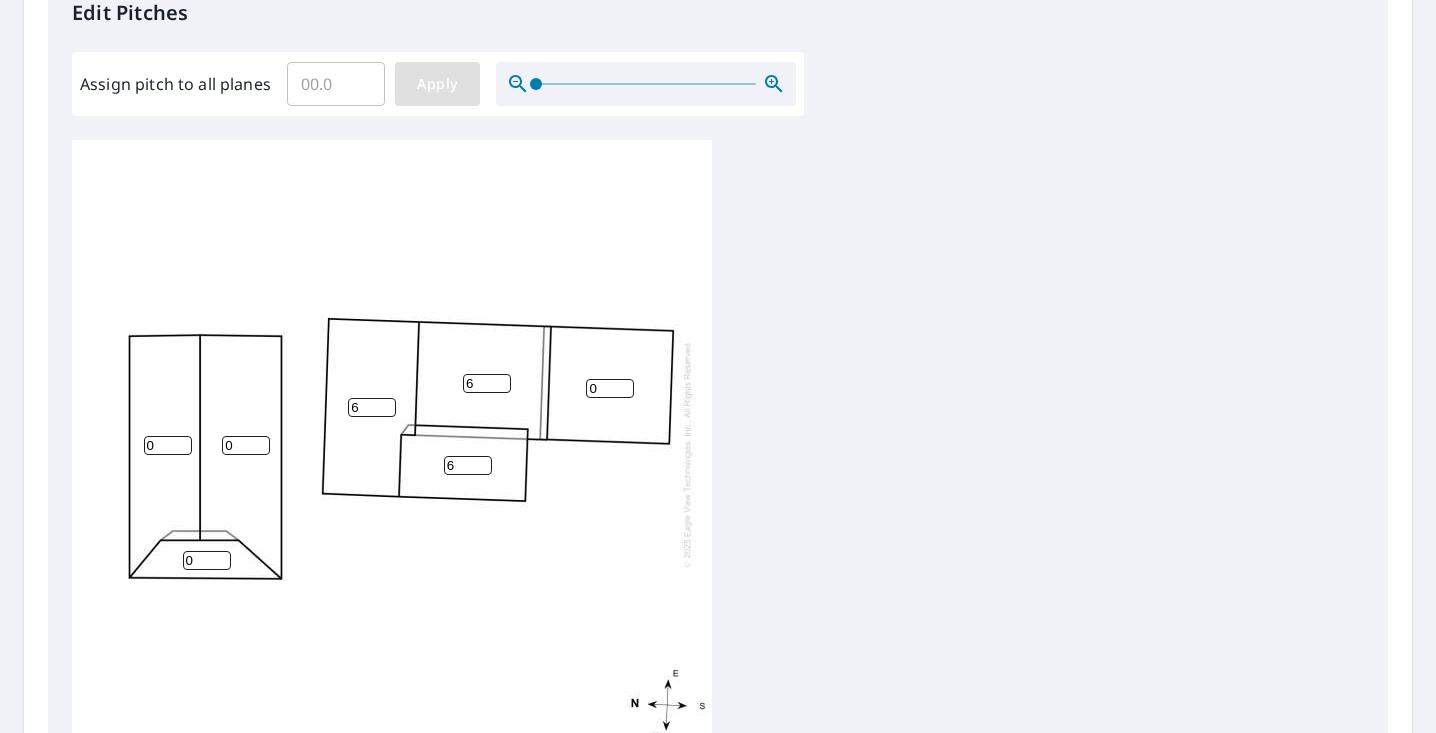 type on "6" 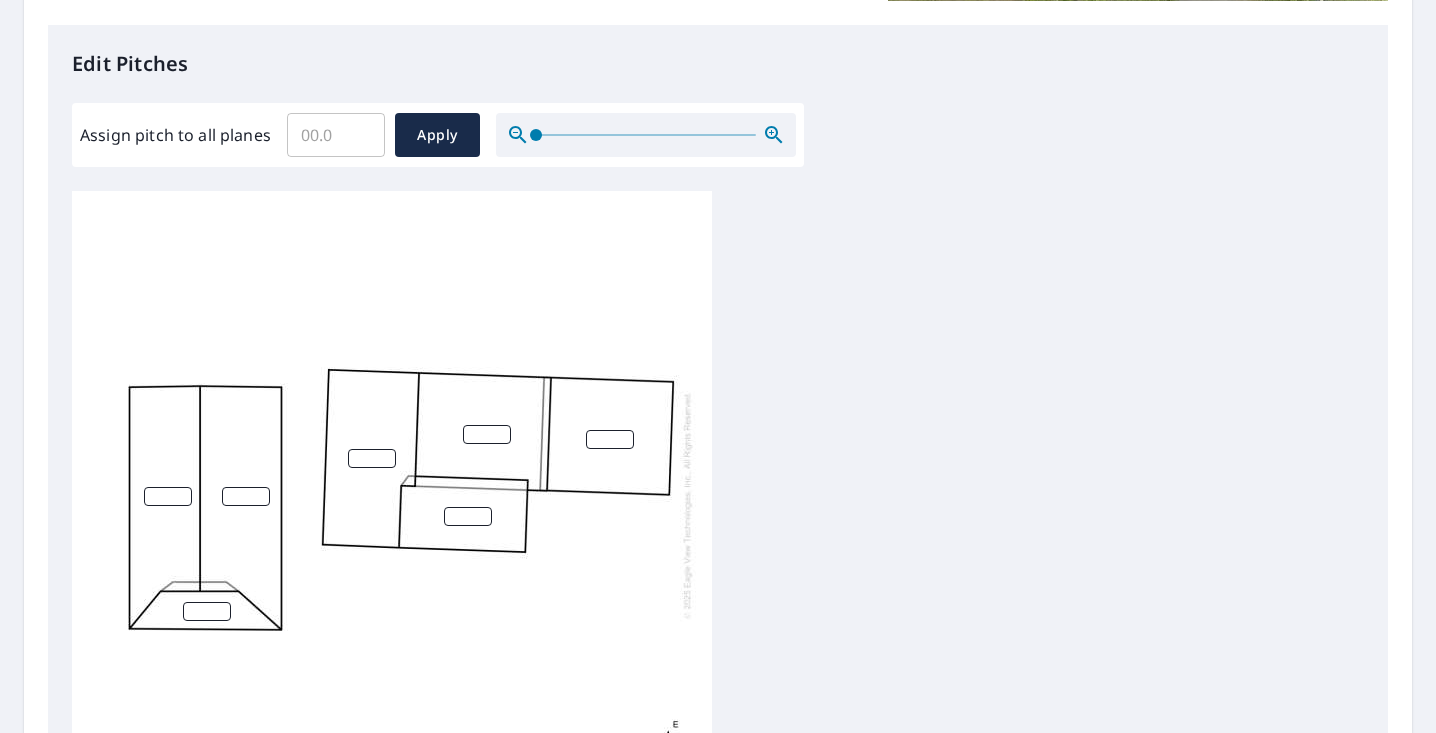 scroll, scrollTop: 538, scrollLeft: 0, axis: vertical 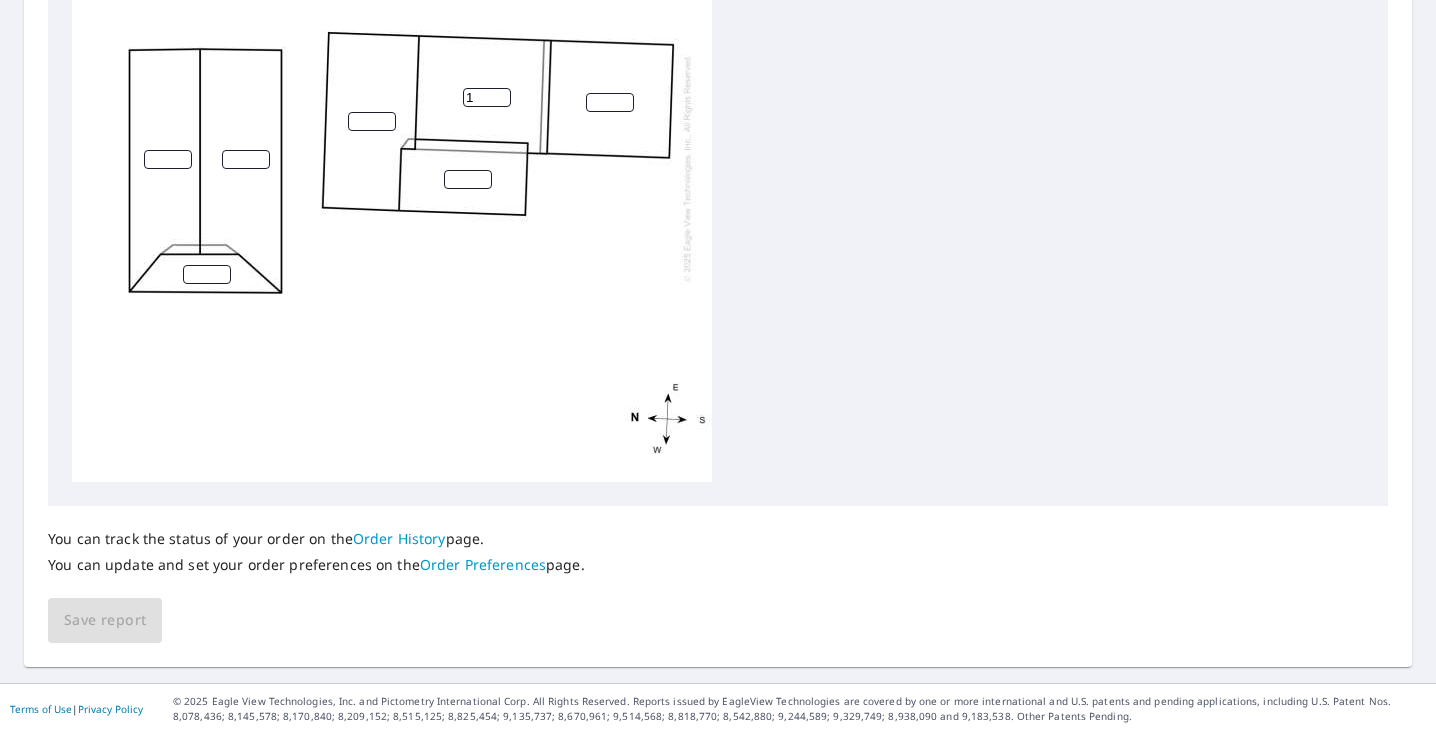 click on "1" at bounding box center (487, 97) 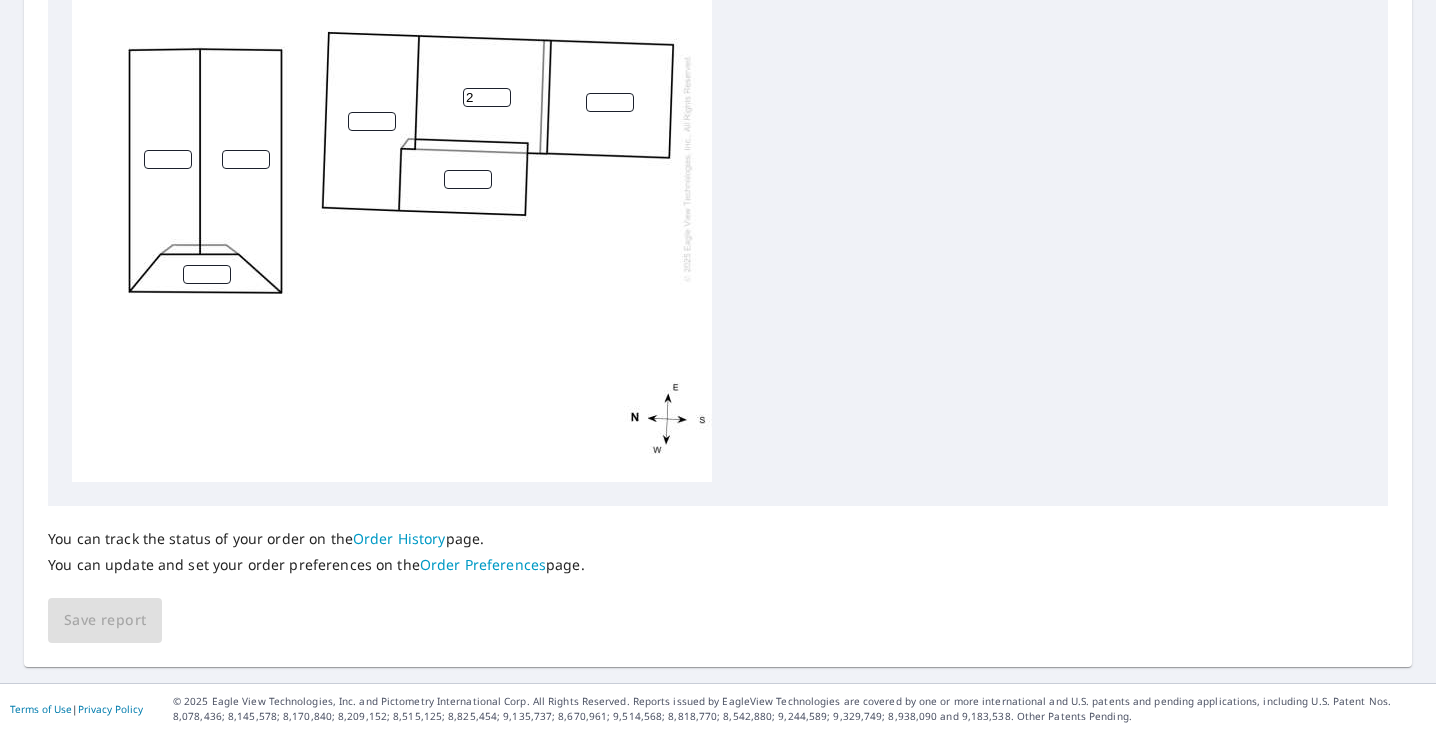 click on "2" at bounding box center (487, 97) 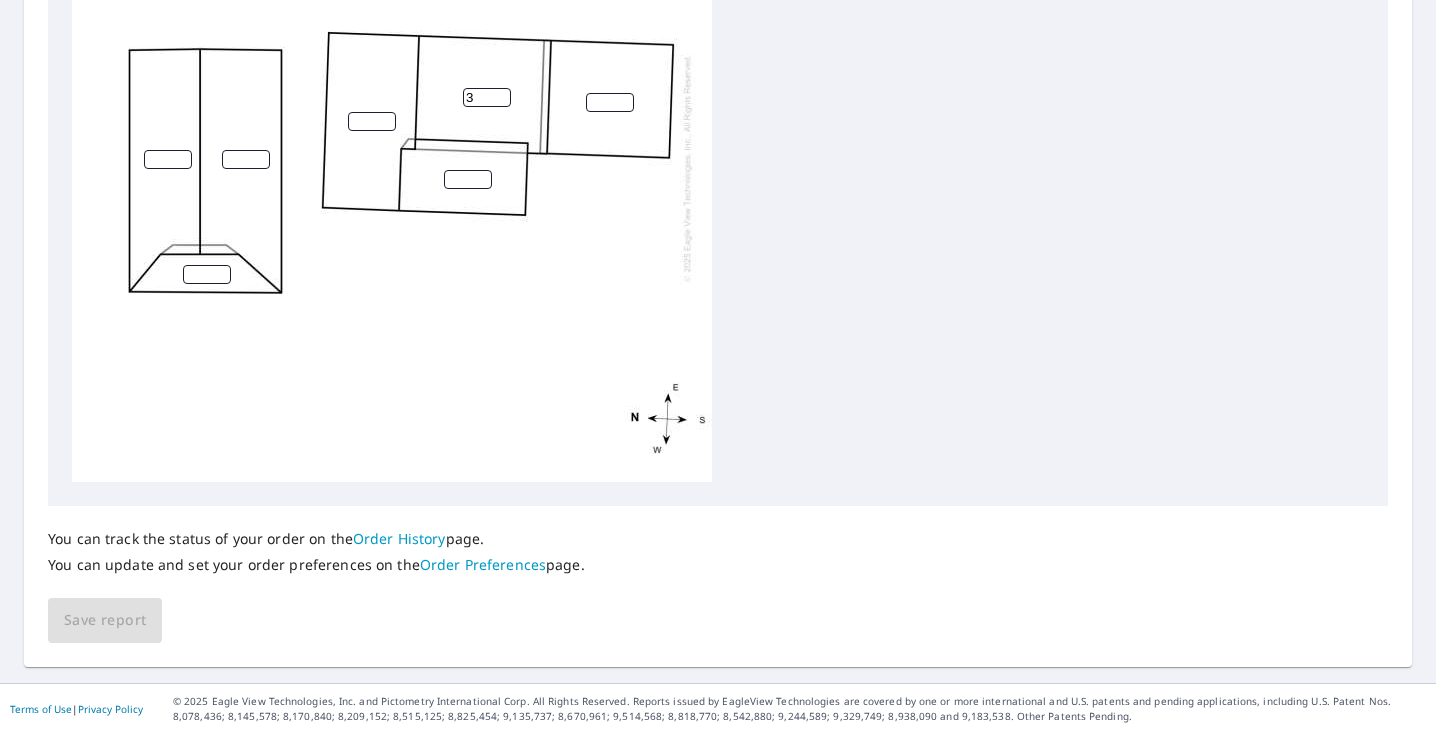 click on "3" at bounding box center (487, 97) 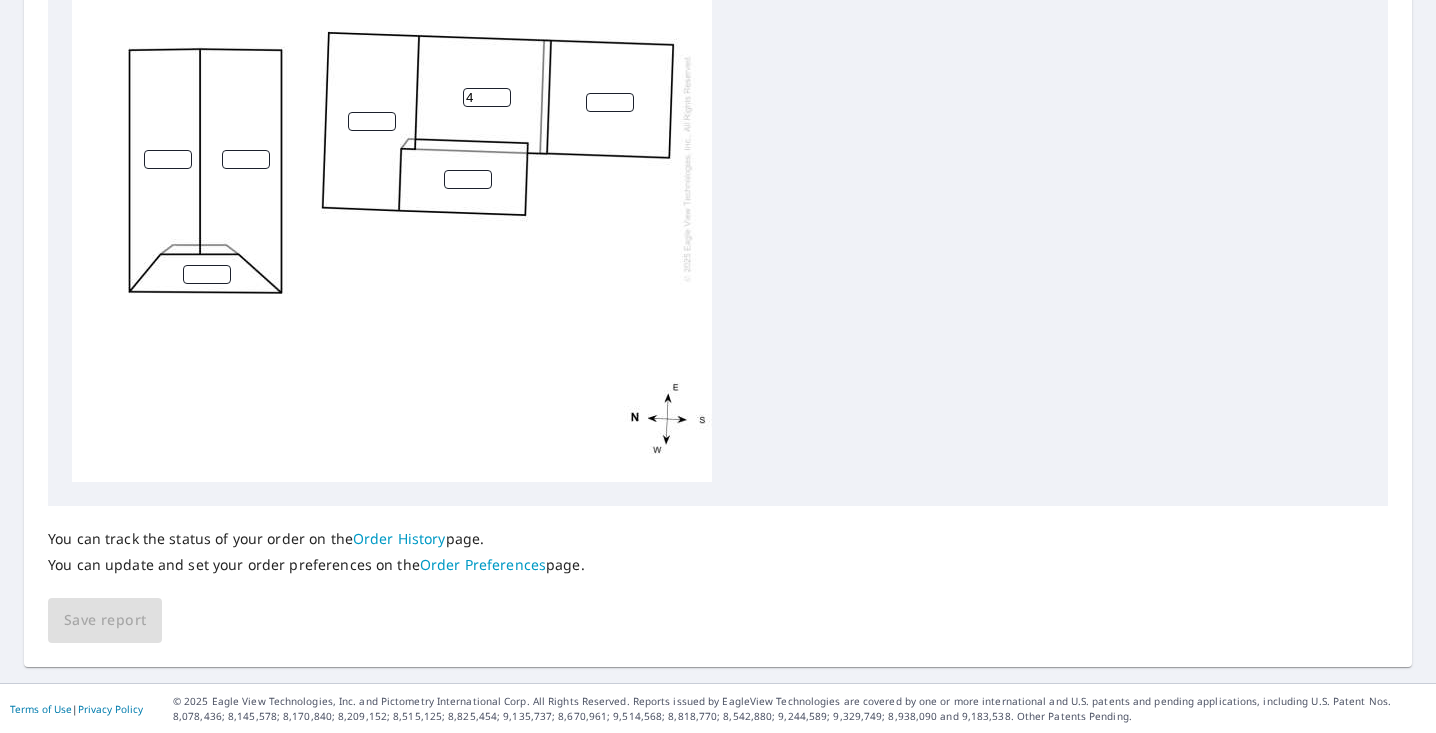 click on "4" at bounding box center (487, 97) 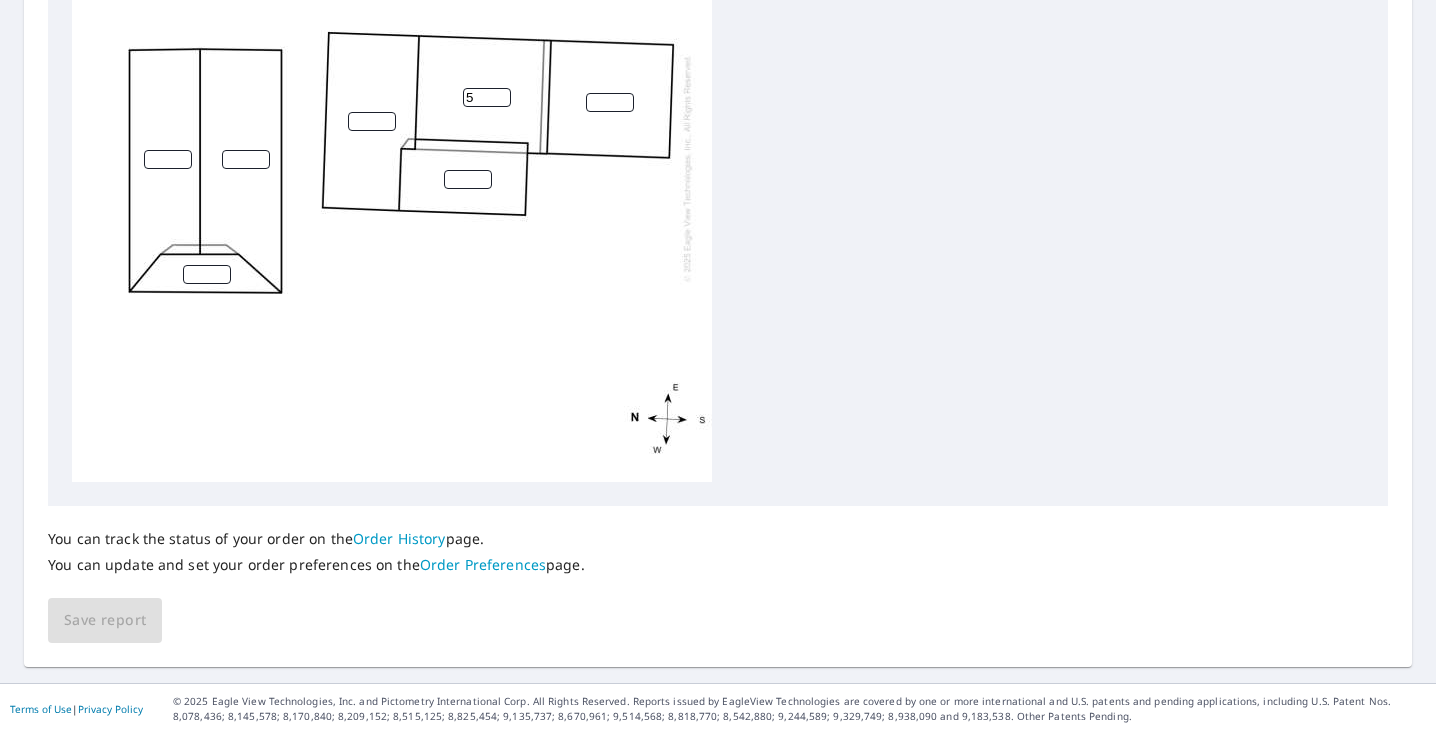 click on "5" at bounding box center (487, 97) 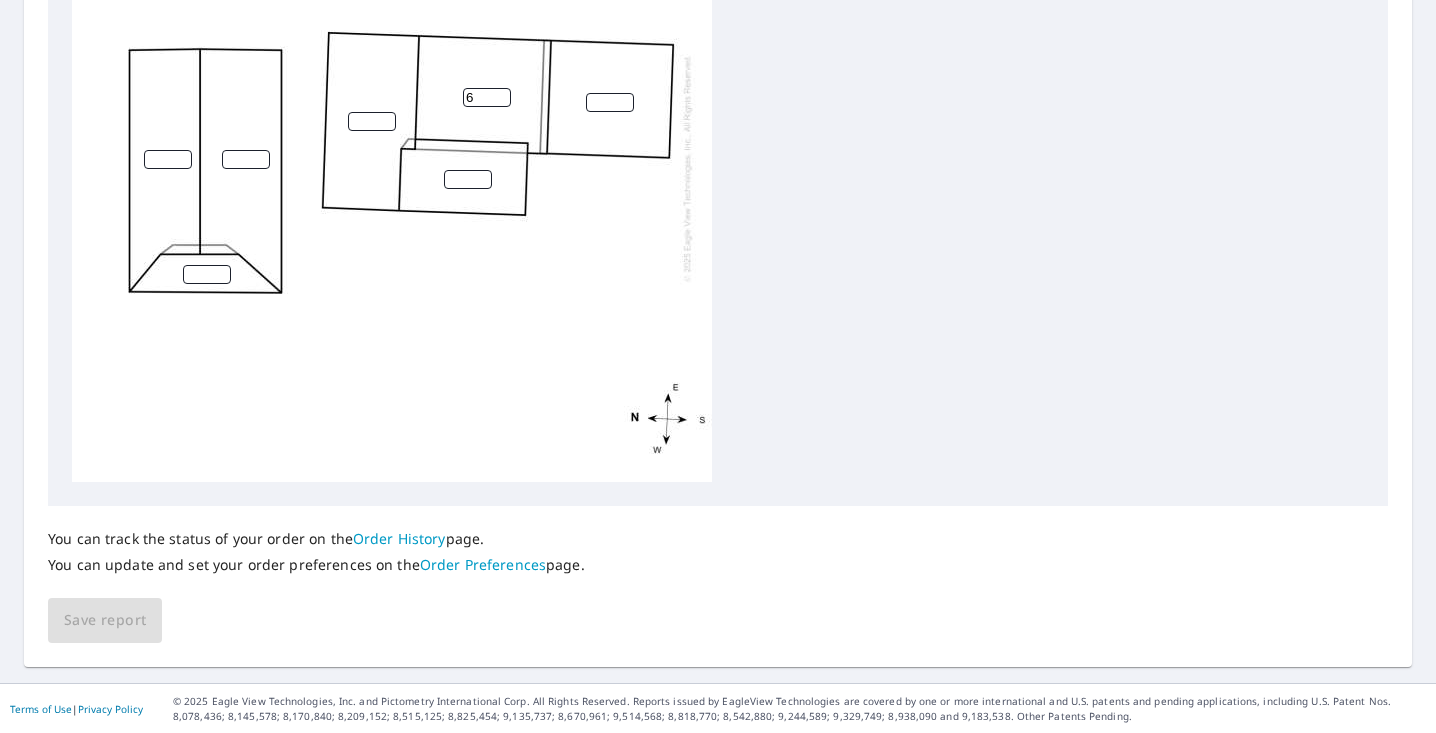click on "6" at bounding box center [487, 97] 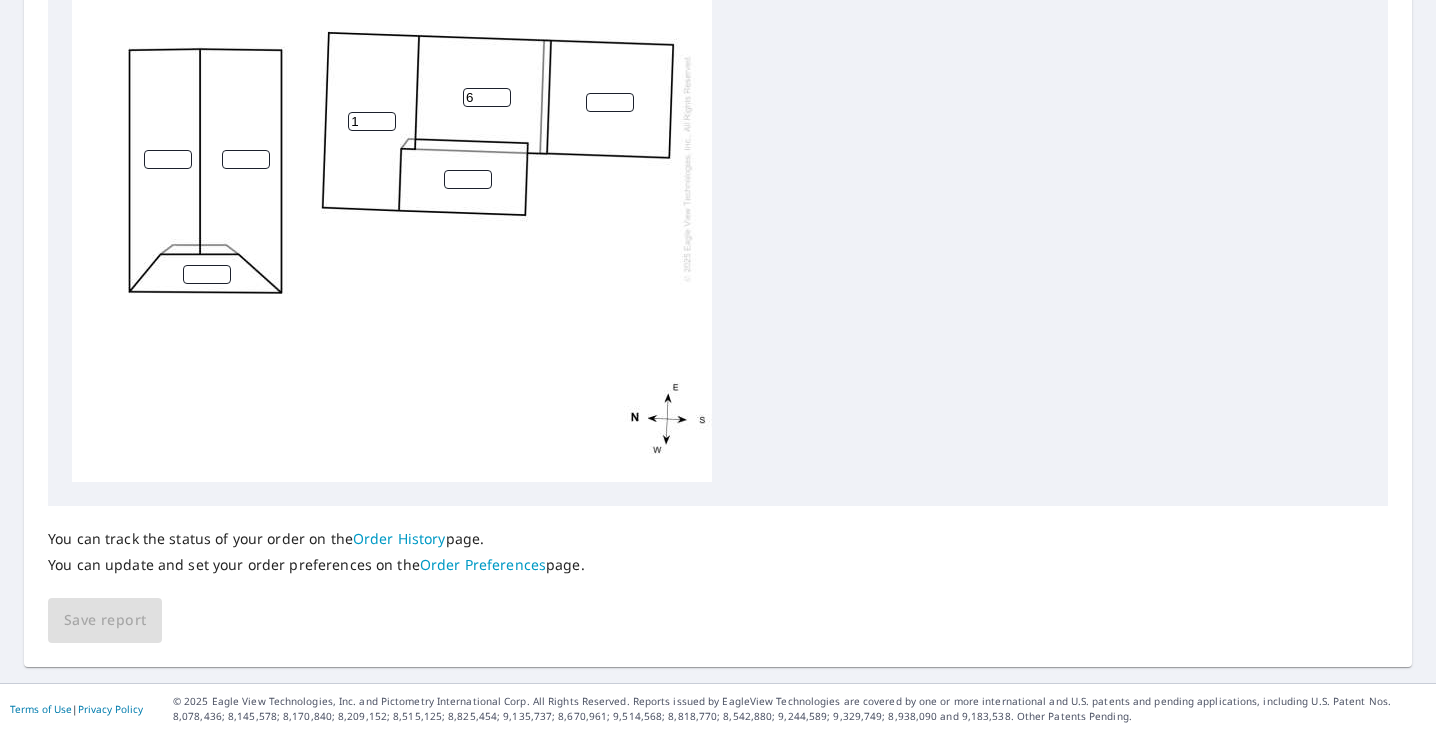 click on "1" at bounding box center [372, 121] 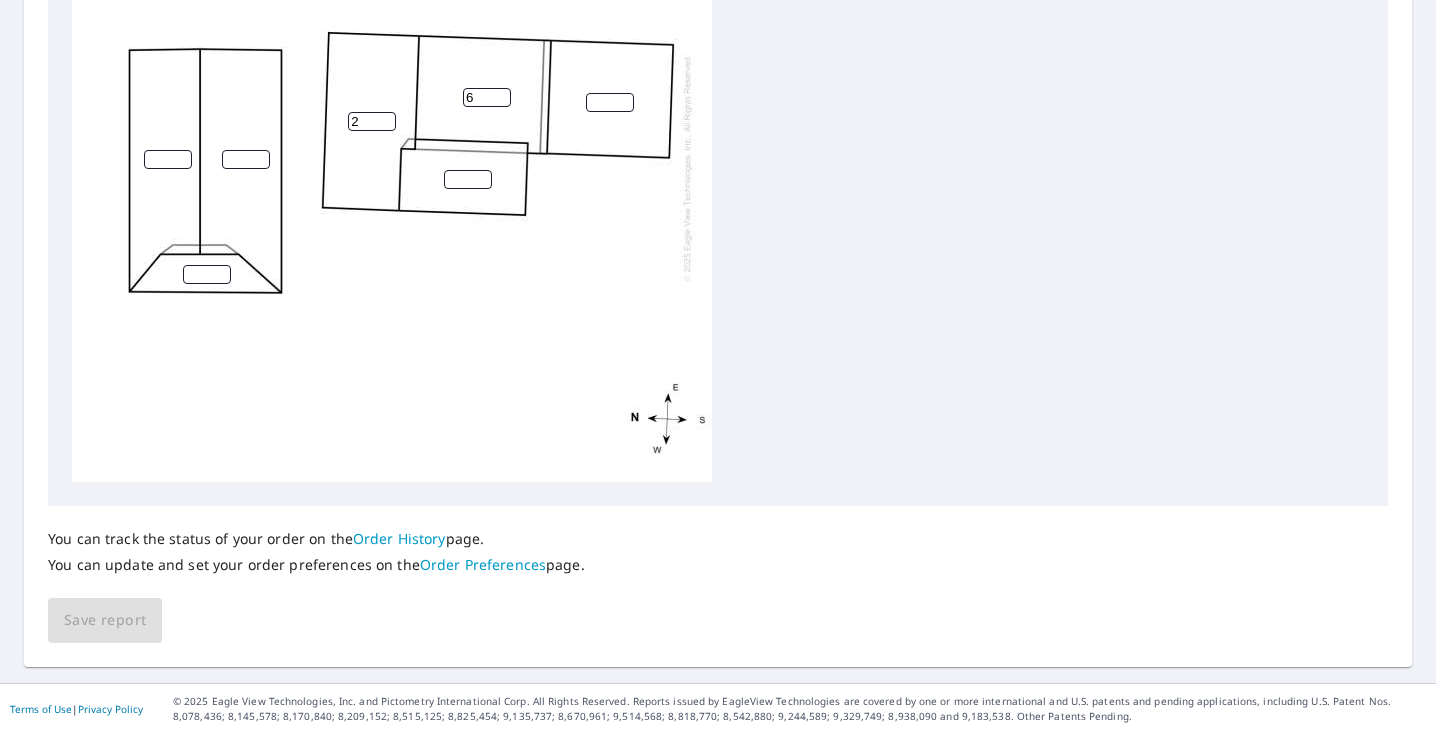 click on "2" at bounding box center [372, 121] 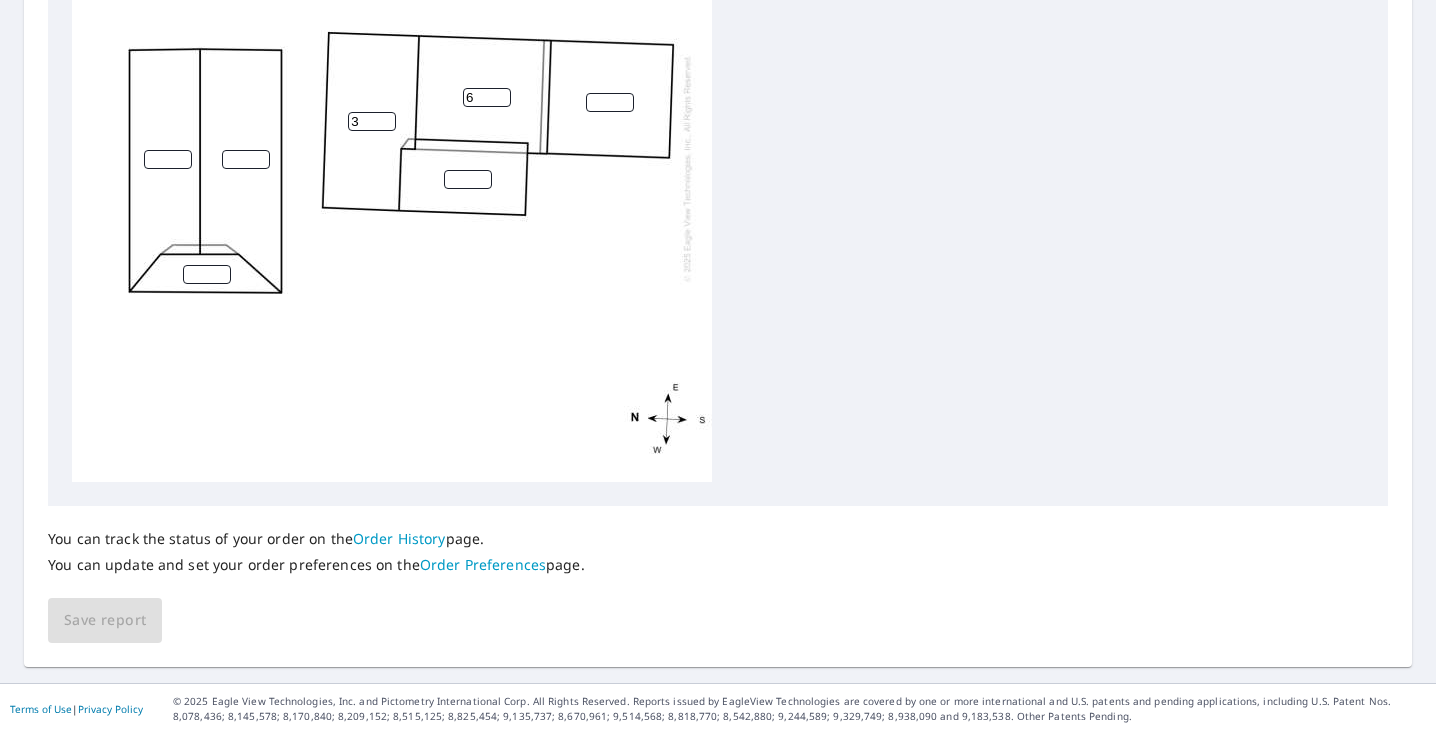 click on "3" at bounding box center (372, 121) 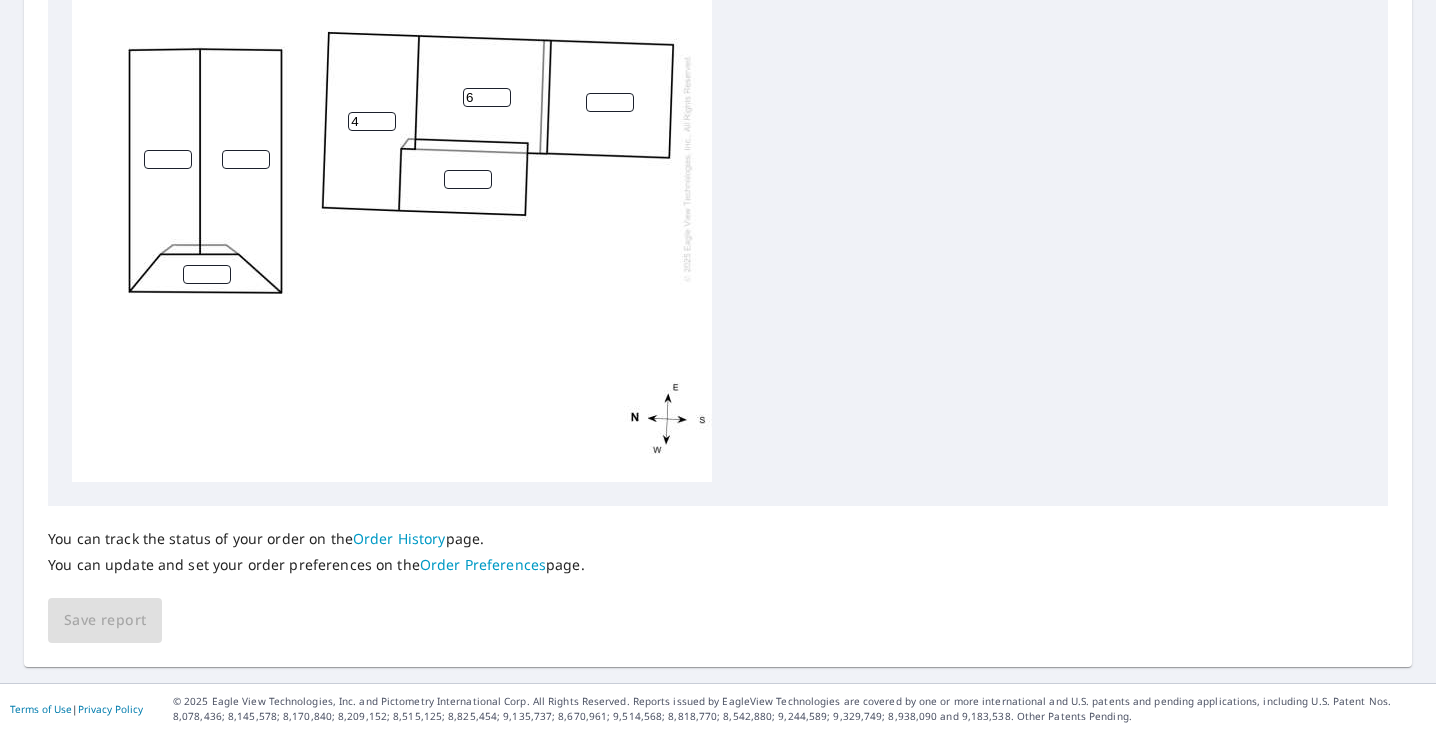 click on "4" at bounding box center (372, 121) 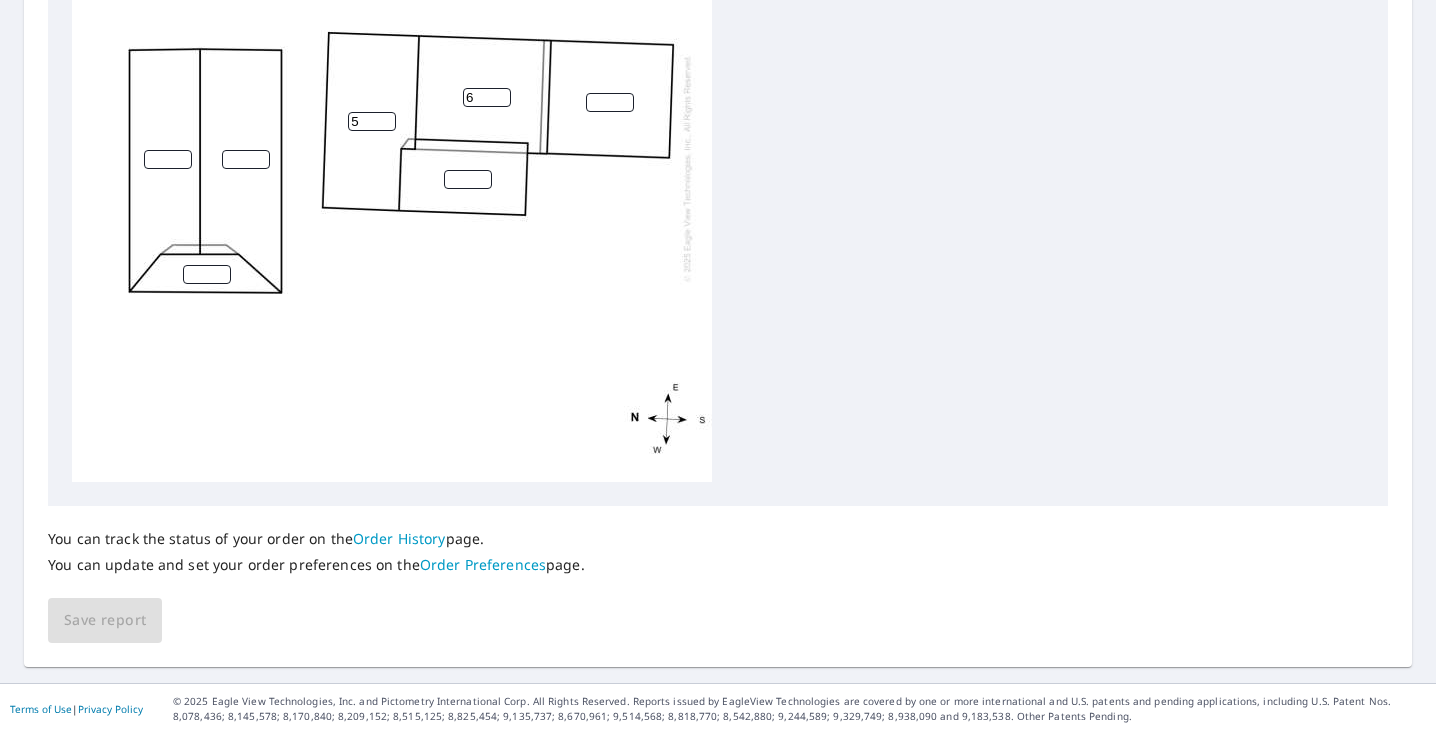 click on "5" at bounding box center (372, 121) 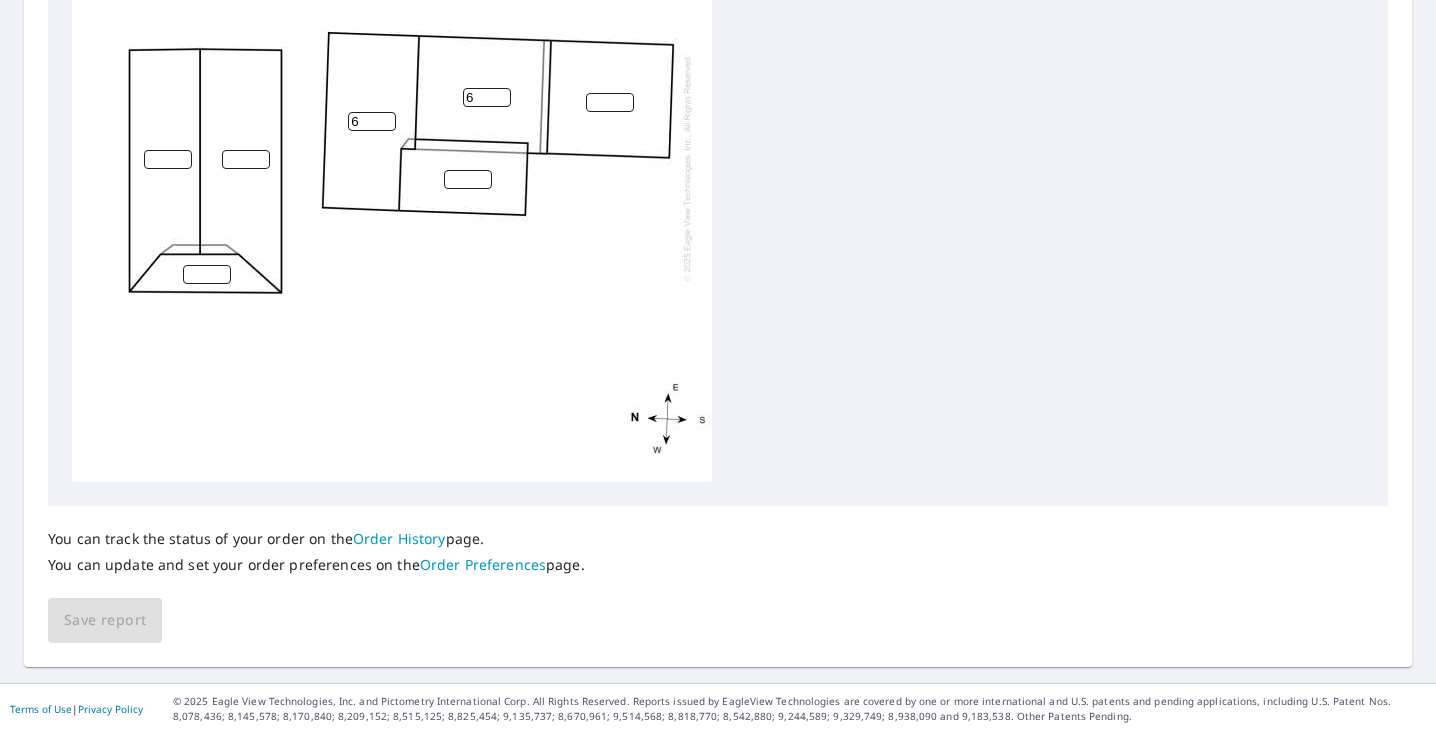 click on "6" at bounding box center (372, 121) 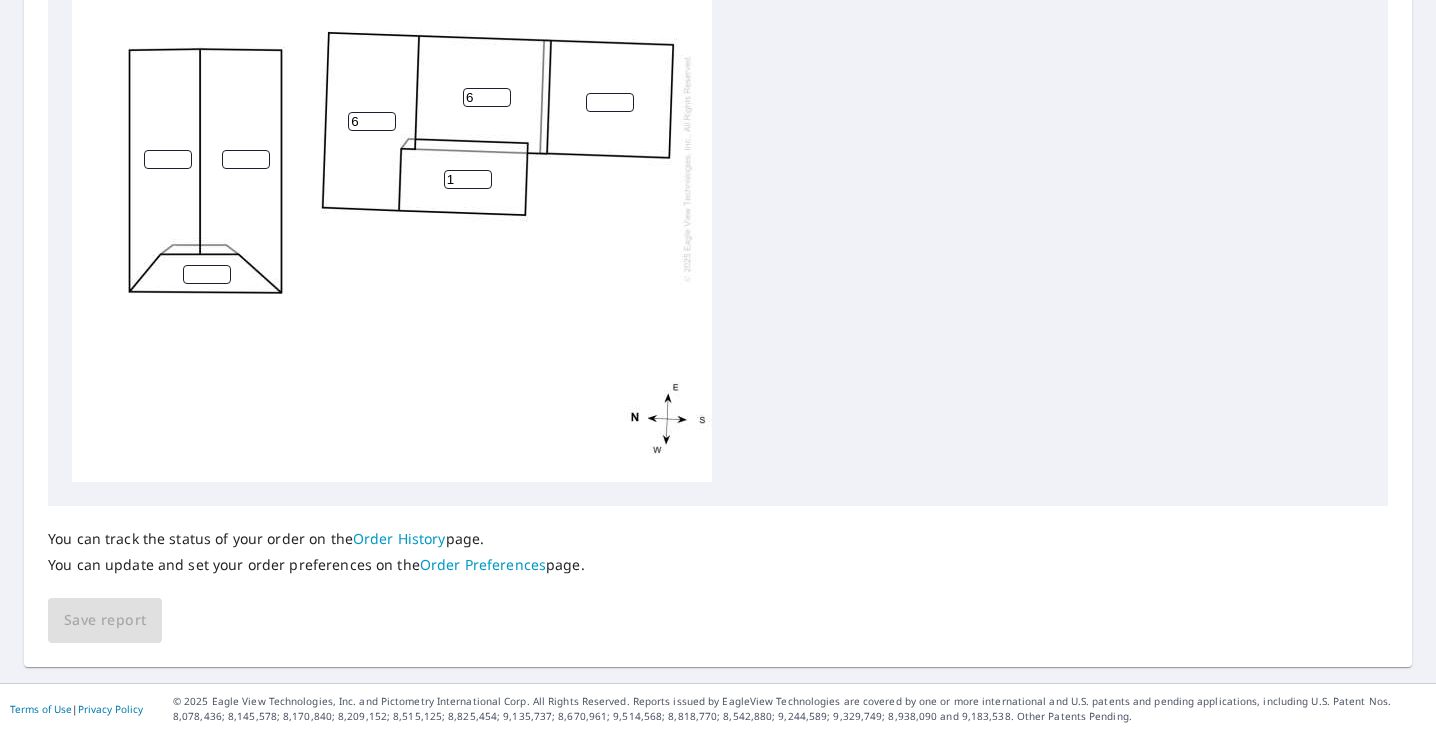 click on "1" at bounding box center [468, 179] 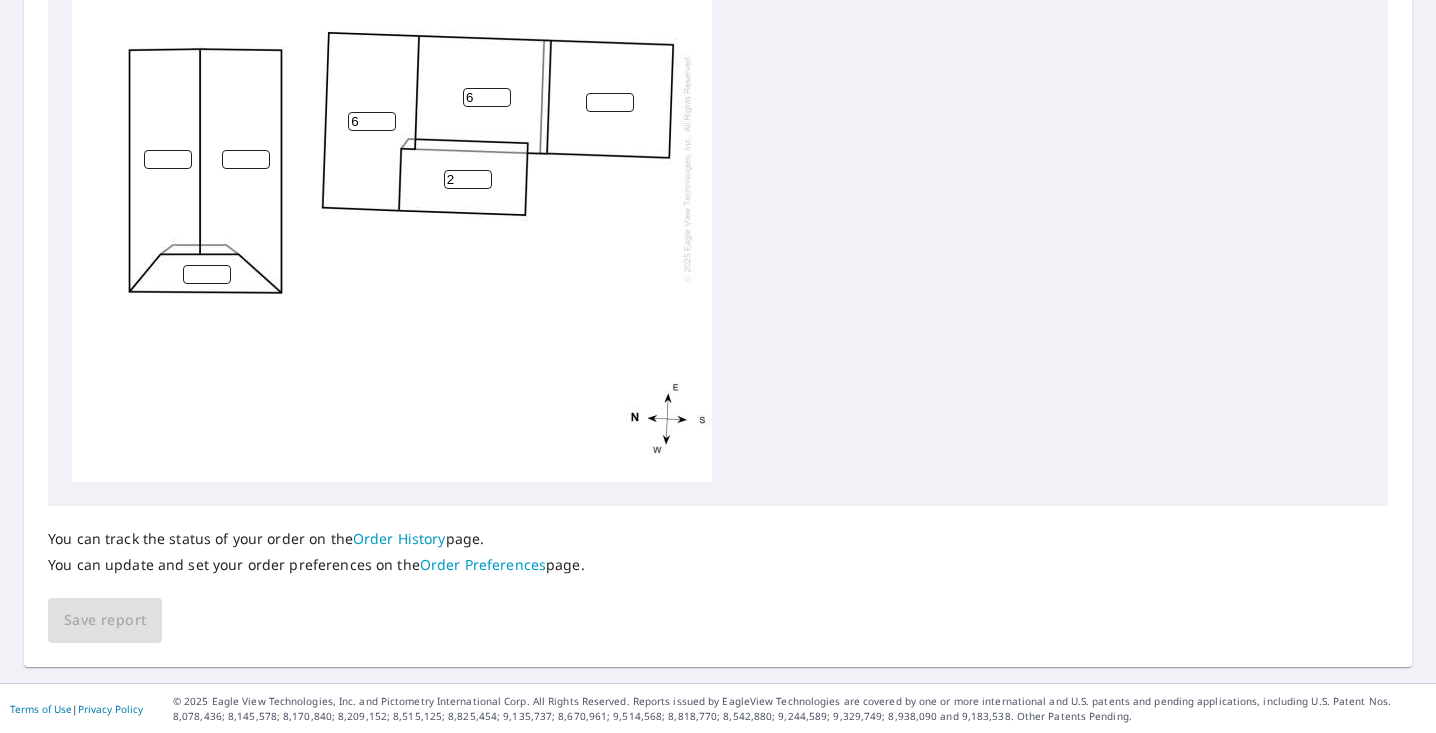 click on "2" at bounding box center [468, 179] 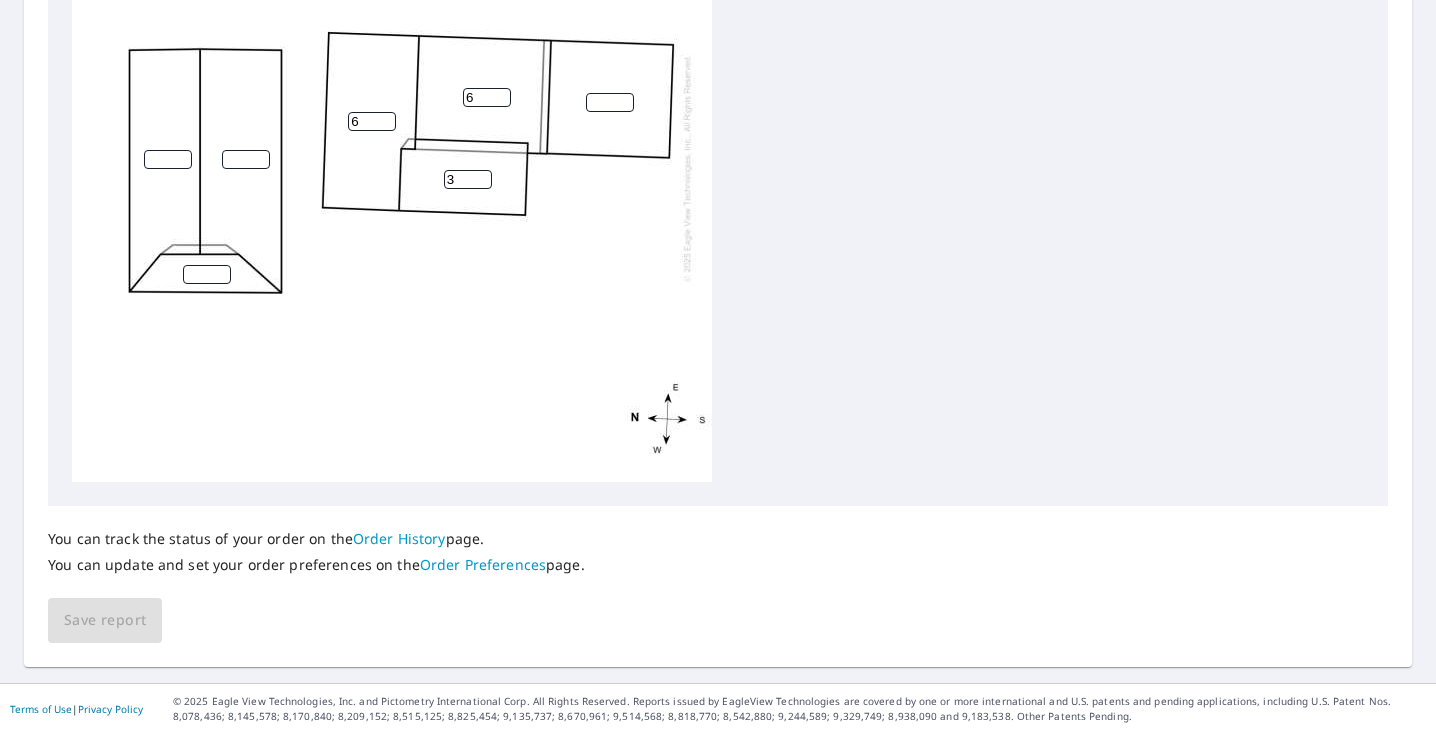 click on "3" at bounding box center (468, 179) 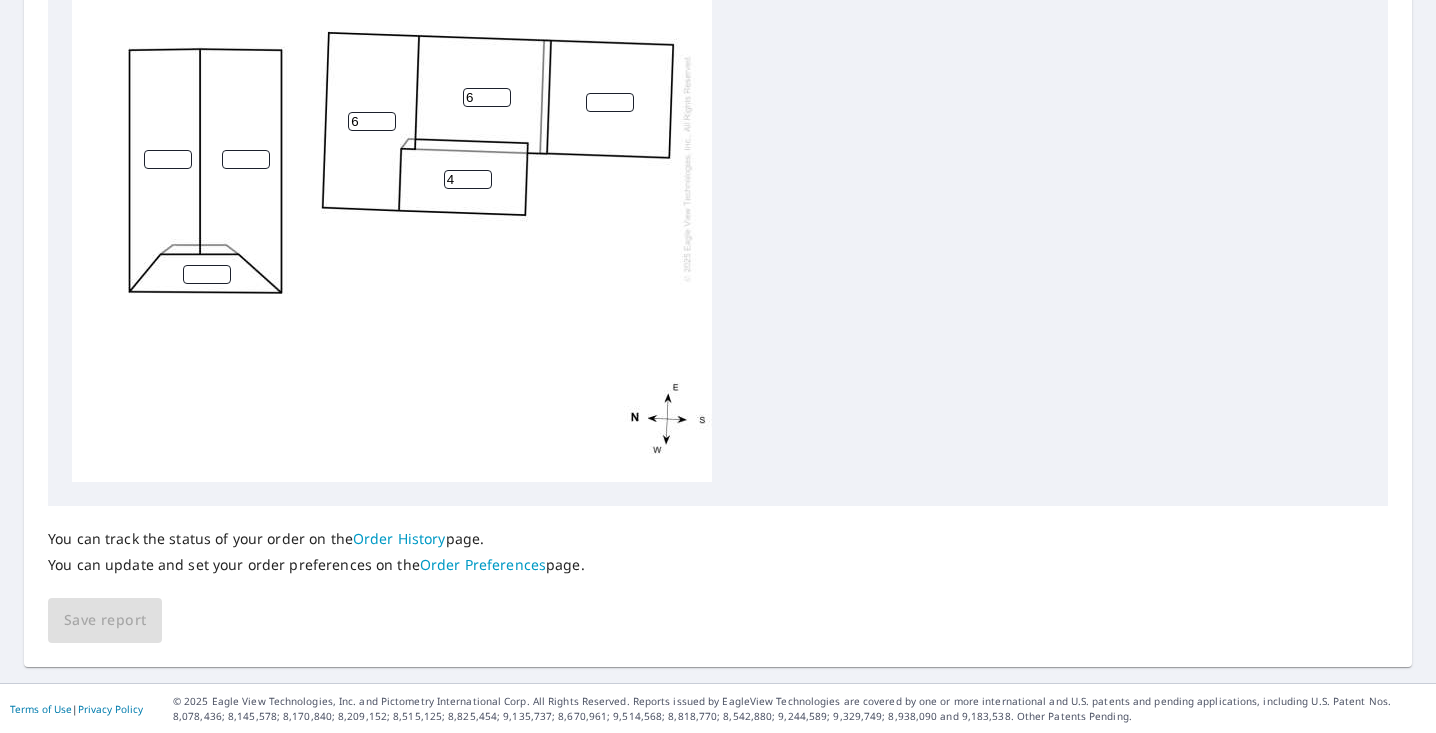 click on "4" at bounding box center (468, 179) 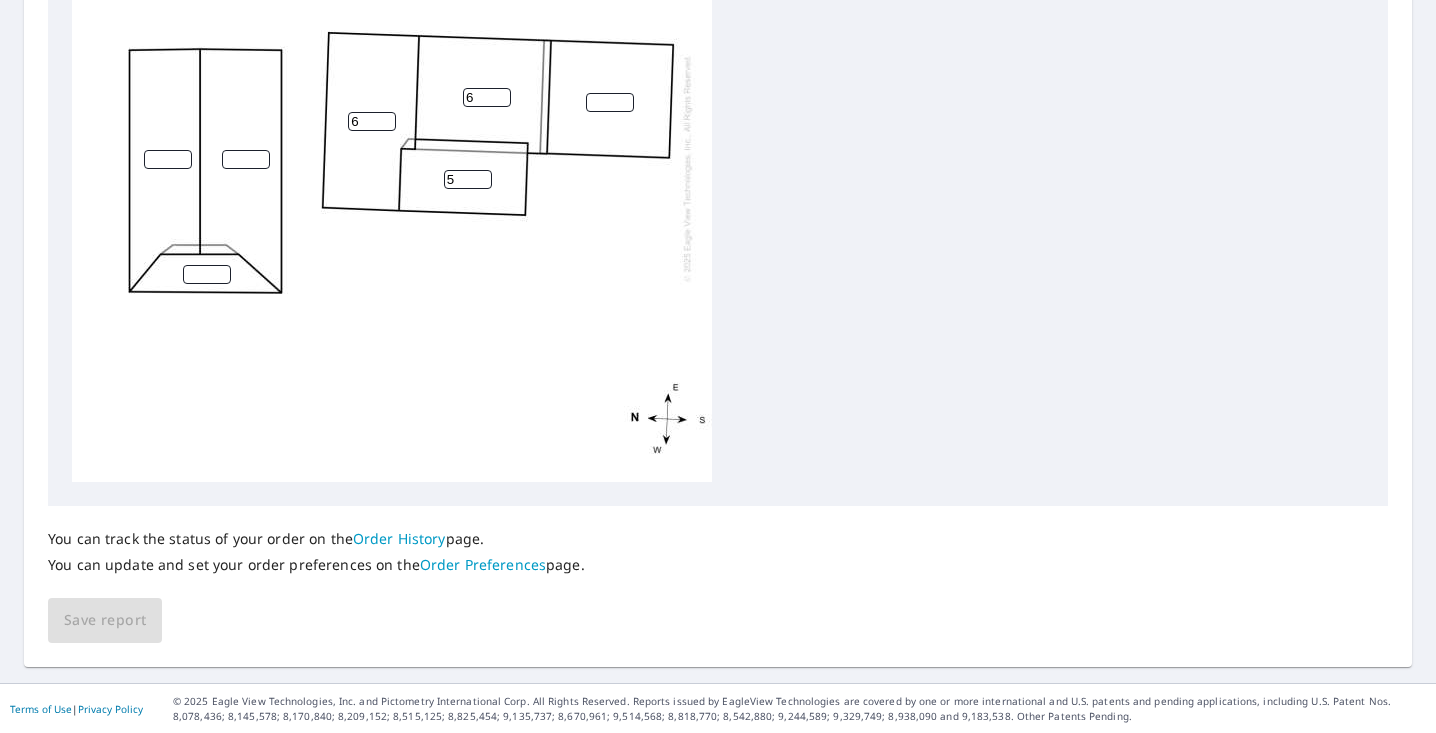 click on "5" at bounding box center (468, 179) 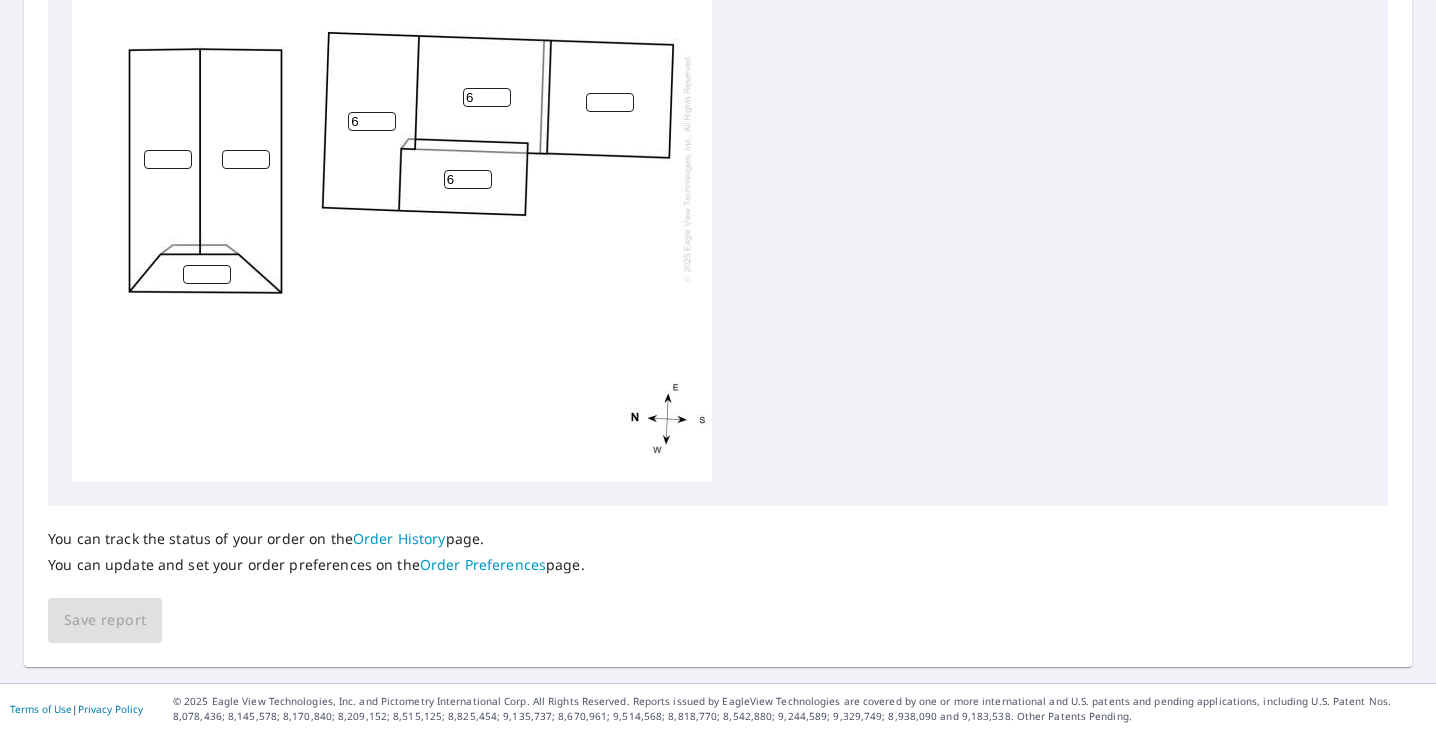 click on "6" at bounding box center [468, 179] 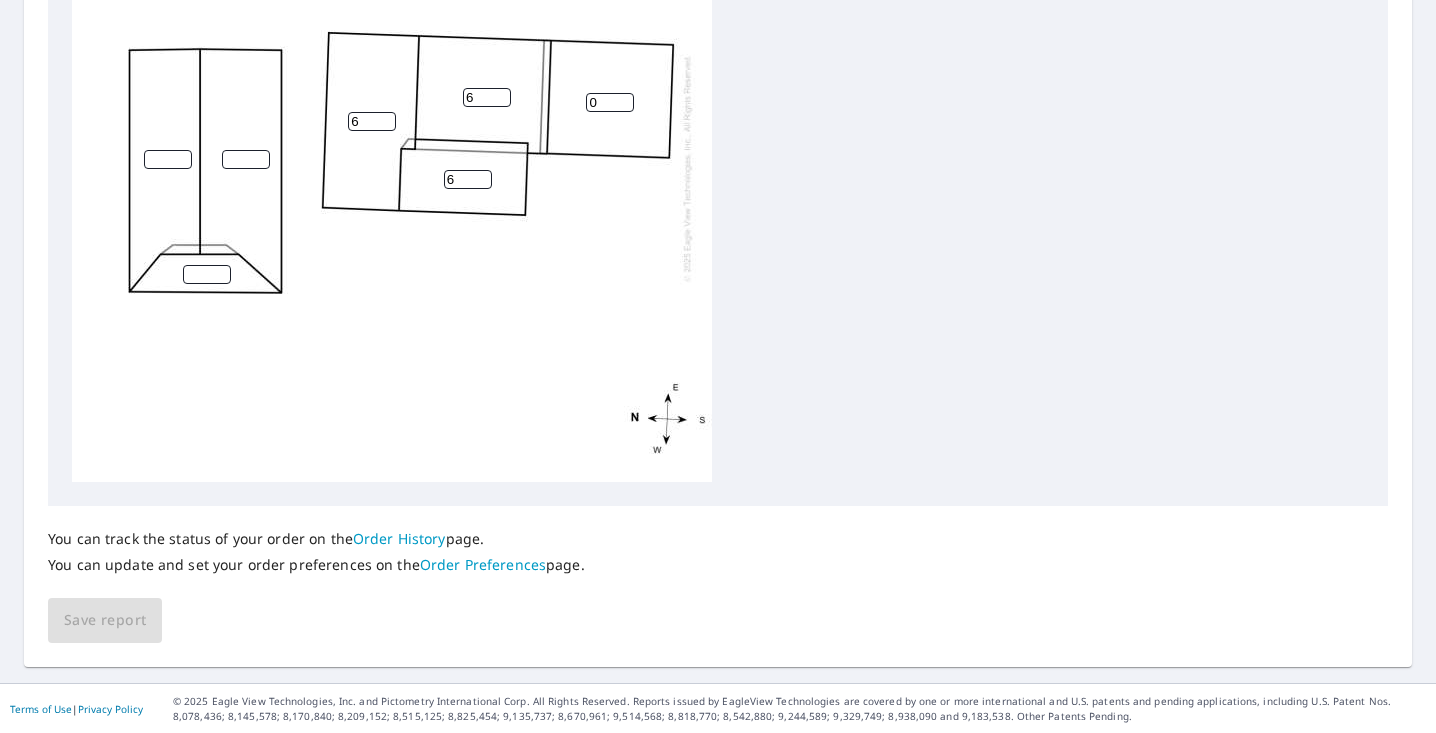 click on "0" at bounding box center [610, 102] 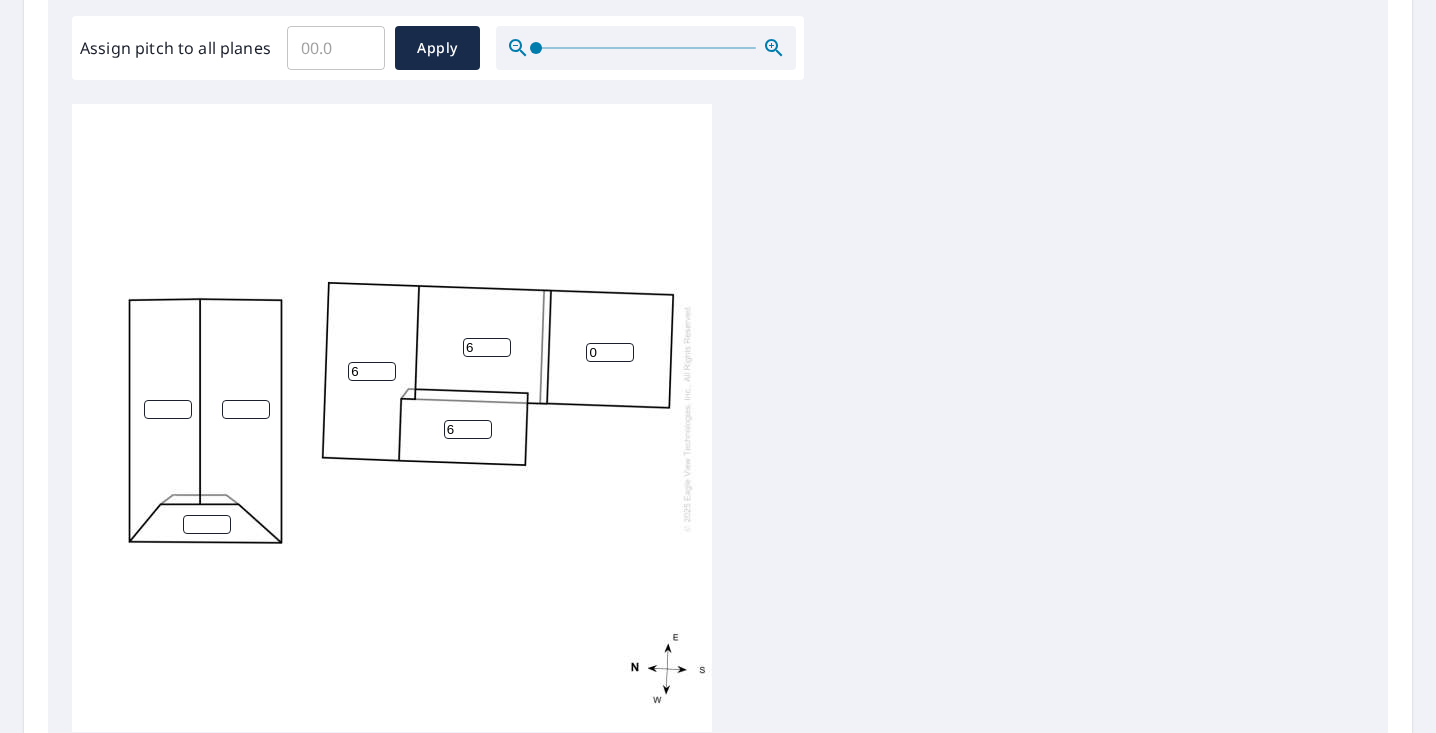 scroll, scrollTop: 574, scrollLeft: 0, axis: vertical 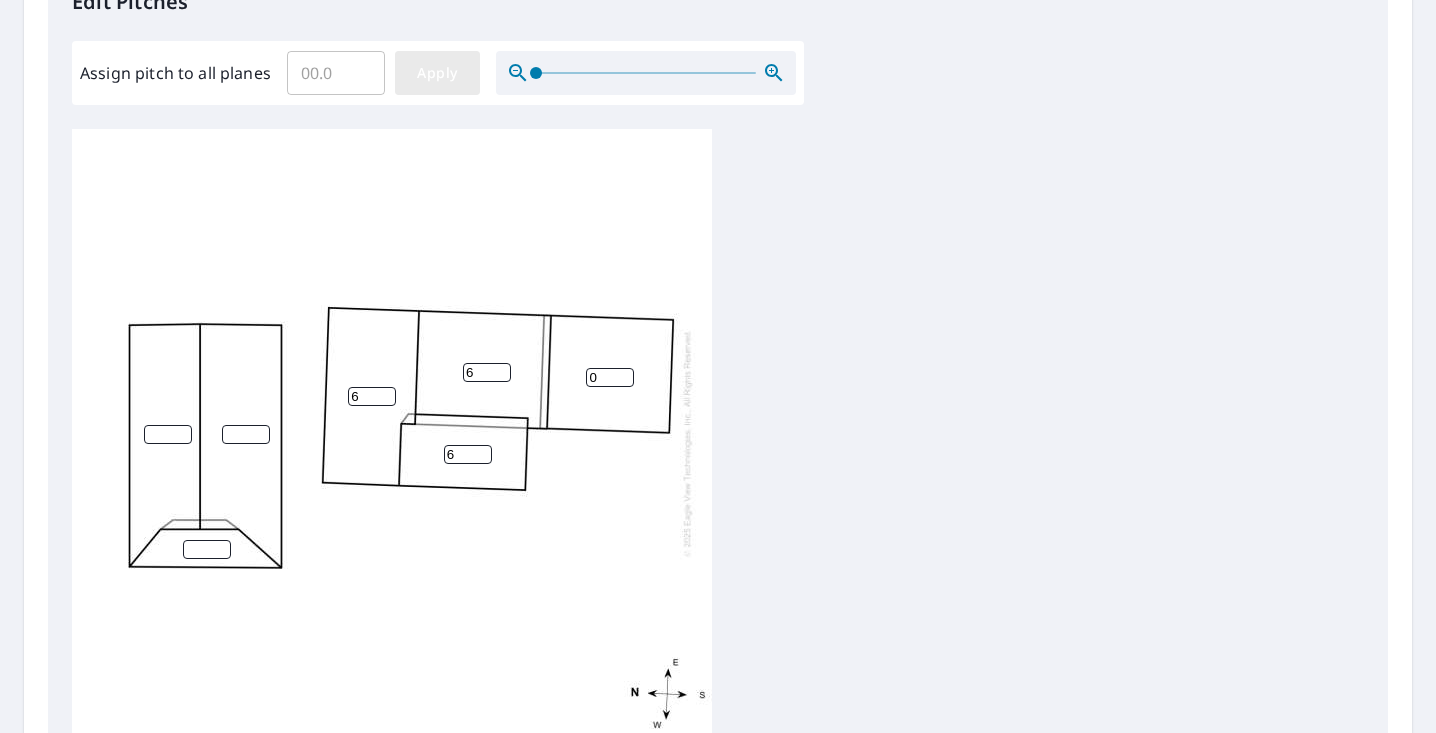 click on "Apply" at bounding box center (437, 73) 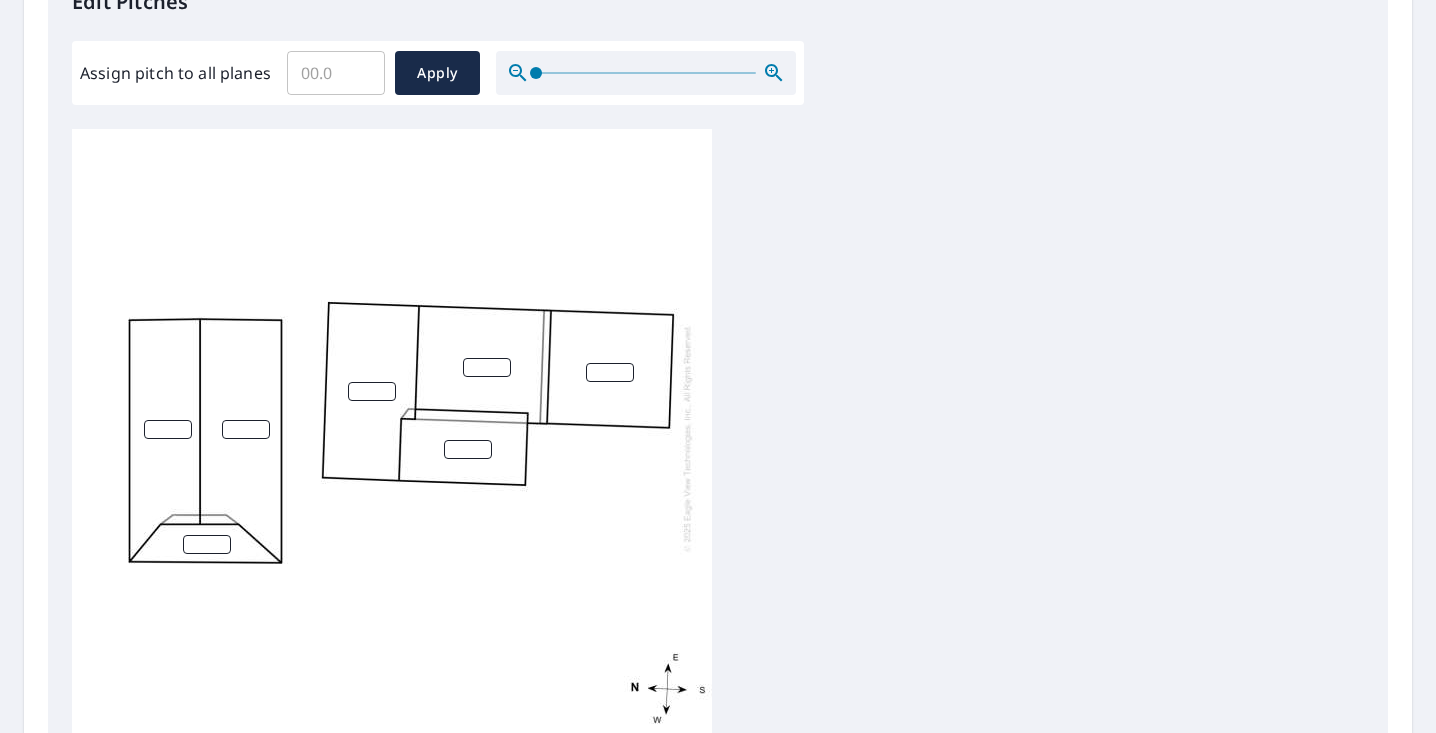 scroll, scrollTop: 5, scrollLeft: 0, axis: vertical 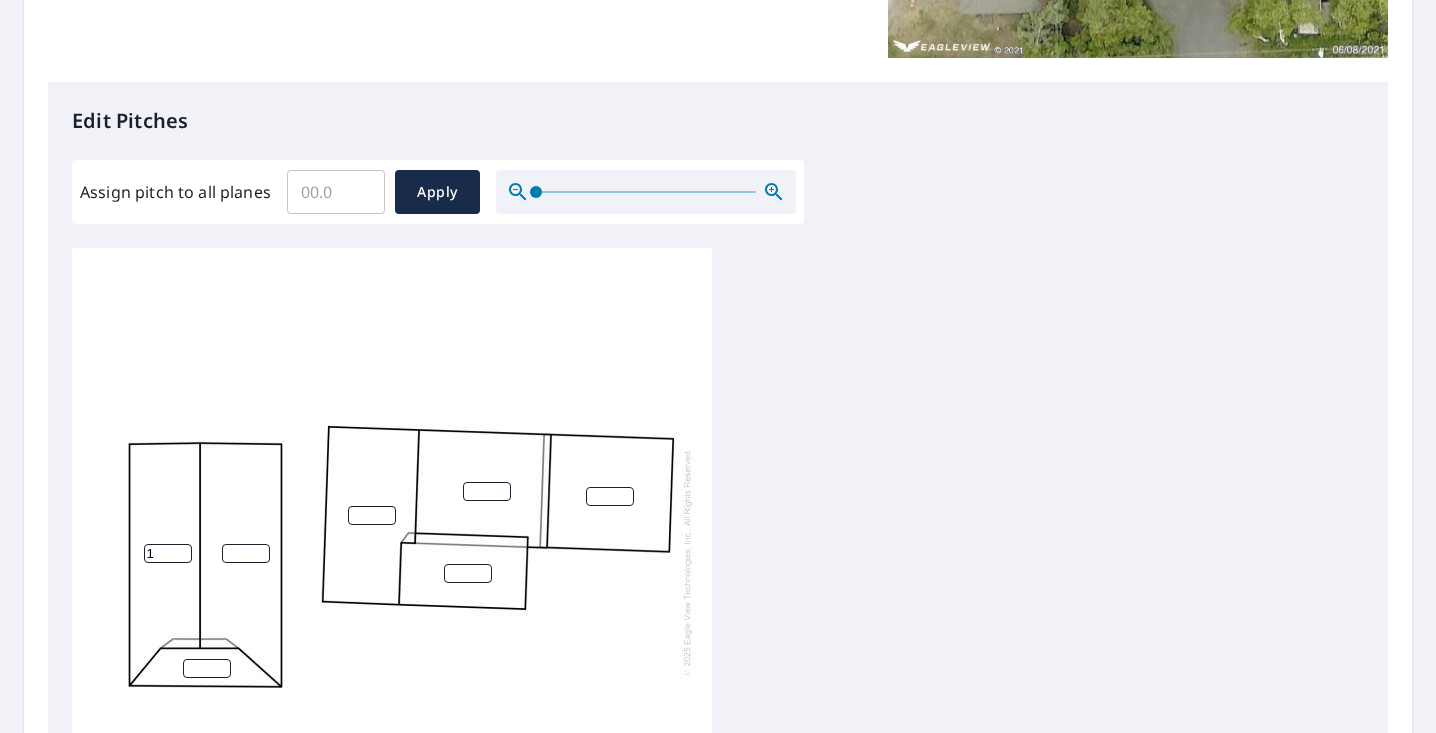 click on "1" at bounding box center [168, 553] 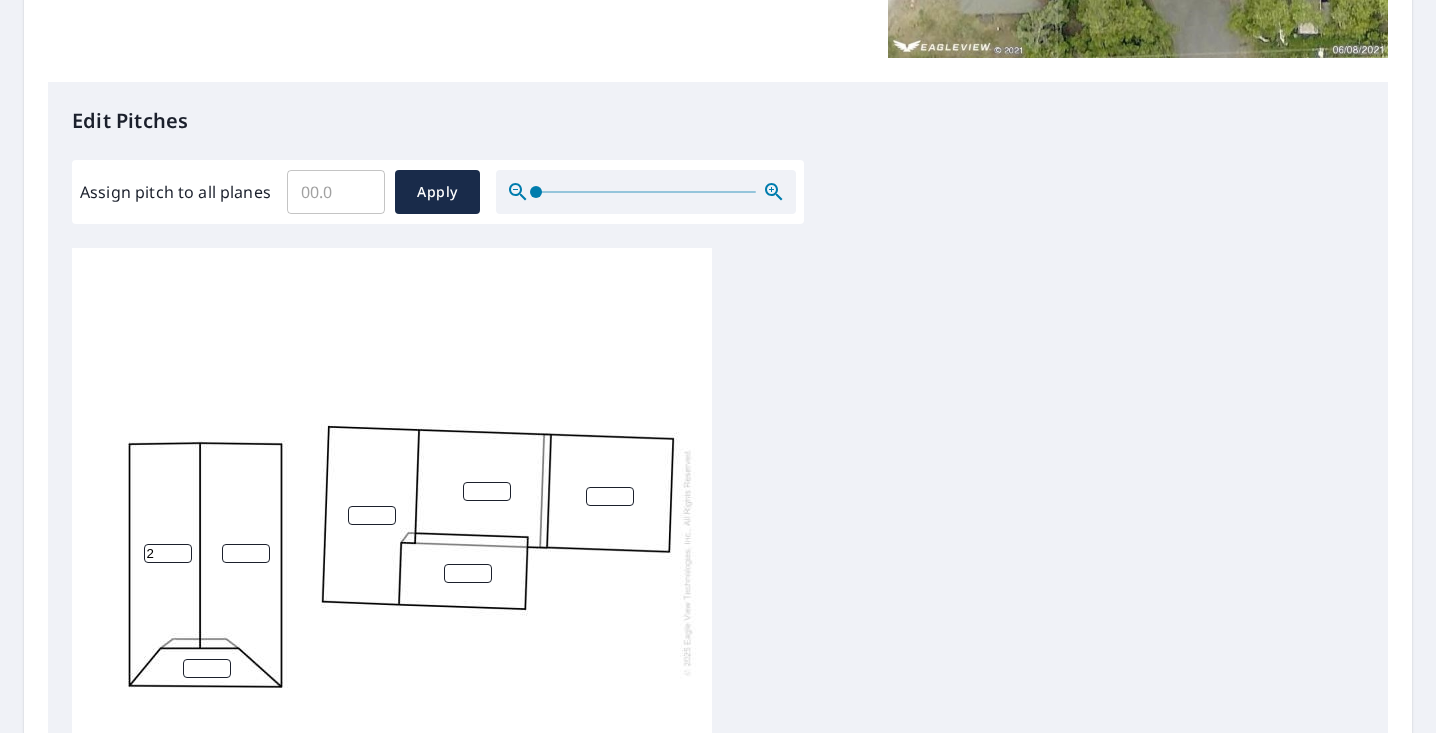 click on "2" at bounding box center (168, 553) 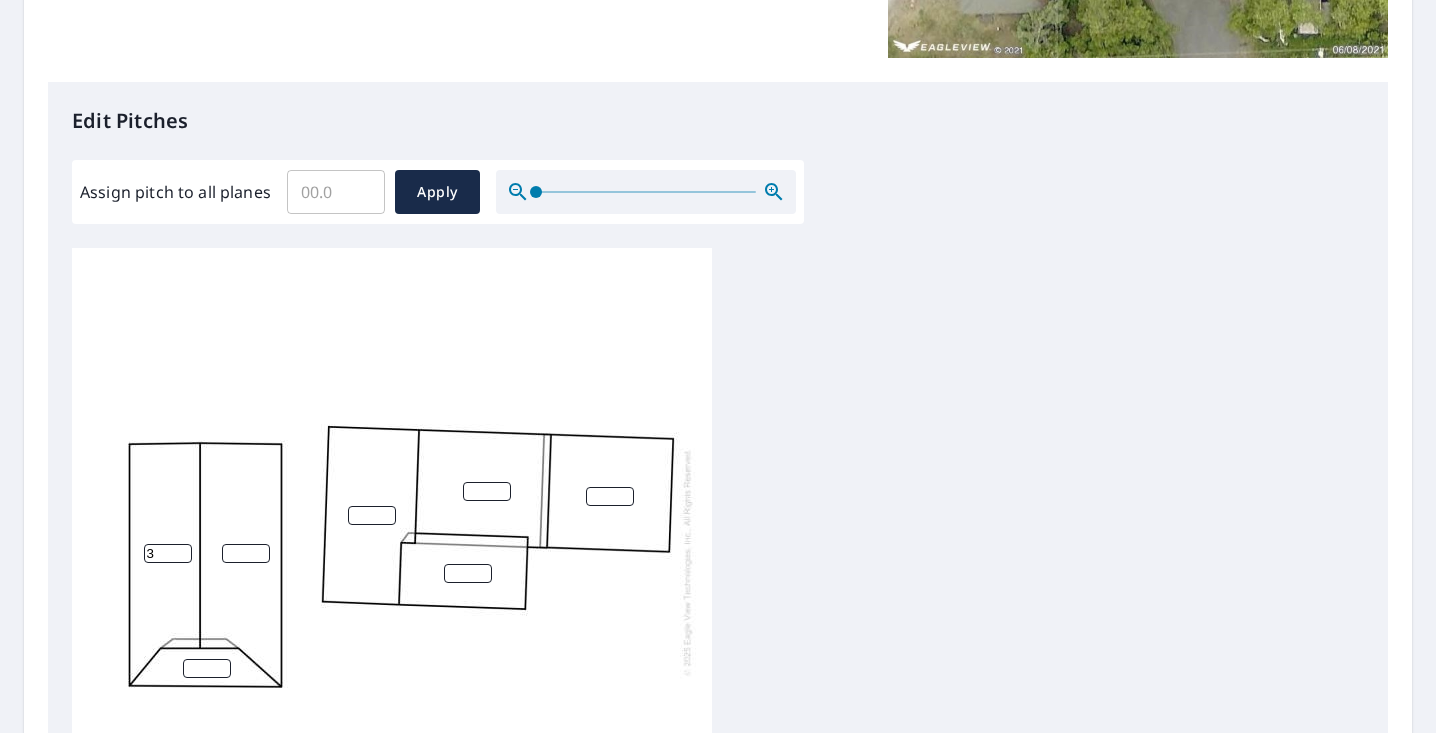 click on "3" at bounding box center (168, 553) 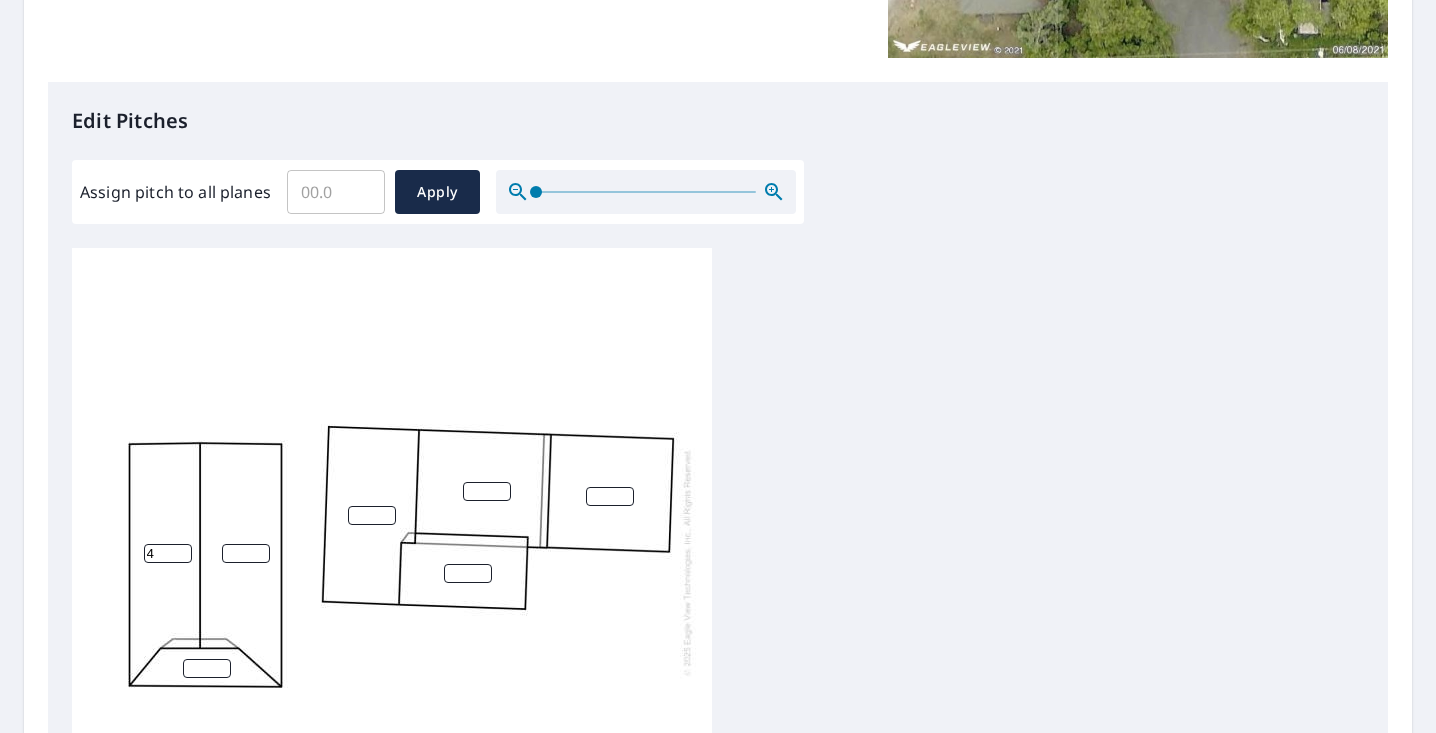 click on "4" at bounding box center [168, 553] 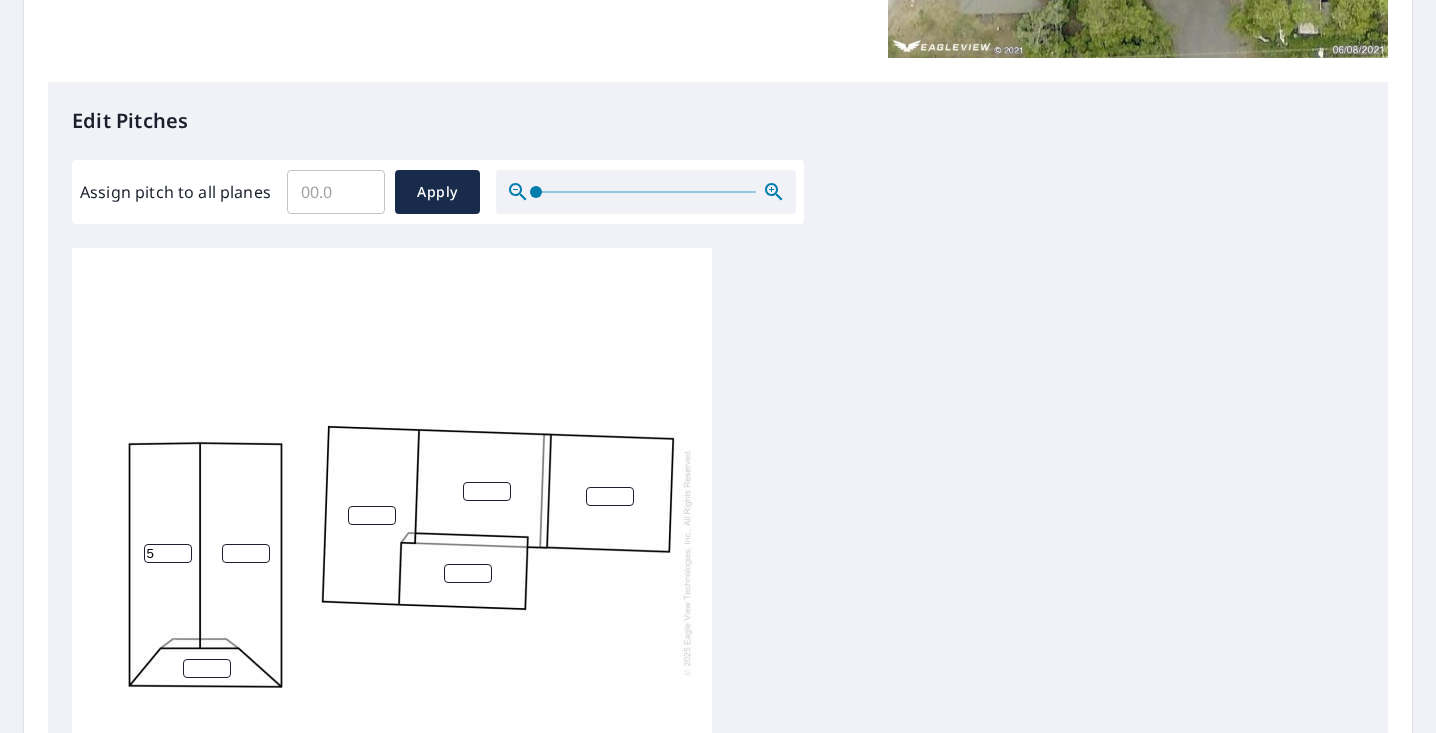 click on "5" at bounding box center [168, 553] 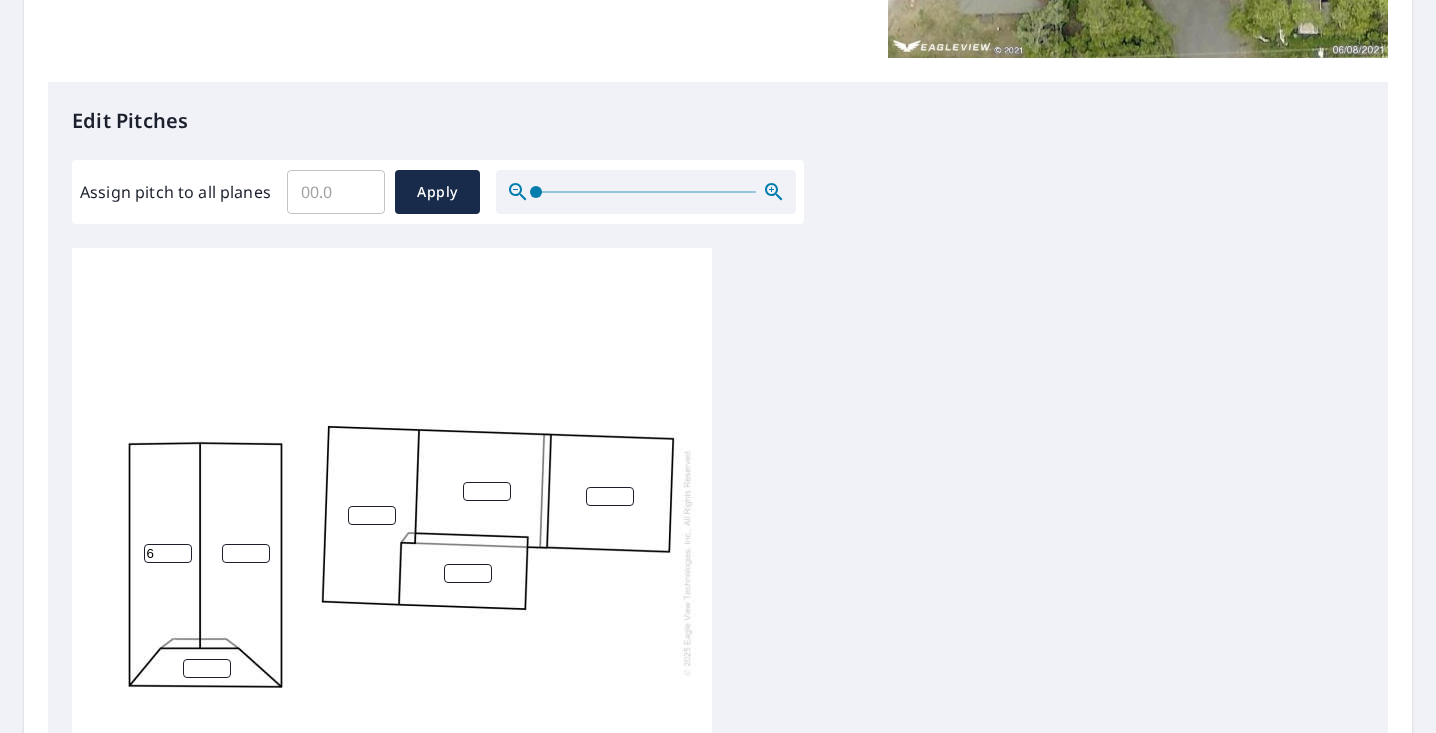click on "6" at bounding box center [168, 553] 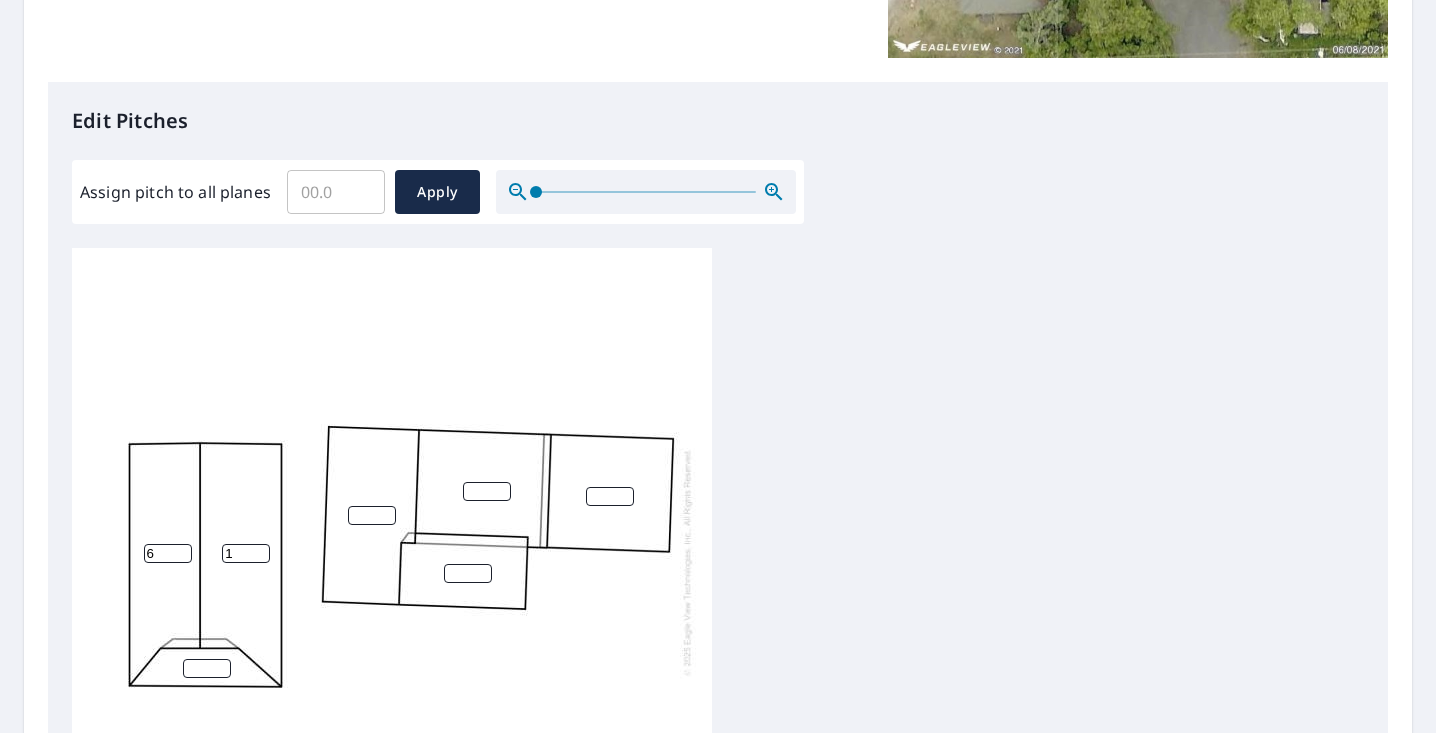 click on "1" at bounding box center [246, 553] 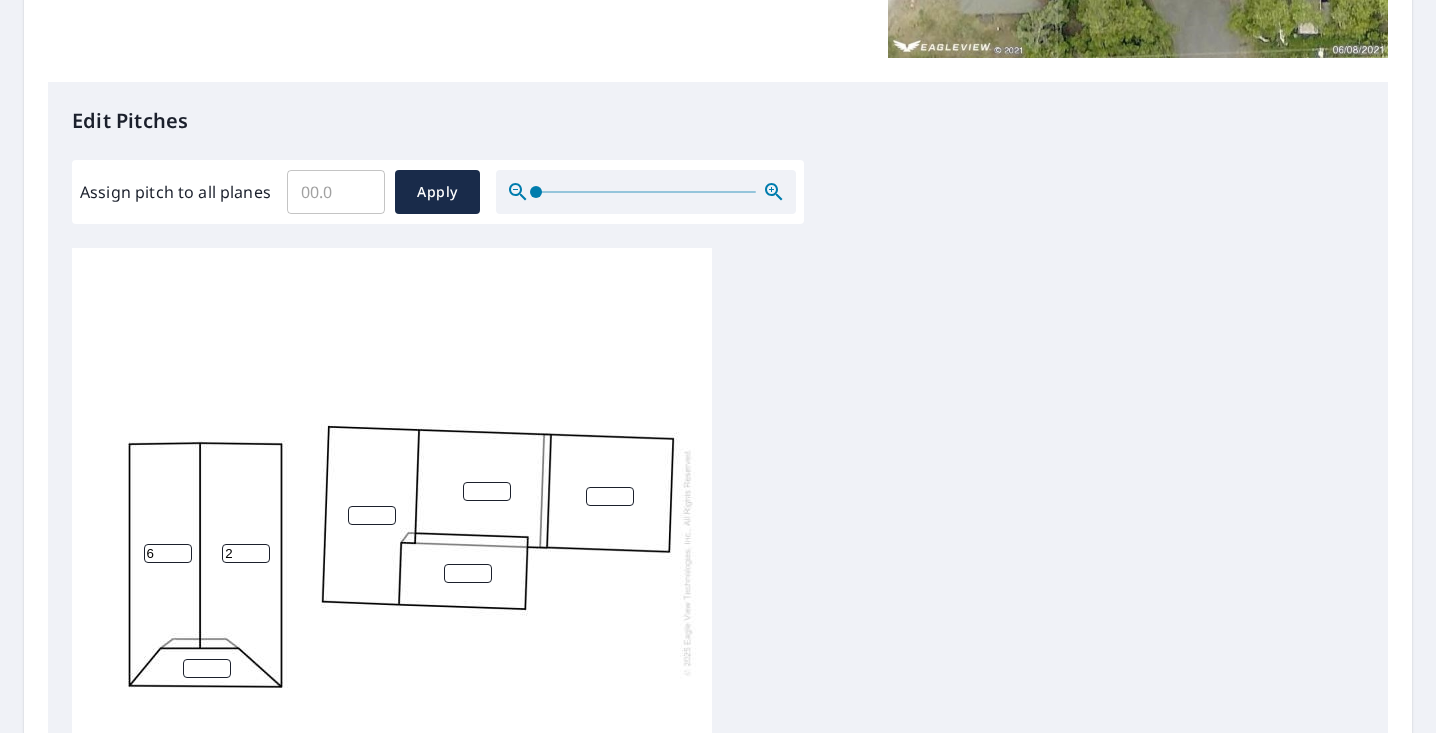 click on "2" at bounding box center (246, 553) 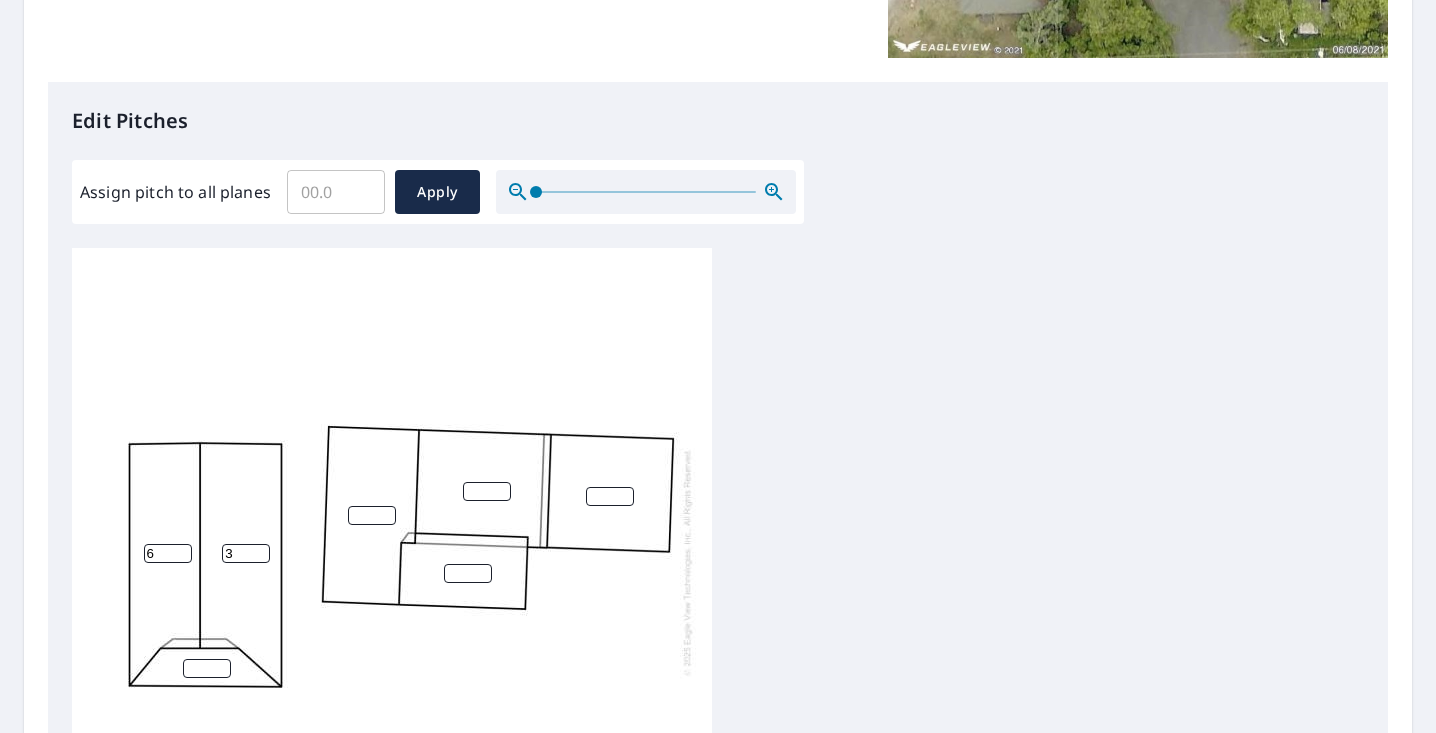 click on "3" at bounding box center [246, 553] 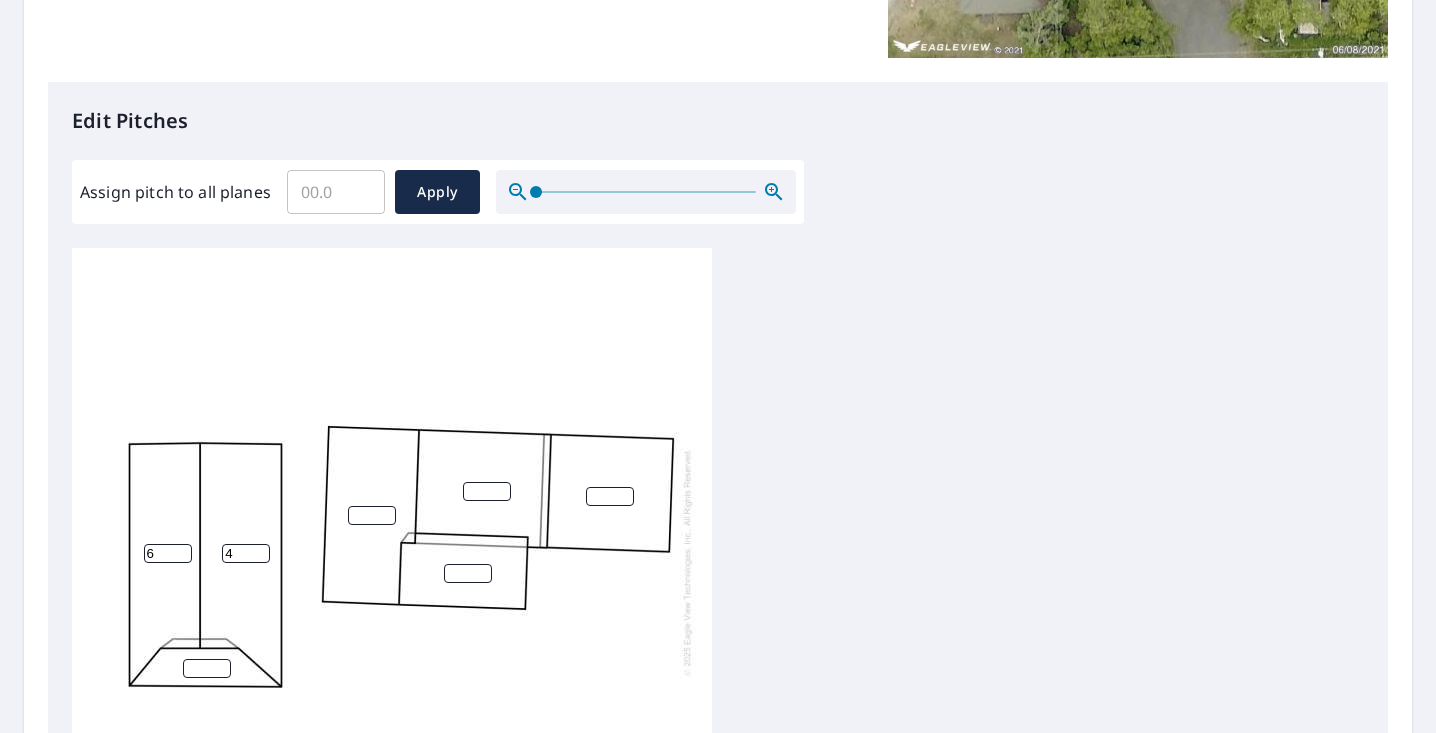 click on "4" at bounding box center [246, 553] 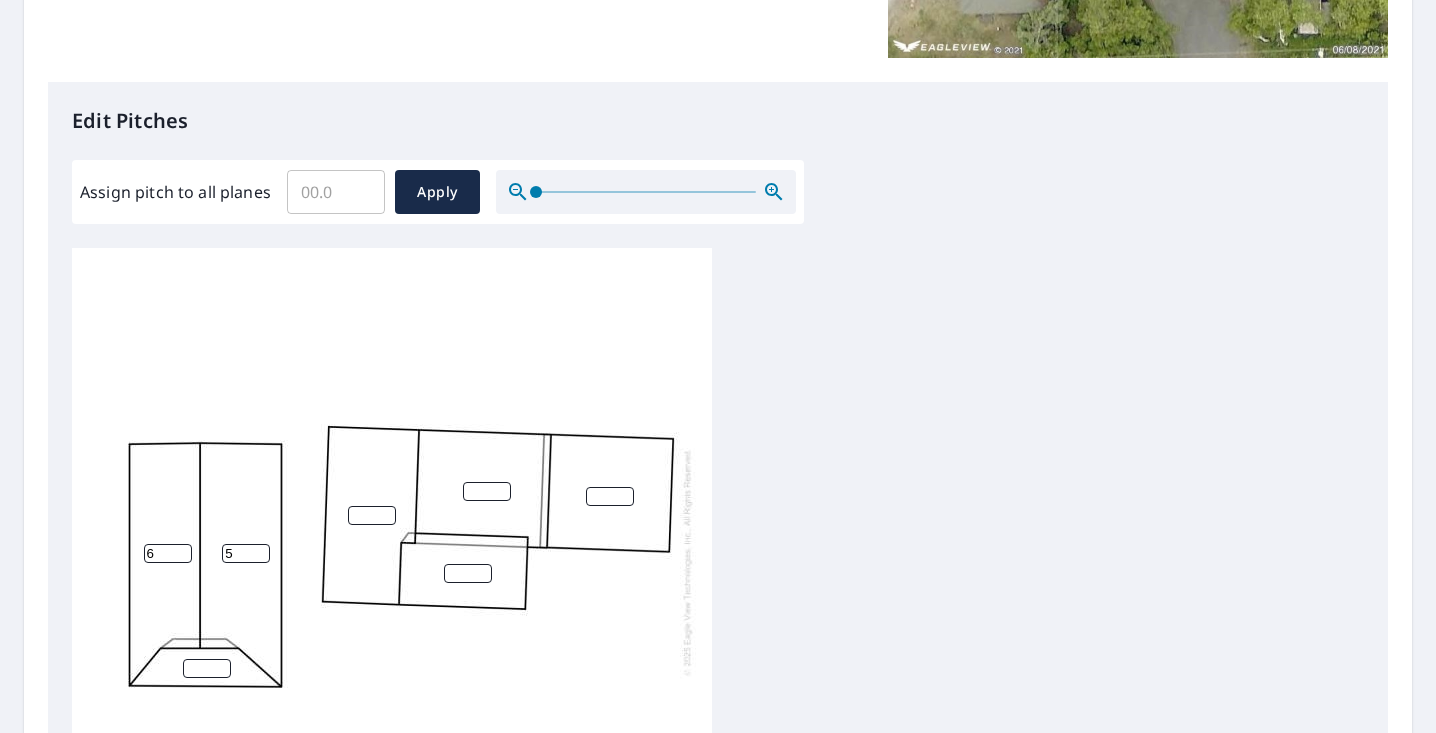 click on "5" at bounding box center [246, 553] 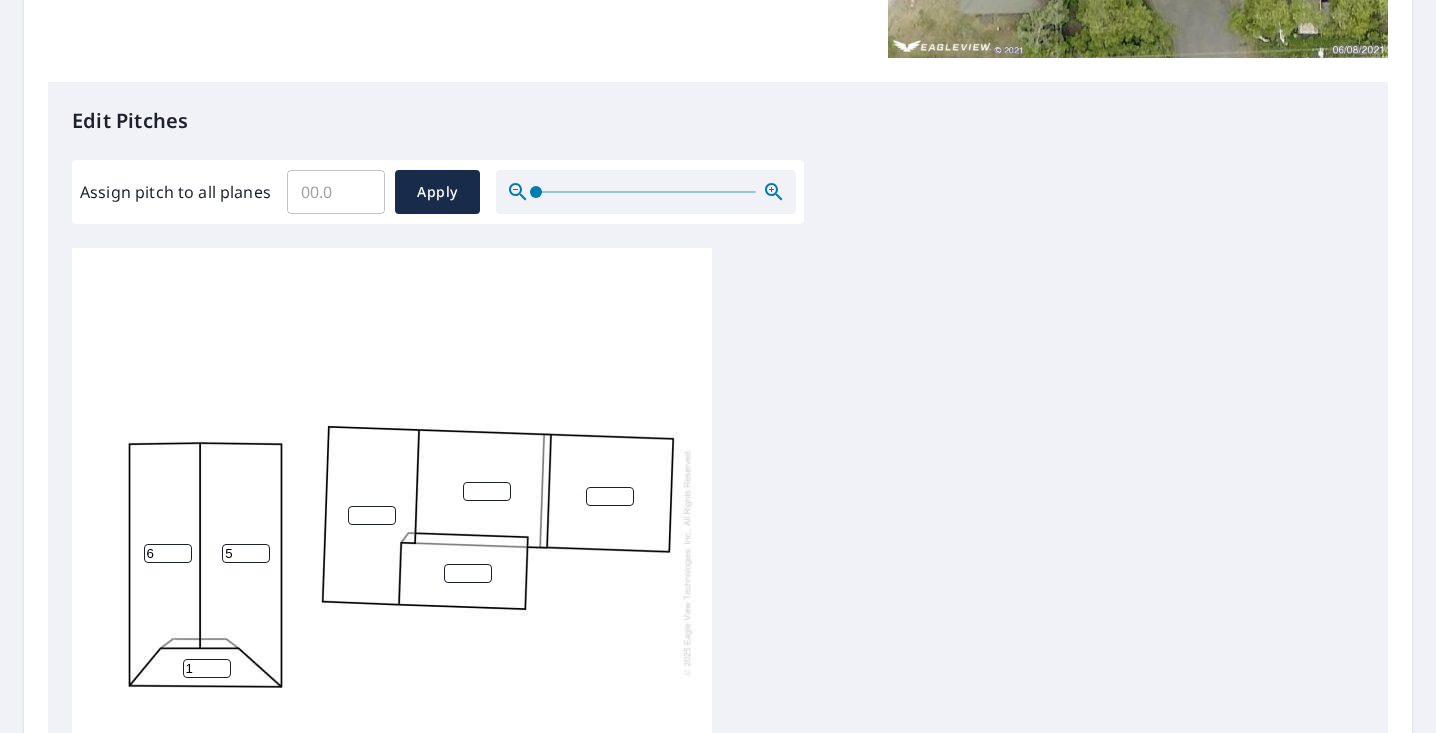 click on "1" at bounding box center (207, 668) 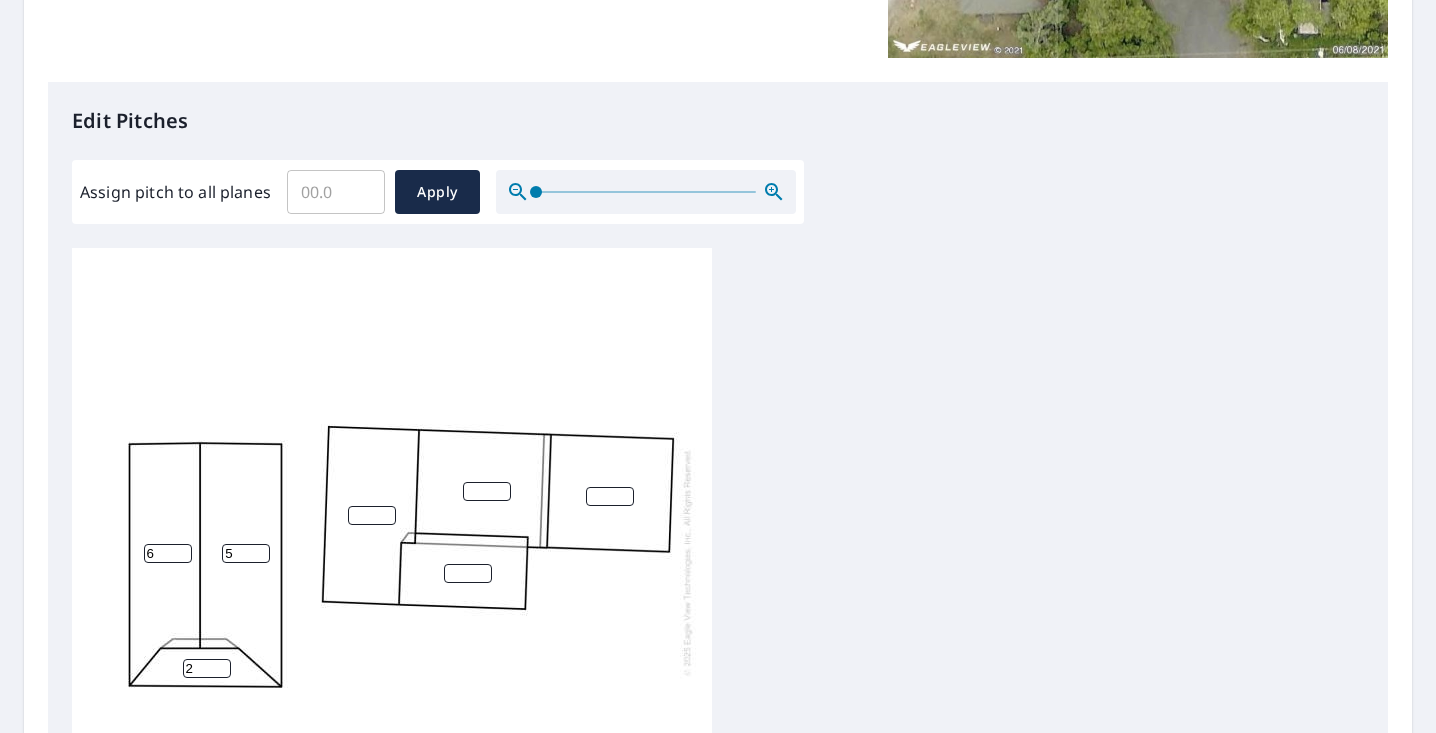 click on "2" at bounding box center [207, 668] 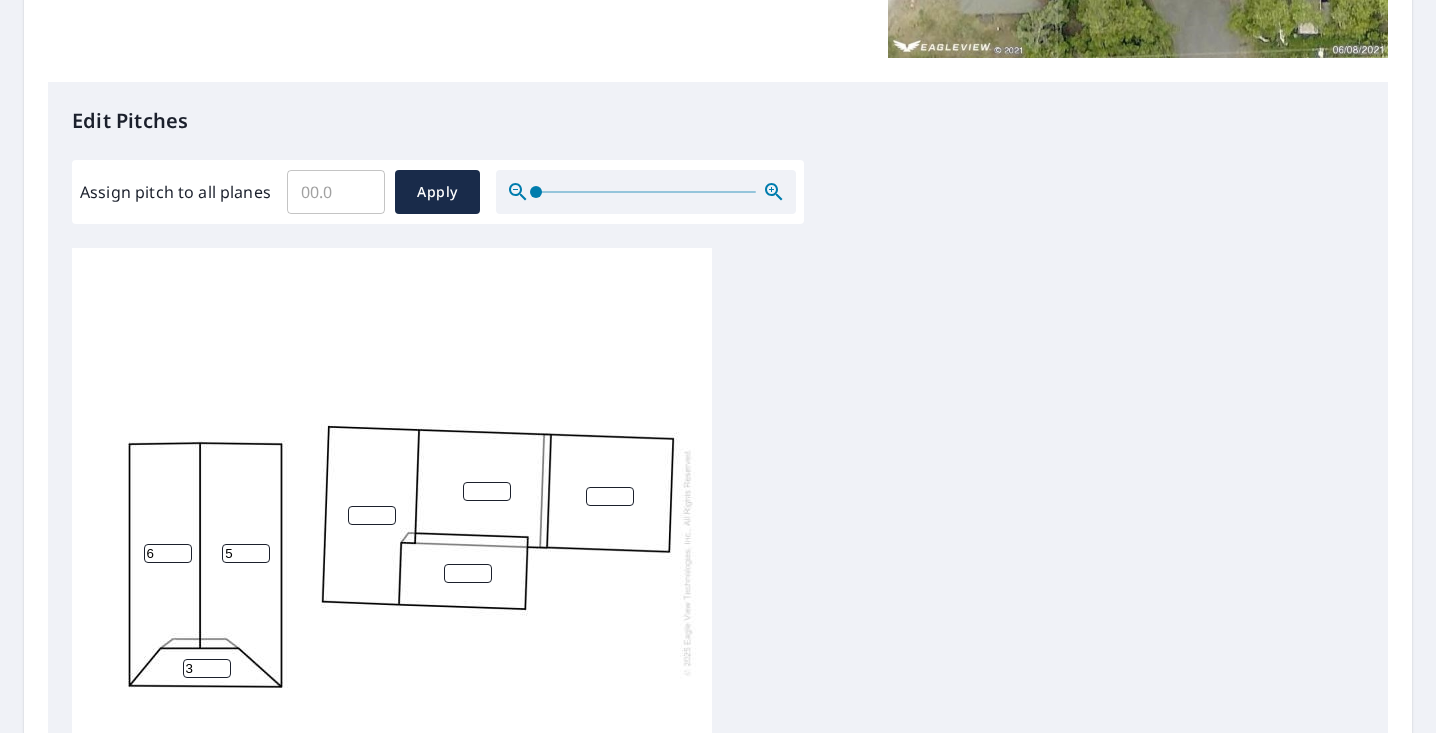 click on "3" at bounding box center (207, 668) 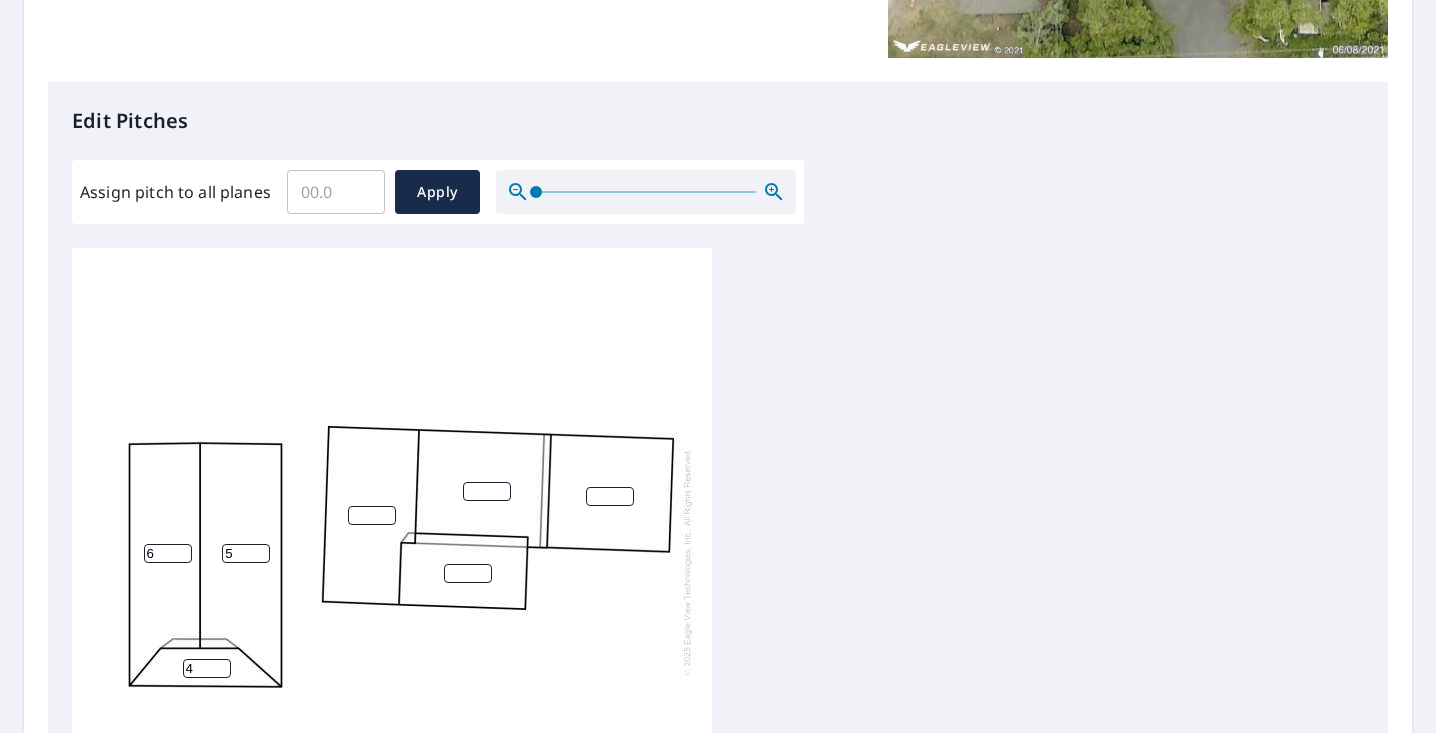 click on "4" at bounding box center [207, 668] 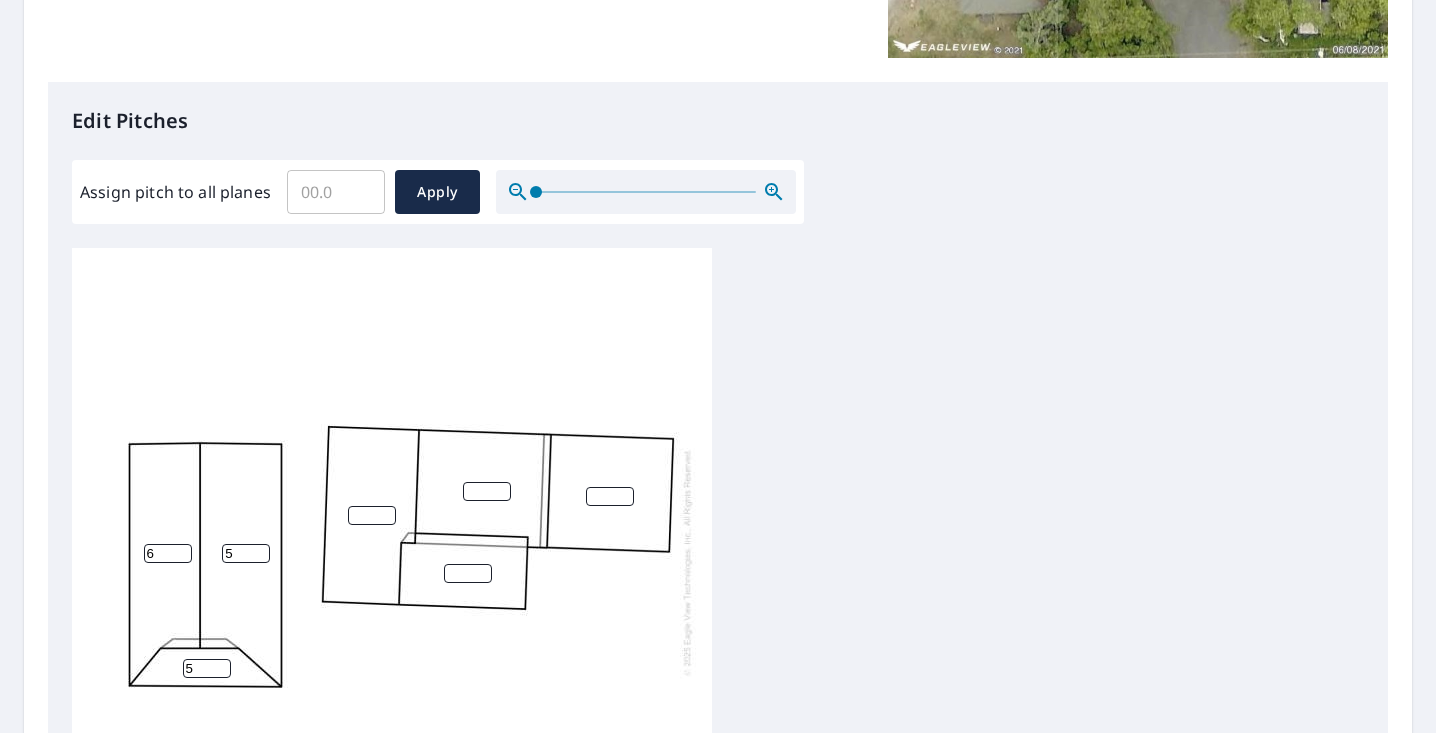 click on "5" at bounding box center [207, 668] 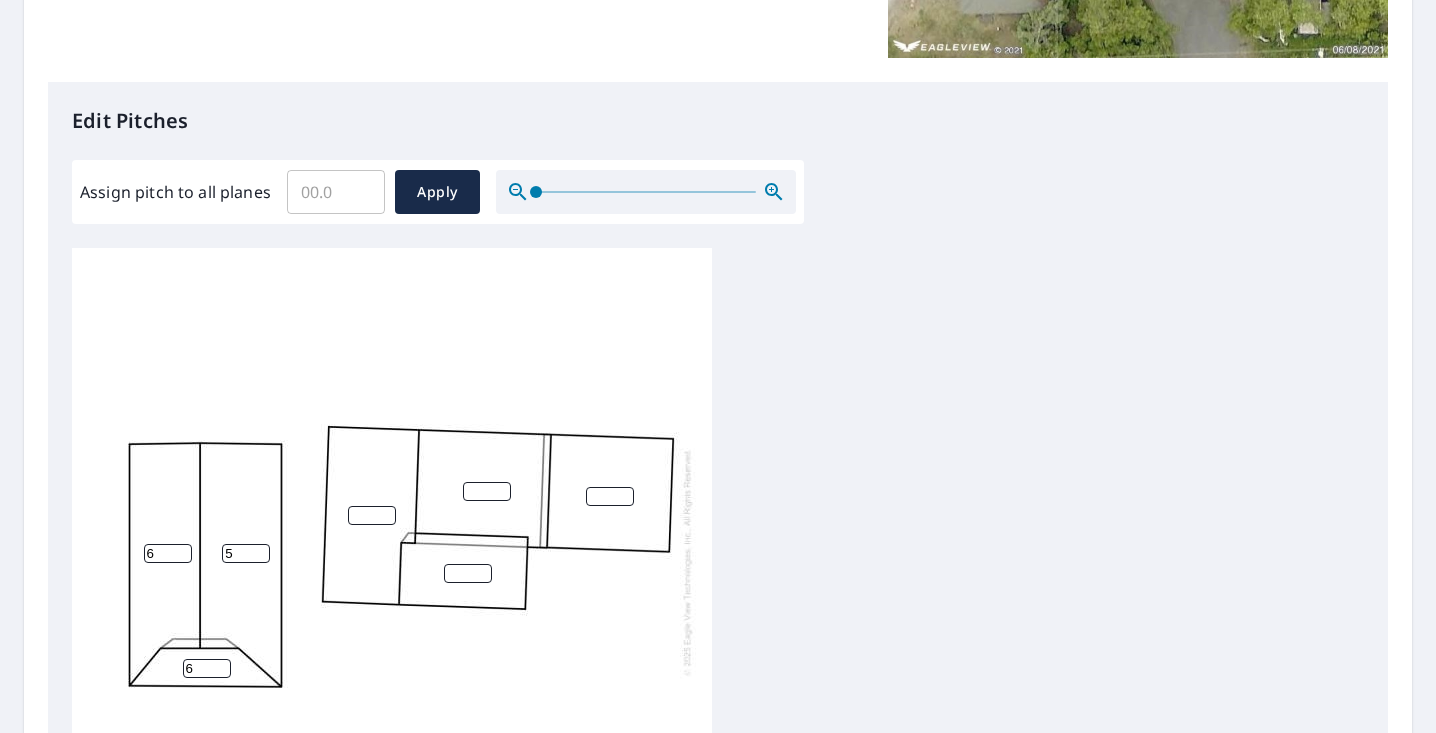 click on "6" at bounding box center (207, 668) 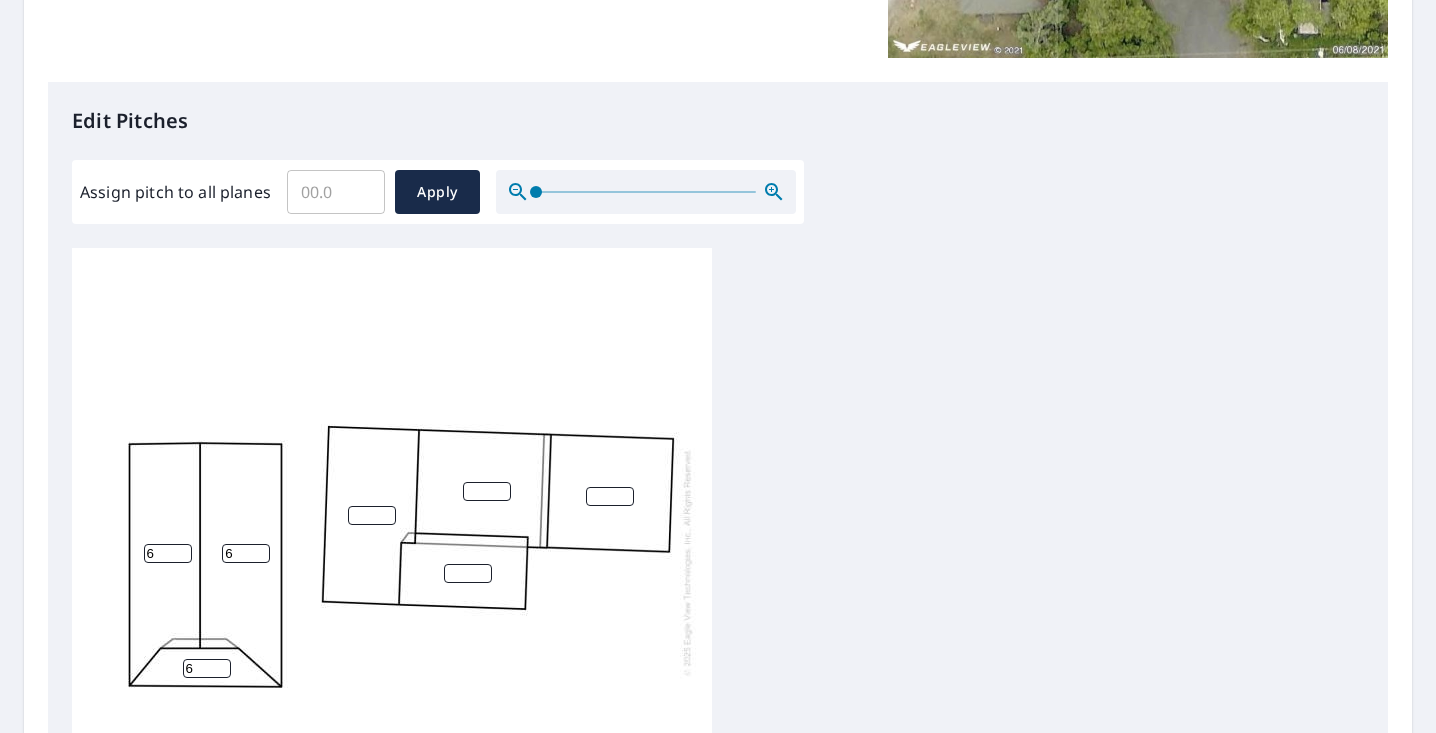 click on "6" at bounding box center [246, 553] 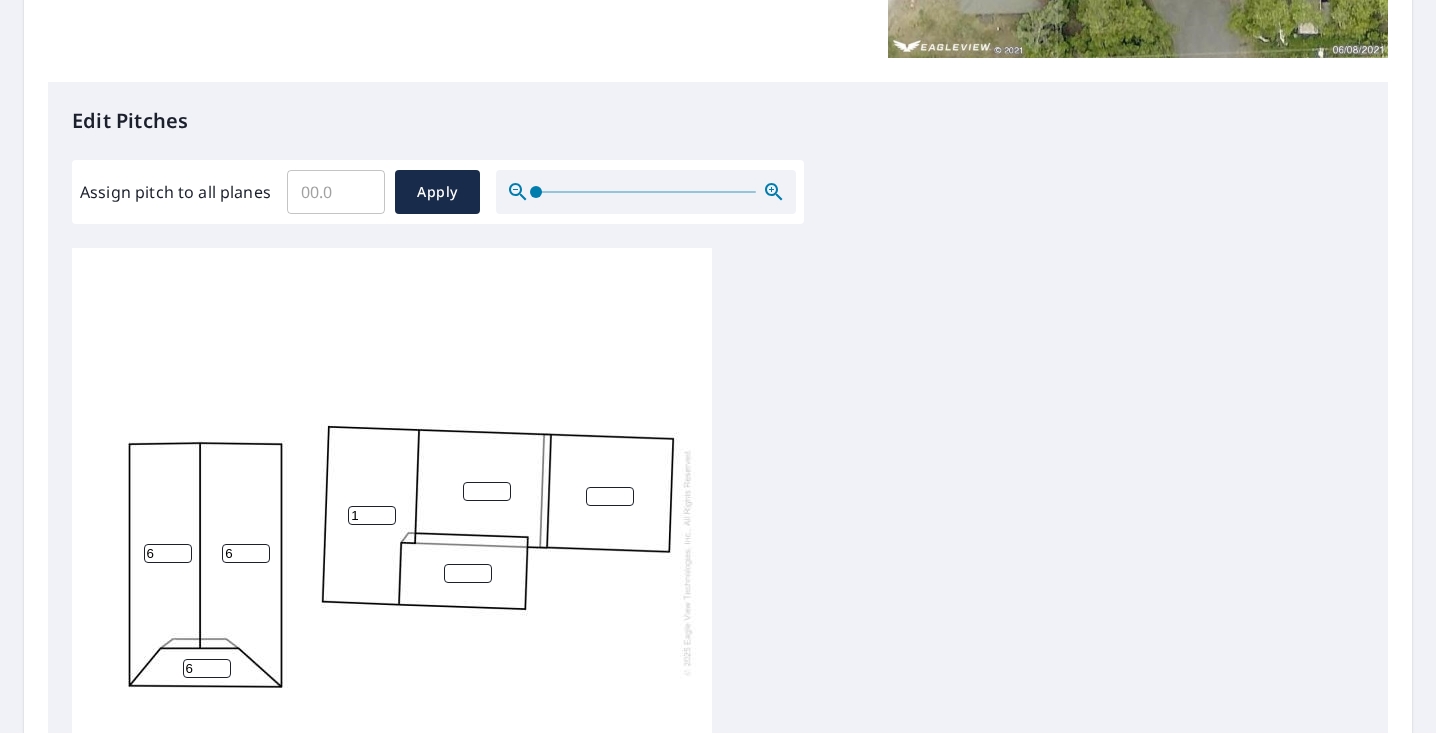 click on "1" at bounding box center [372, 515] 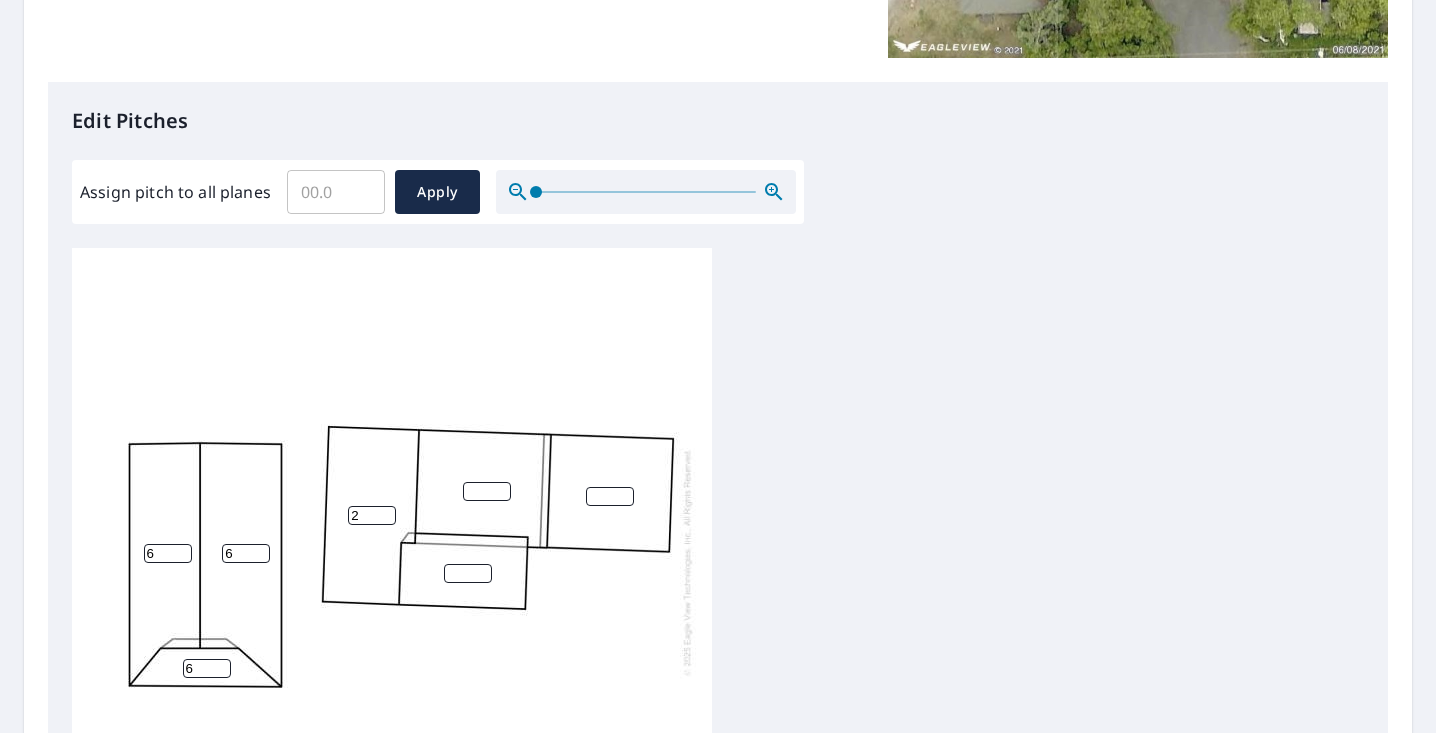 click on "2" at bounding box center (372, 515) 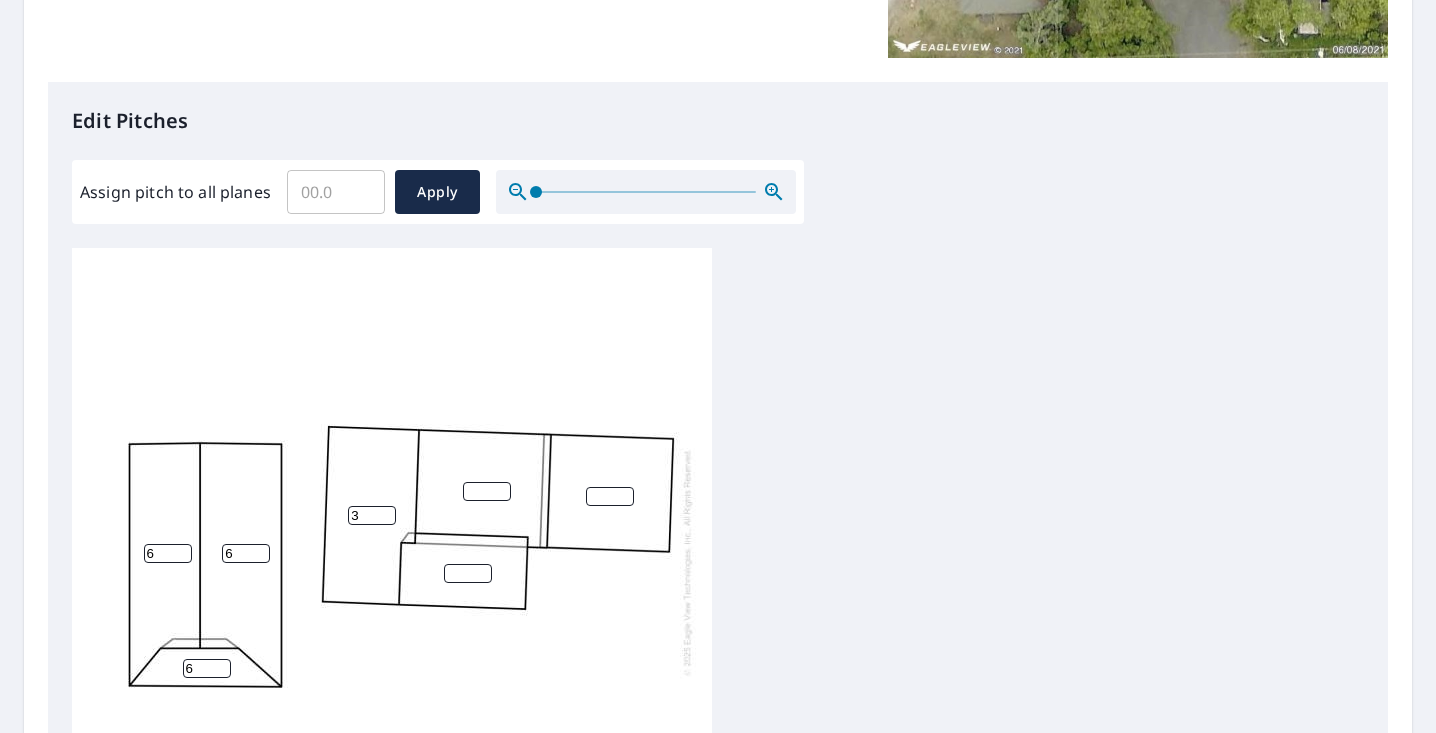 click on "3" at bounding box center (372, 515) 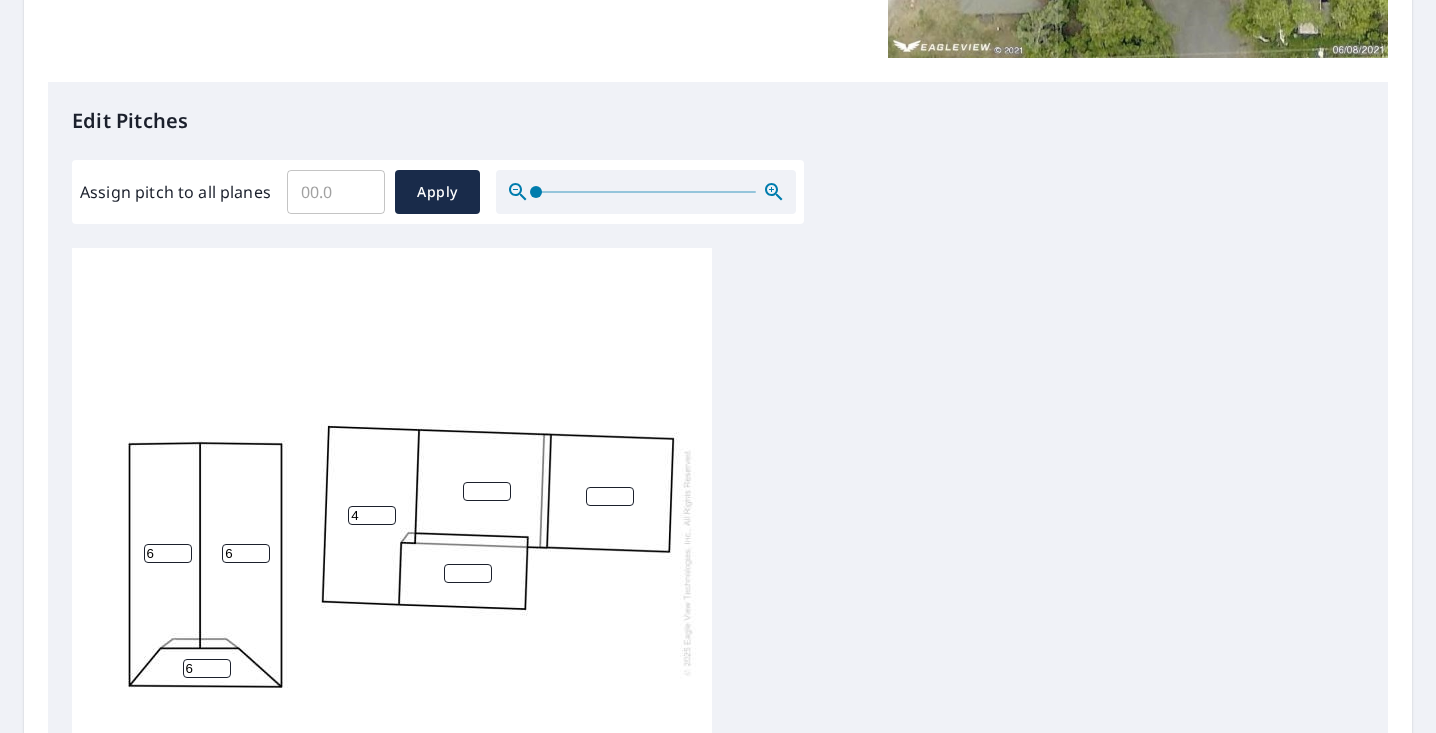 click on "4" at bounding box center [372, 515] 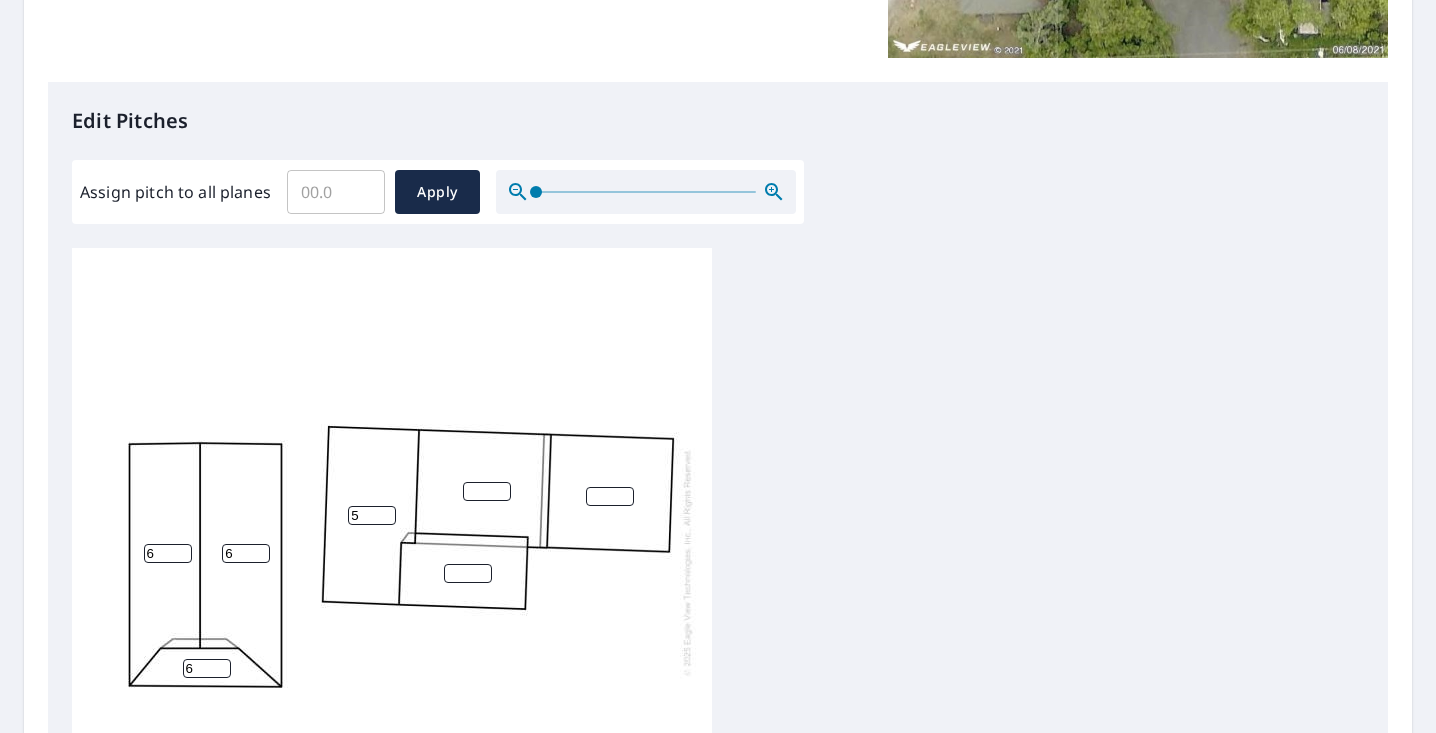 click on "5" at bounding box center (372, 515) 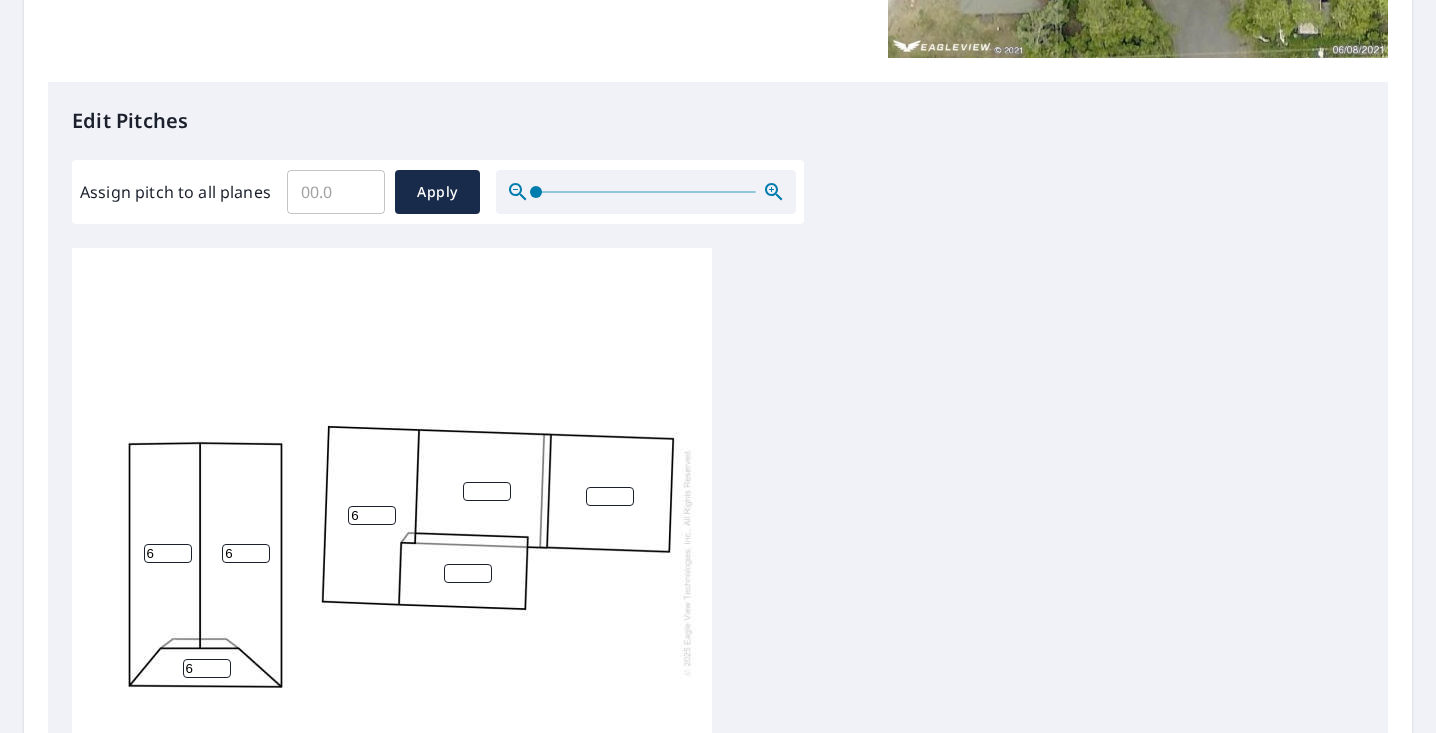click on "6" at bounding box center [372, 515] 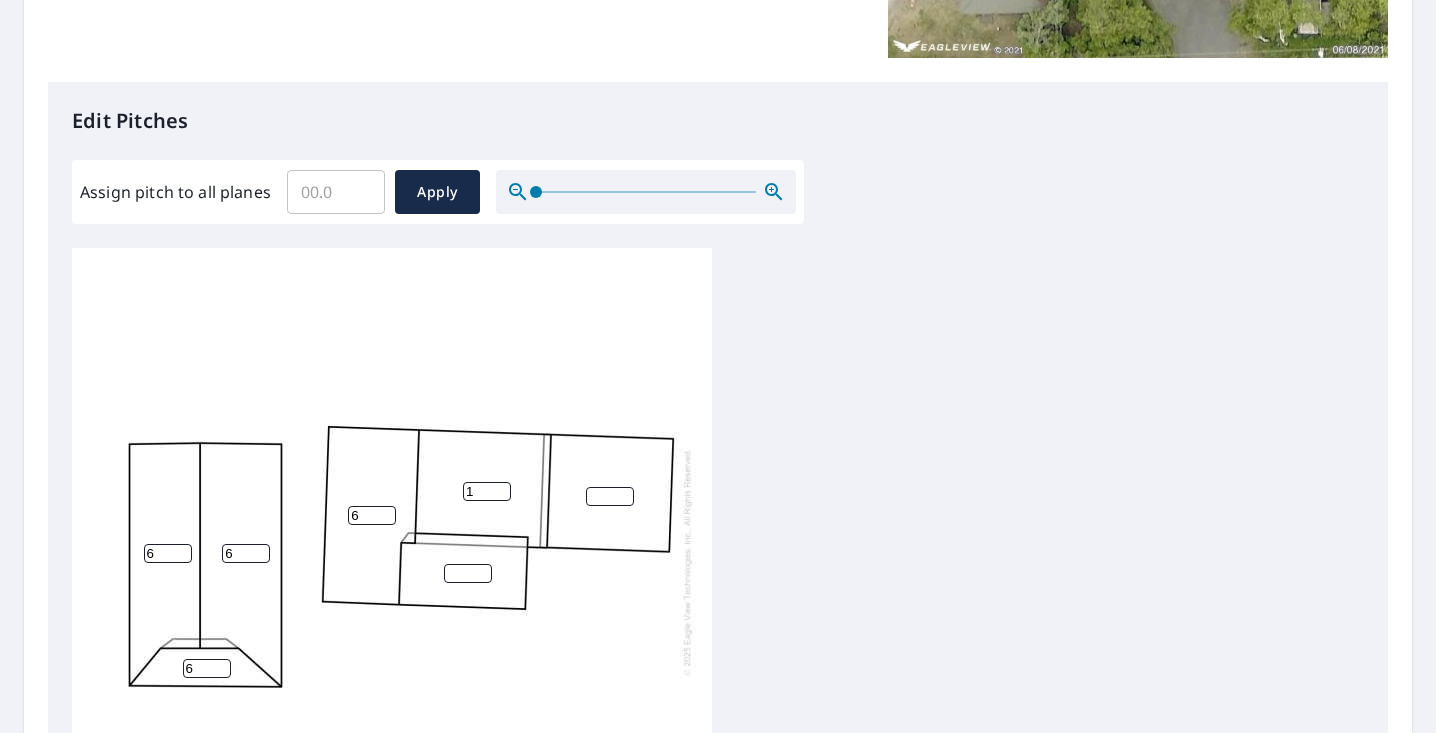 click on "1" at bounding box center (487, 491) 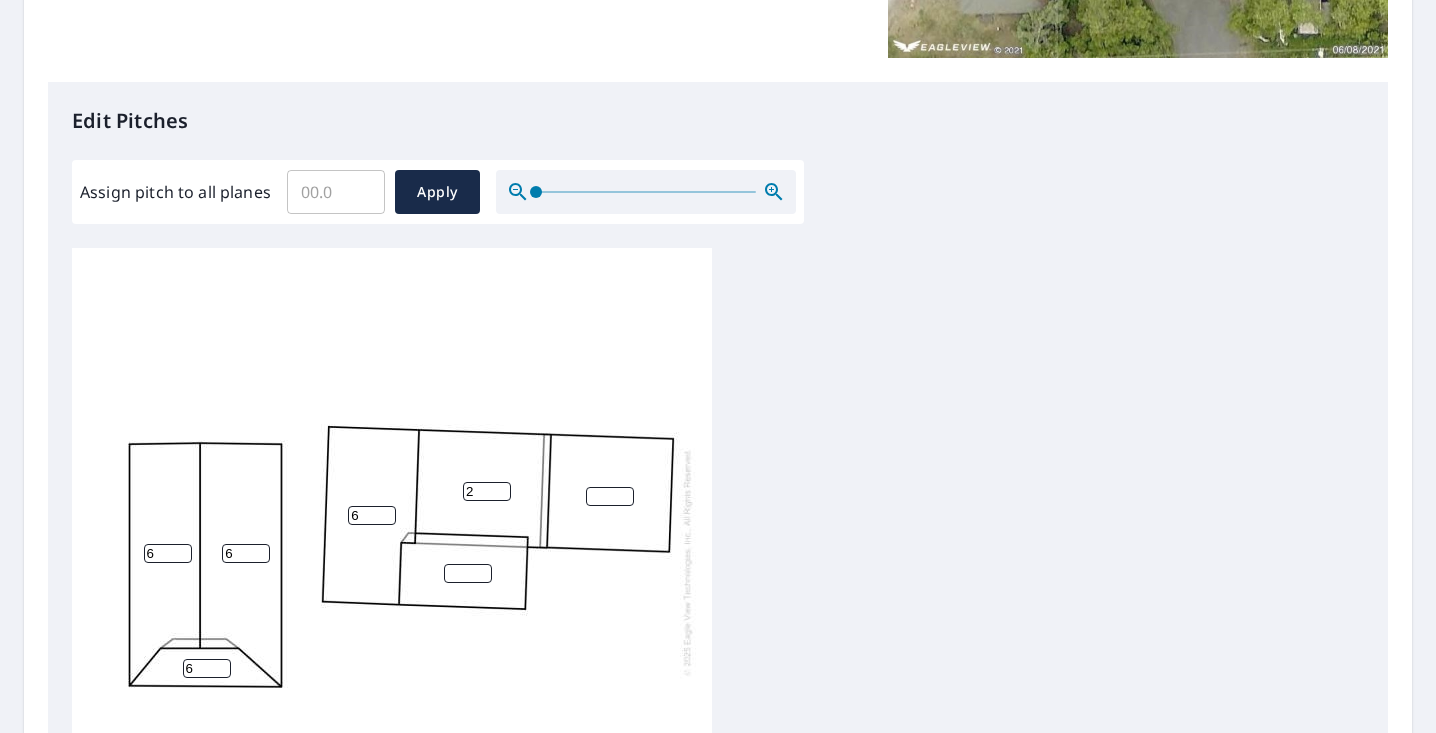 click on "2" at bounding box center (487, 491) 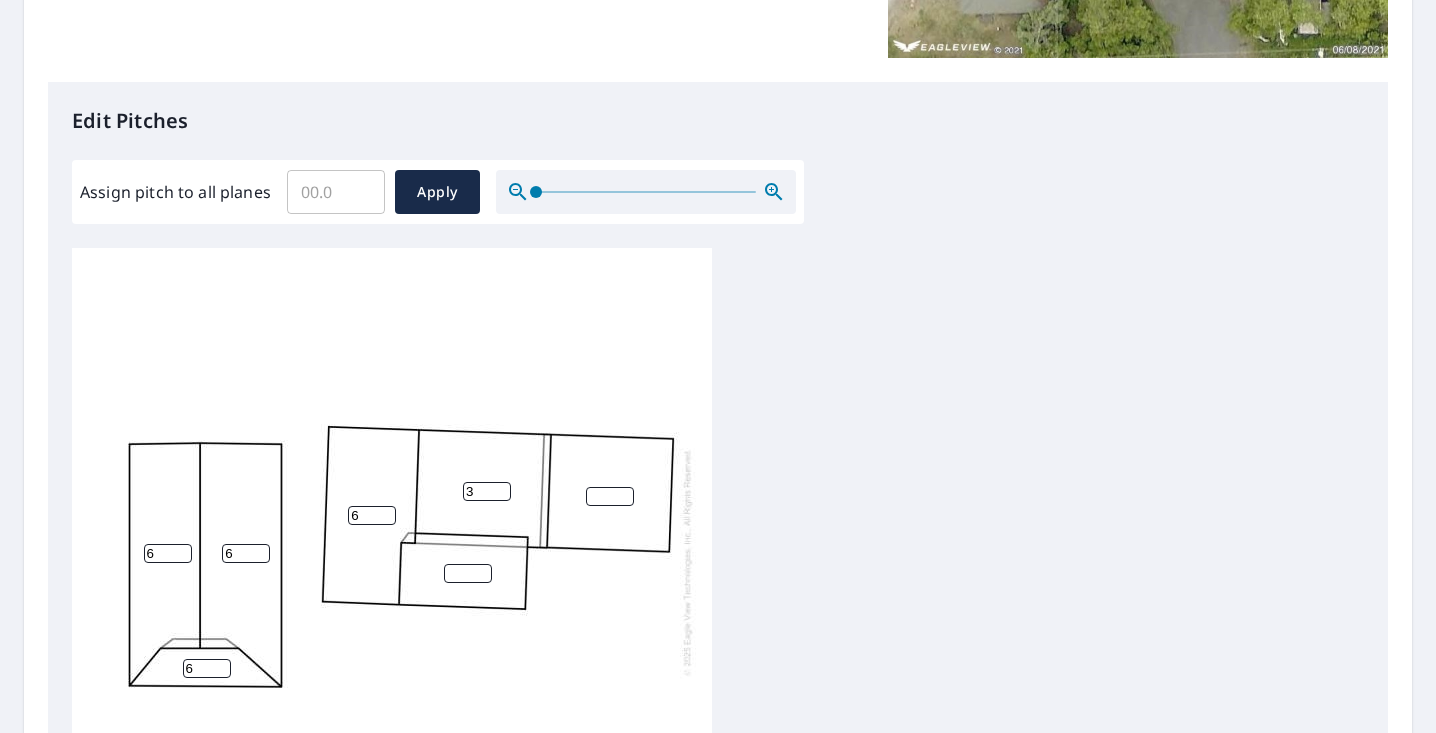 click on "3" at bounding box center [487, 491] 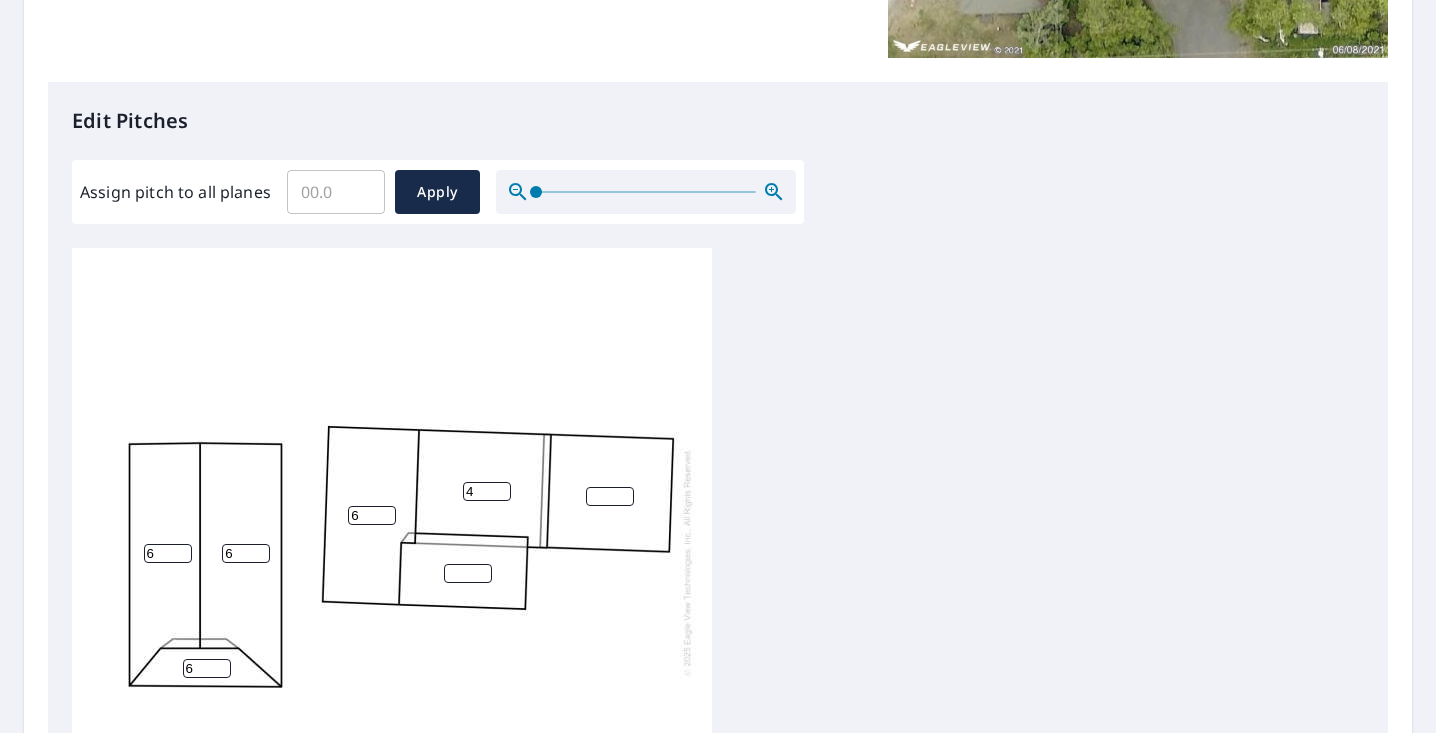 click on "4" at bounding box center [487, 491] 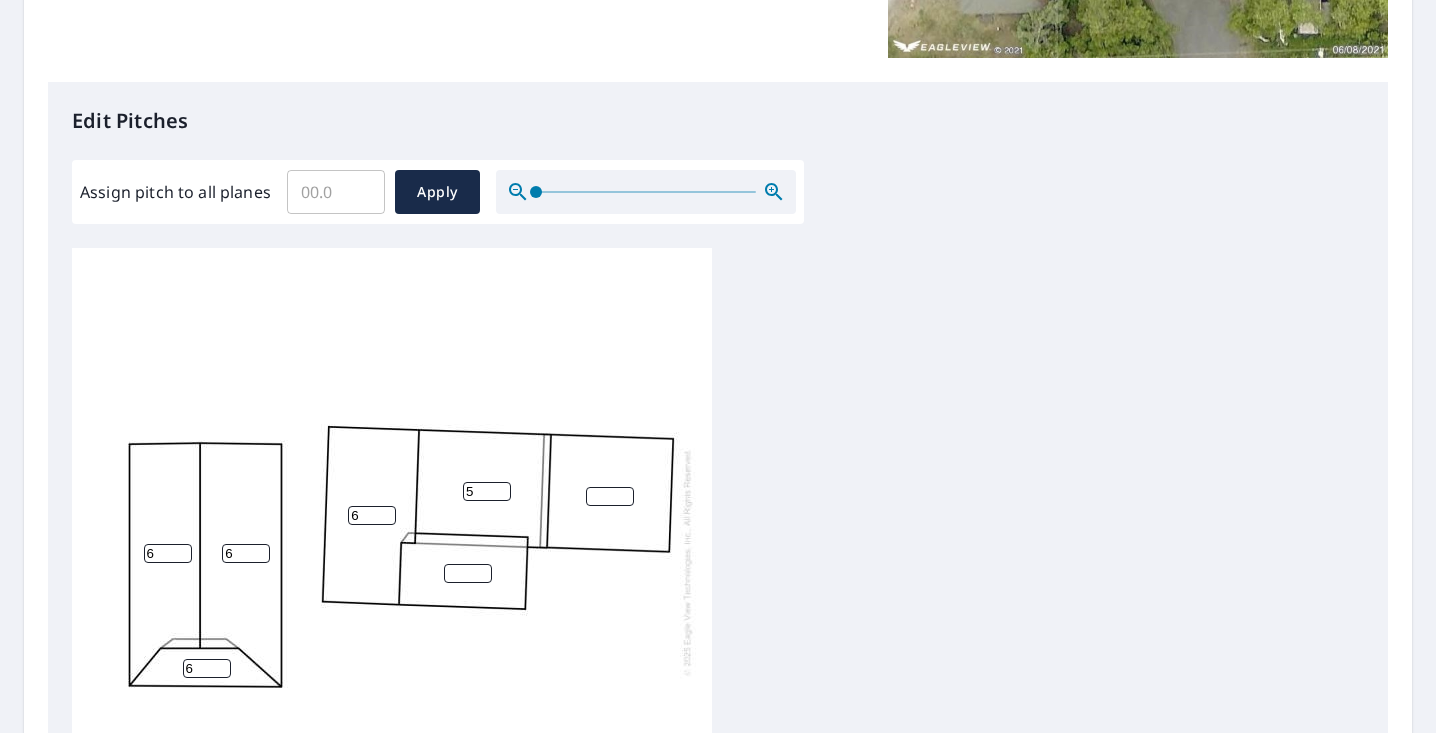 click on "5" at bounding box center [487, 491] 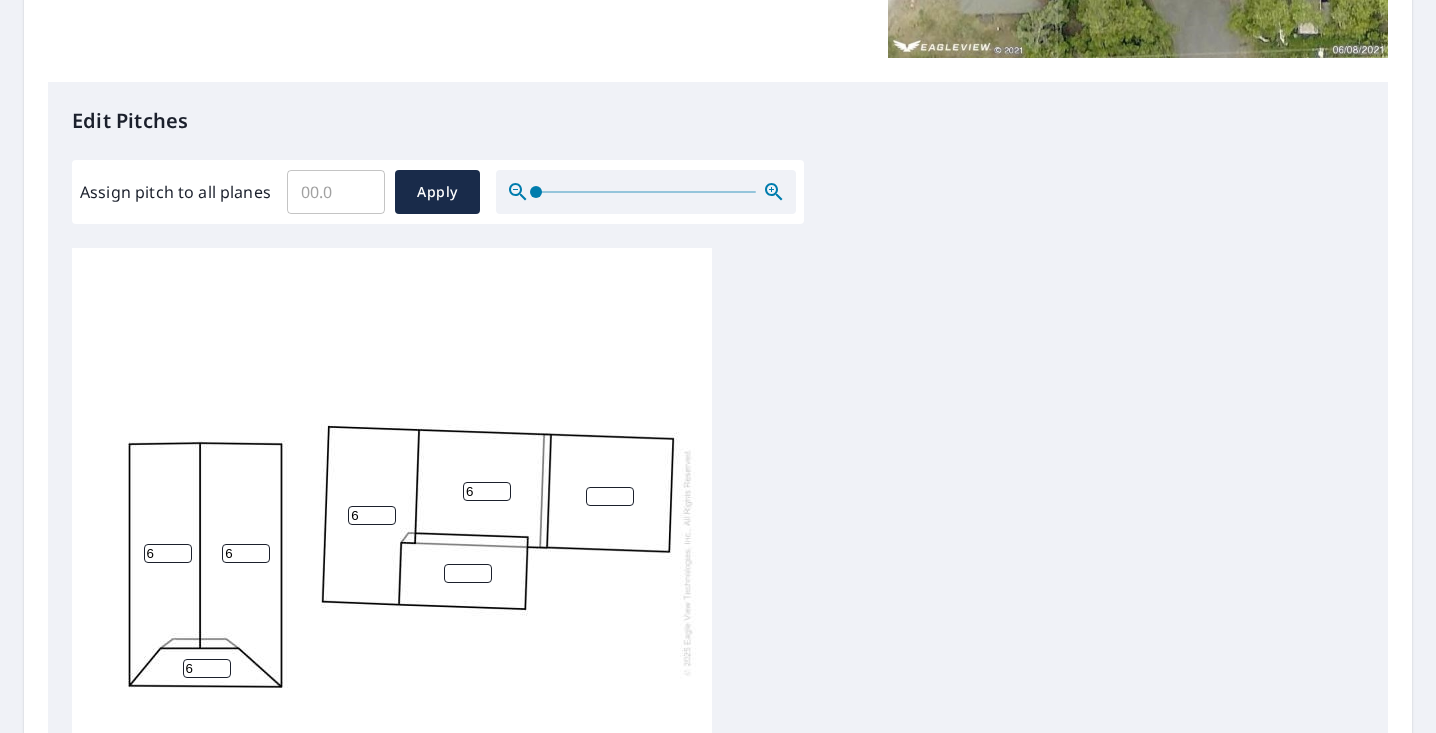 click on "6" at bounding box center [487, 491] 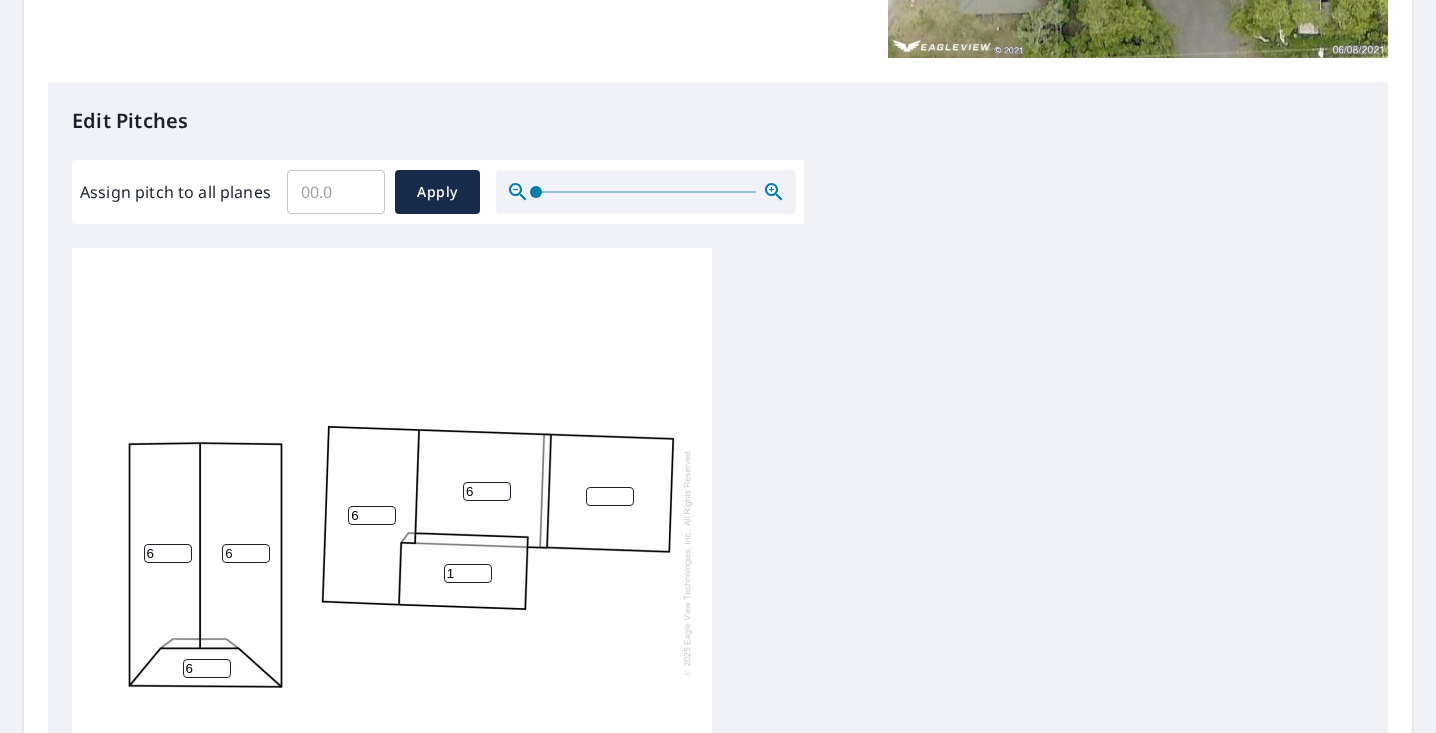 click on "1" at bounding box center (468, 573) 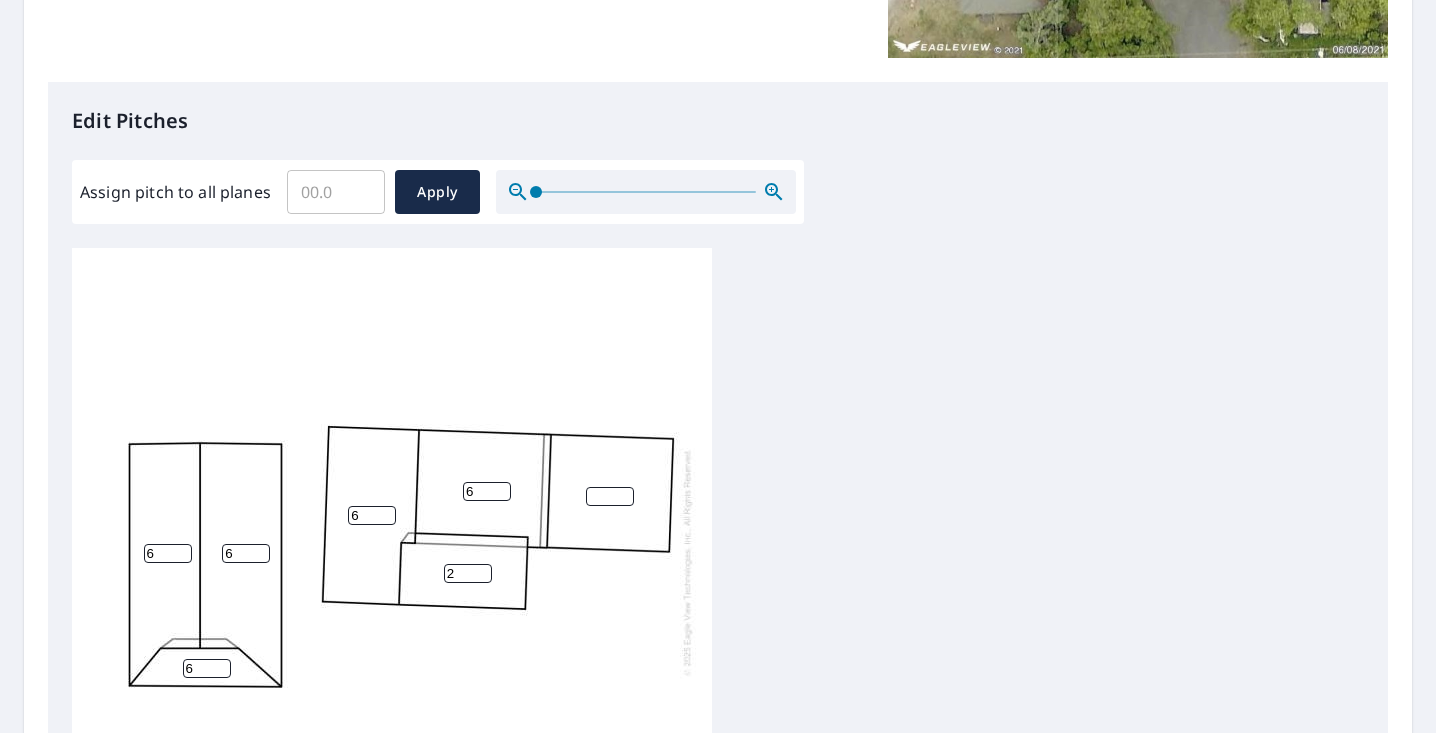 click on "2" at bounding box center (468, 573) 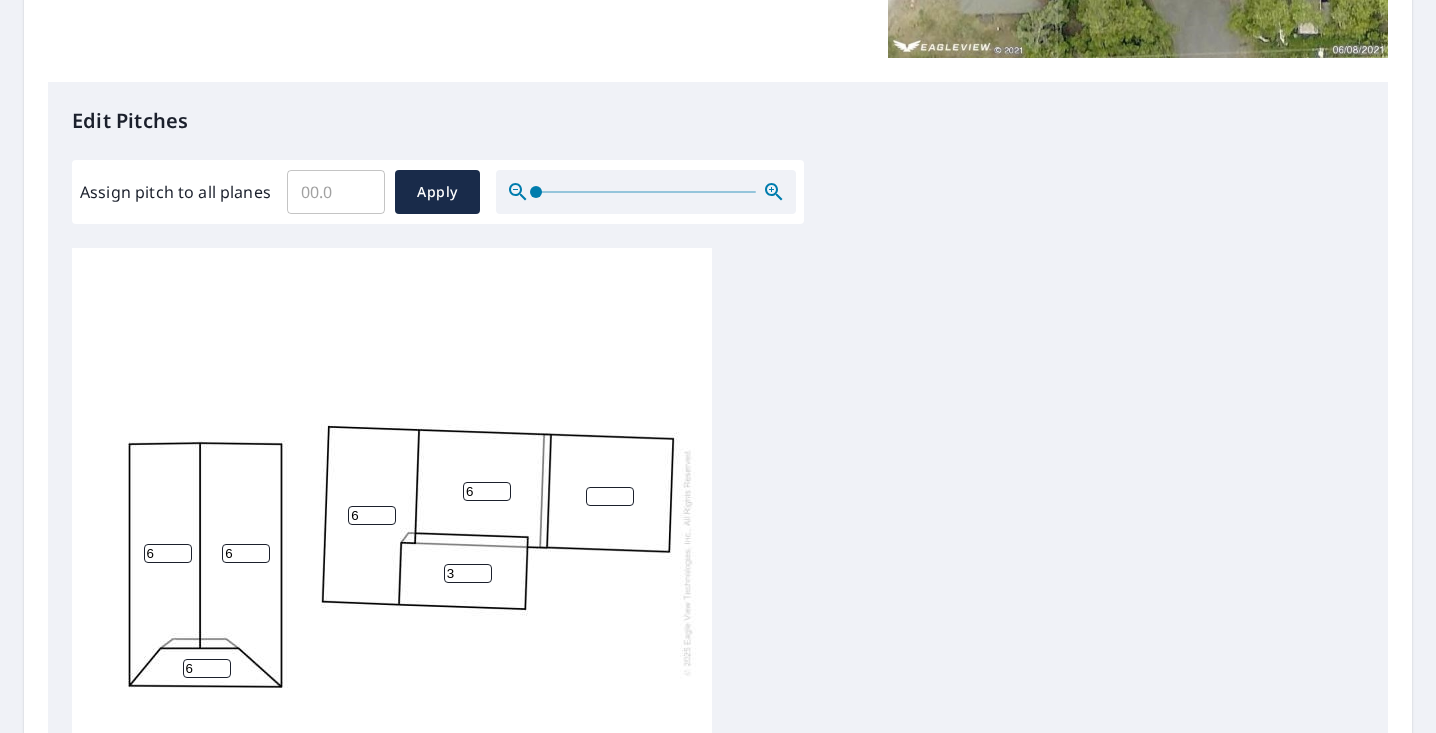 click on "3" at bounding box center (468, 573) 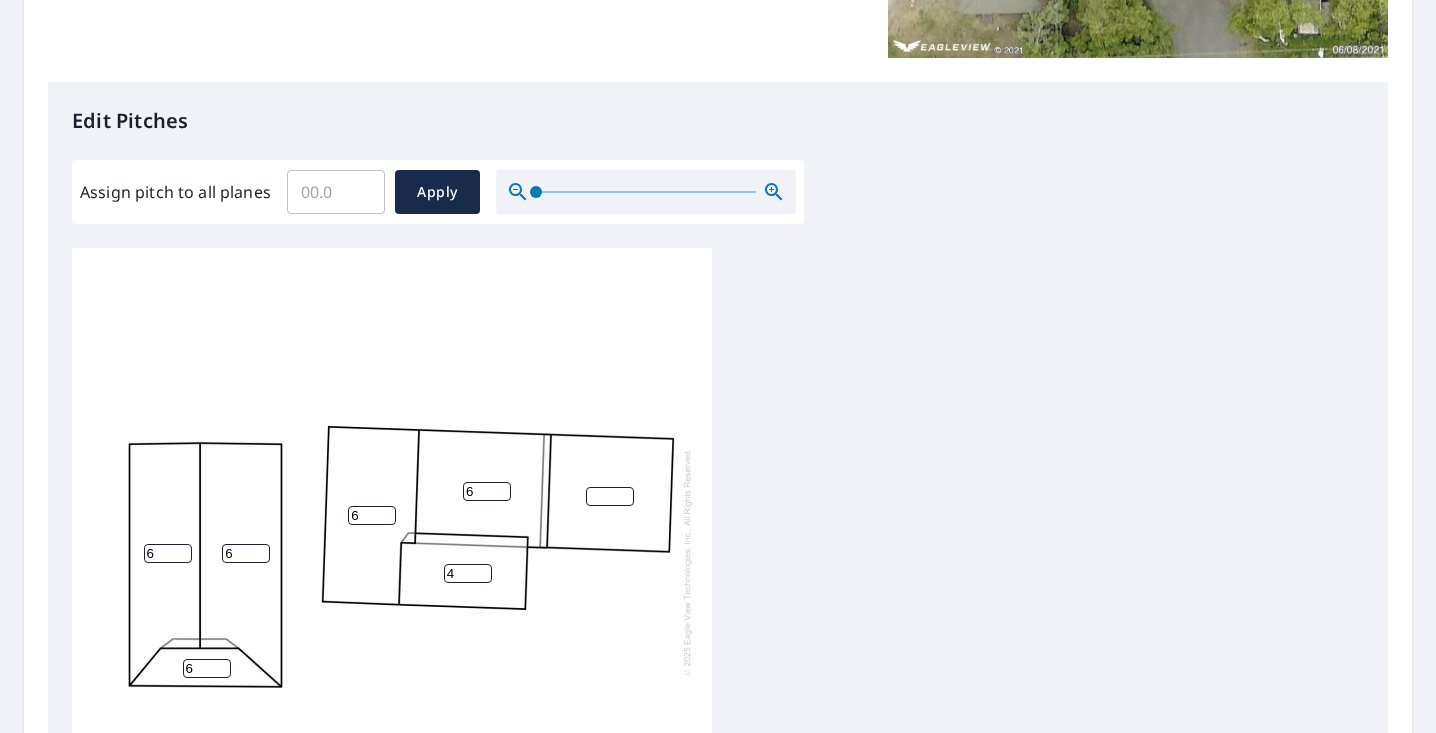 click on "4" at bounding box center (468, 573) 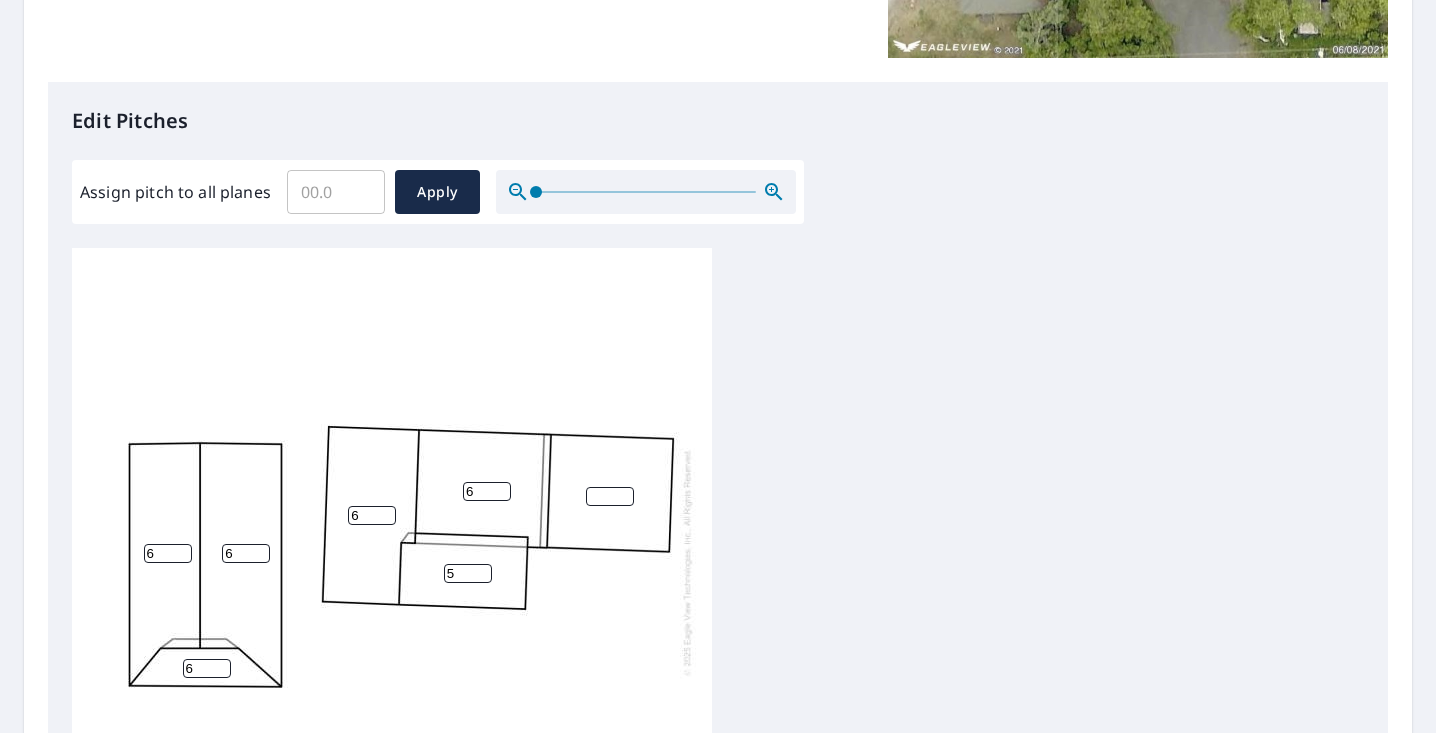 click on "5" at bounding box center [468, 573] 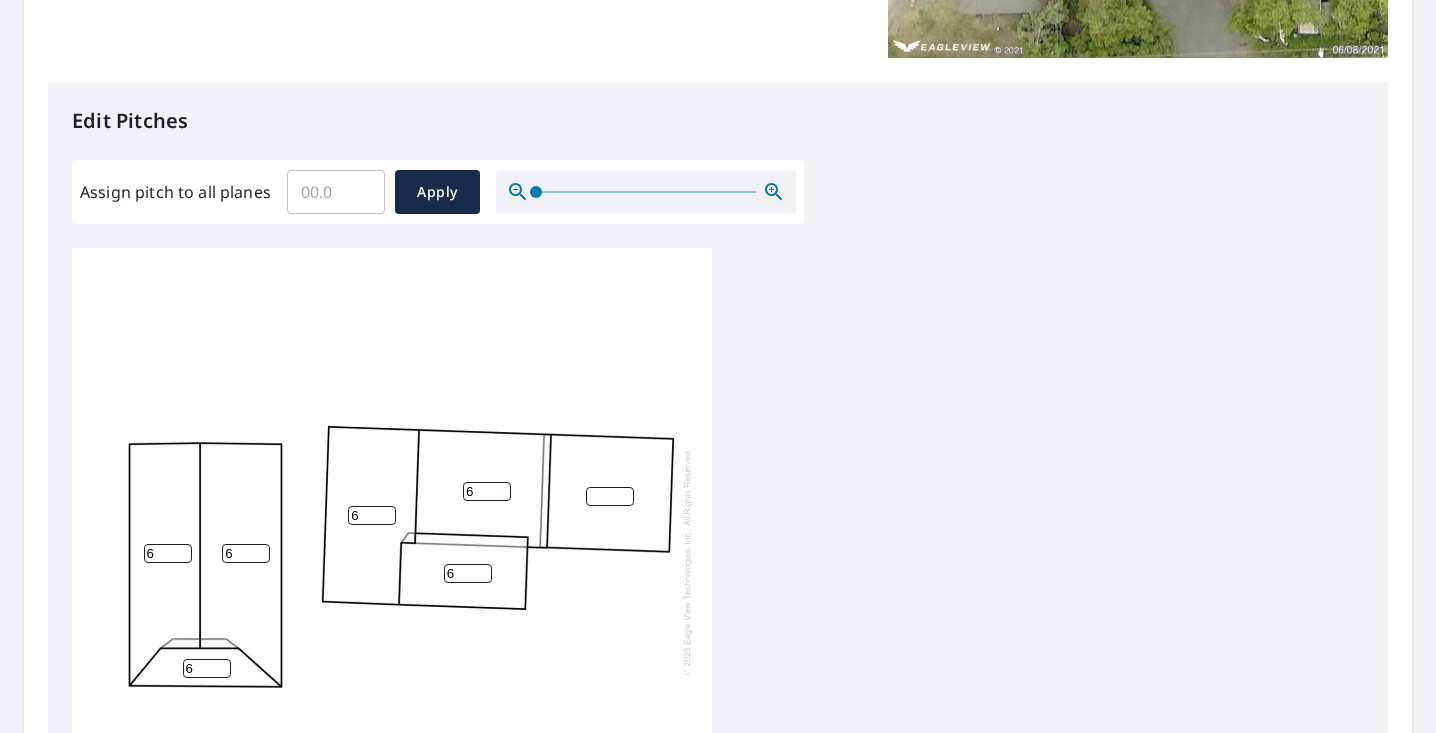 click on "6" at bounding box center [468, 573] 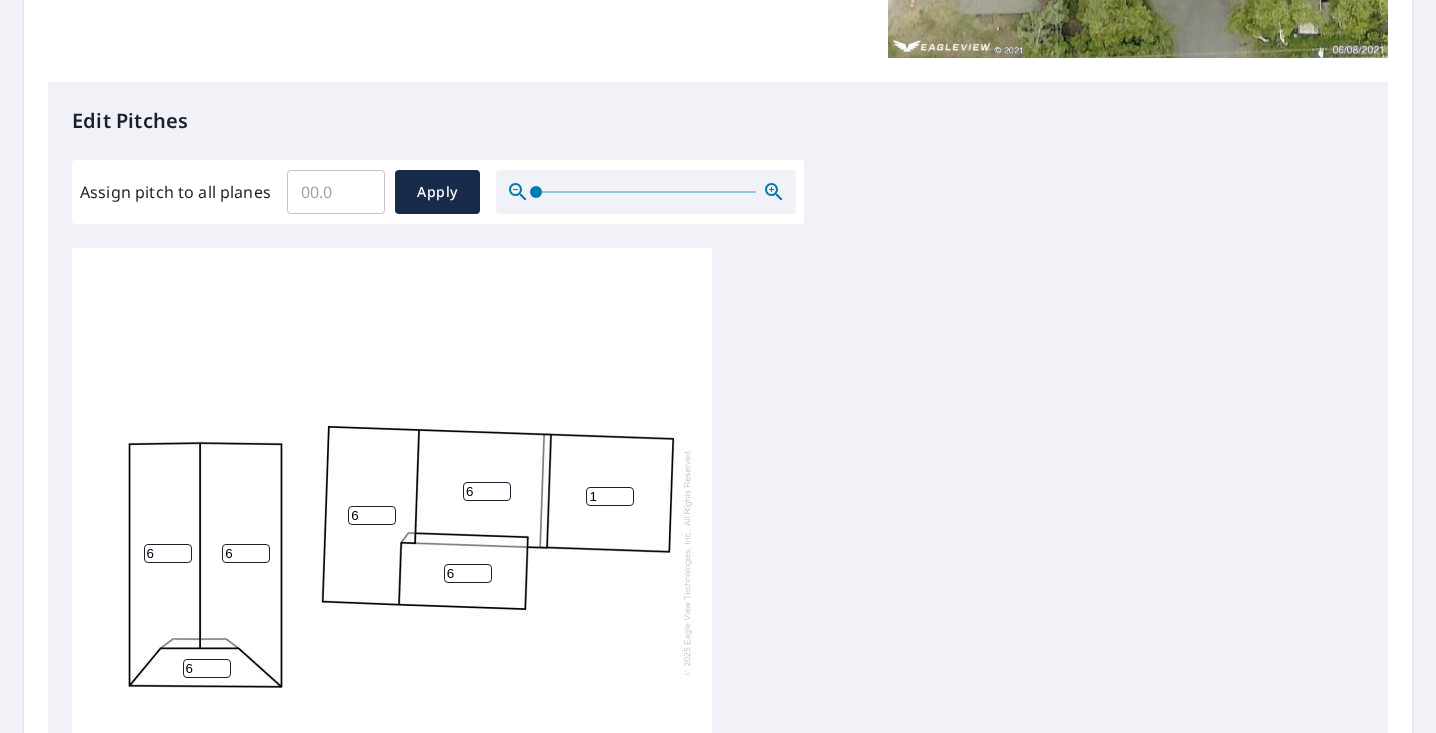 click on "1" at bounding box center [610, 496] 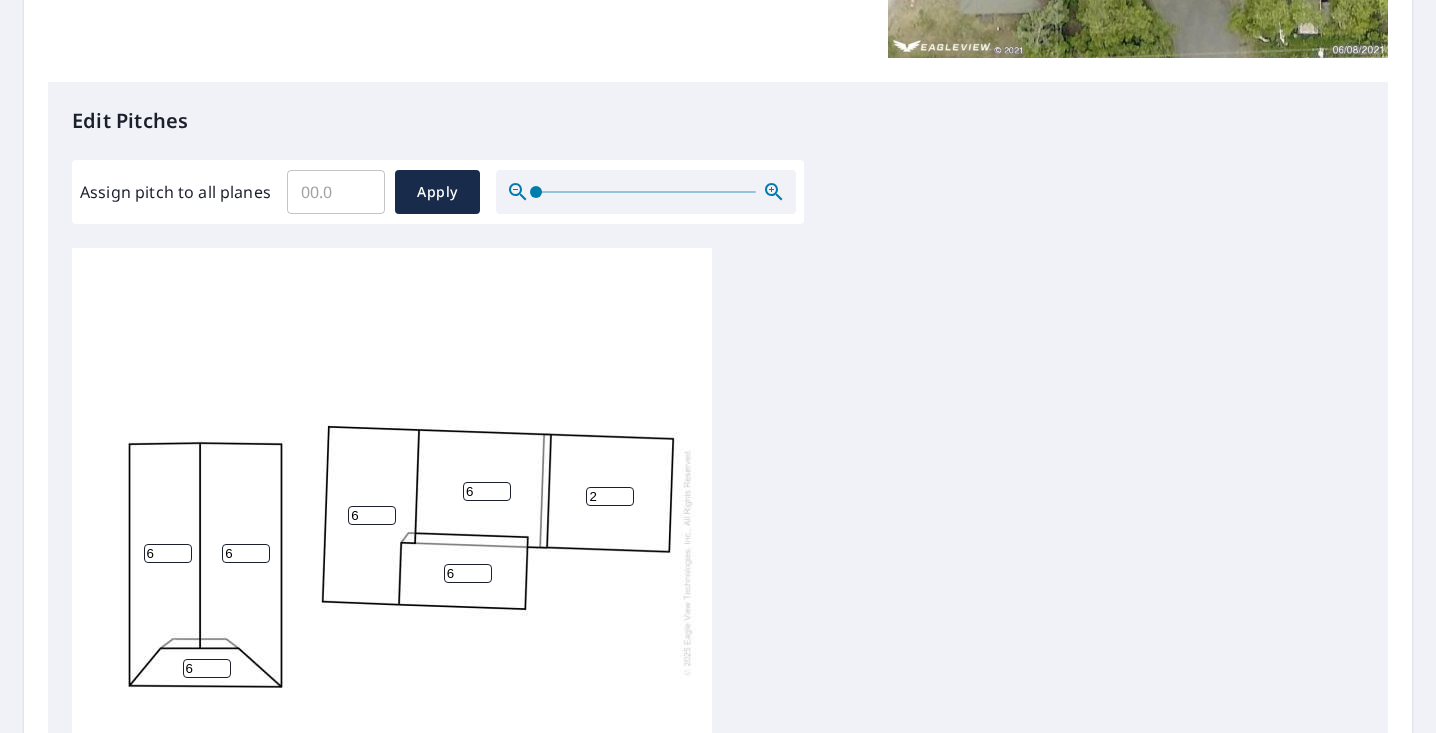 click on "2" at bounding box center (610, 496) 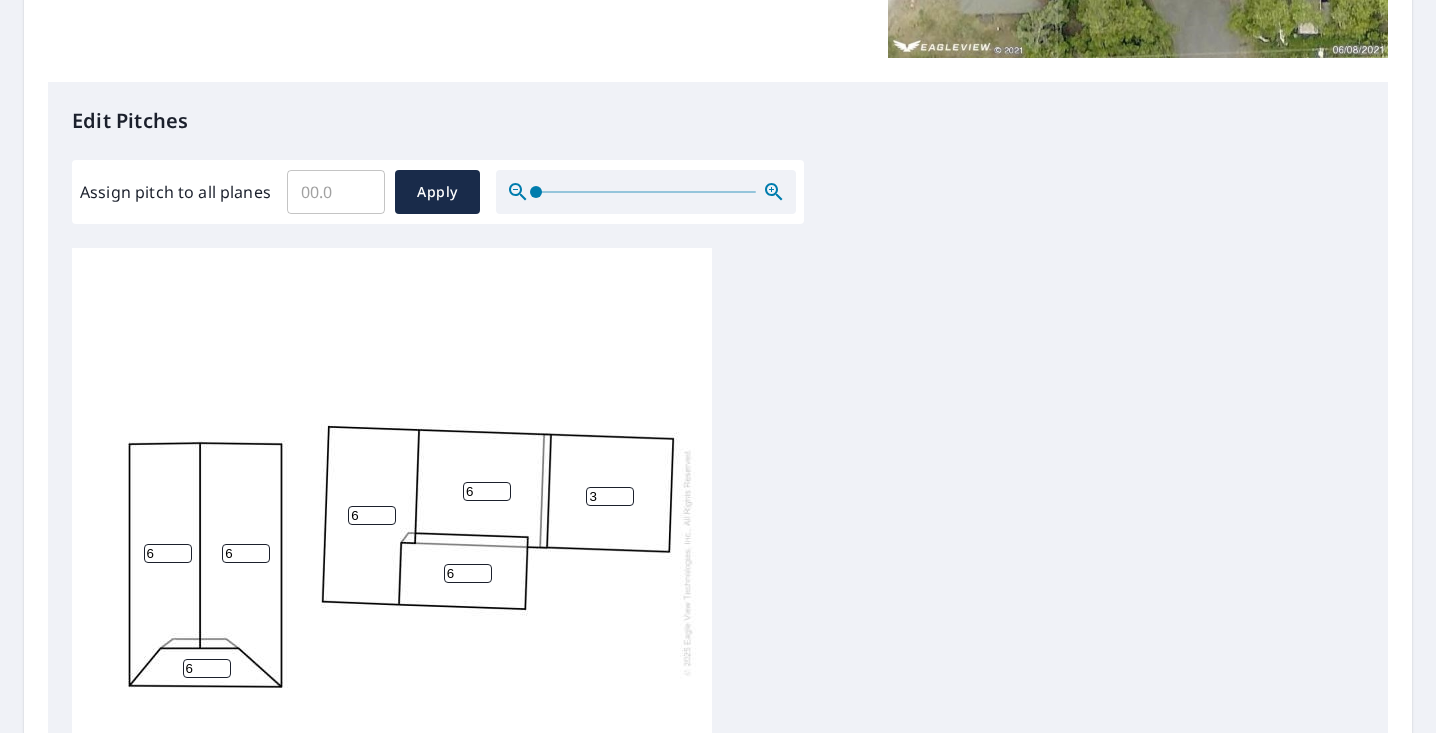 click on "3" at bounding box center [610, 496] 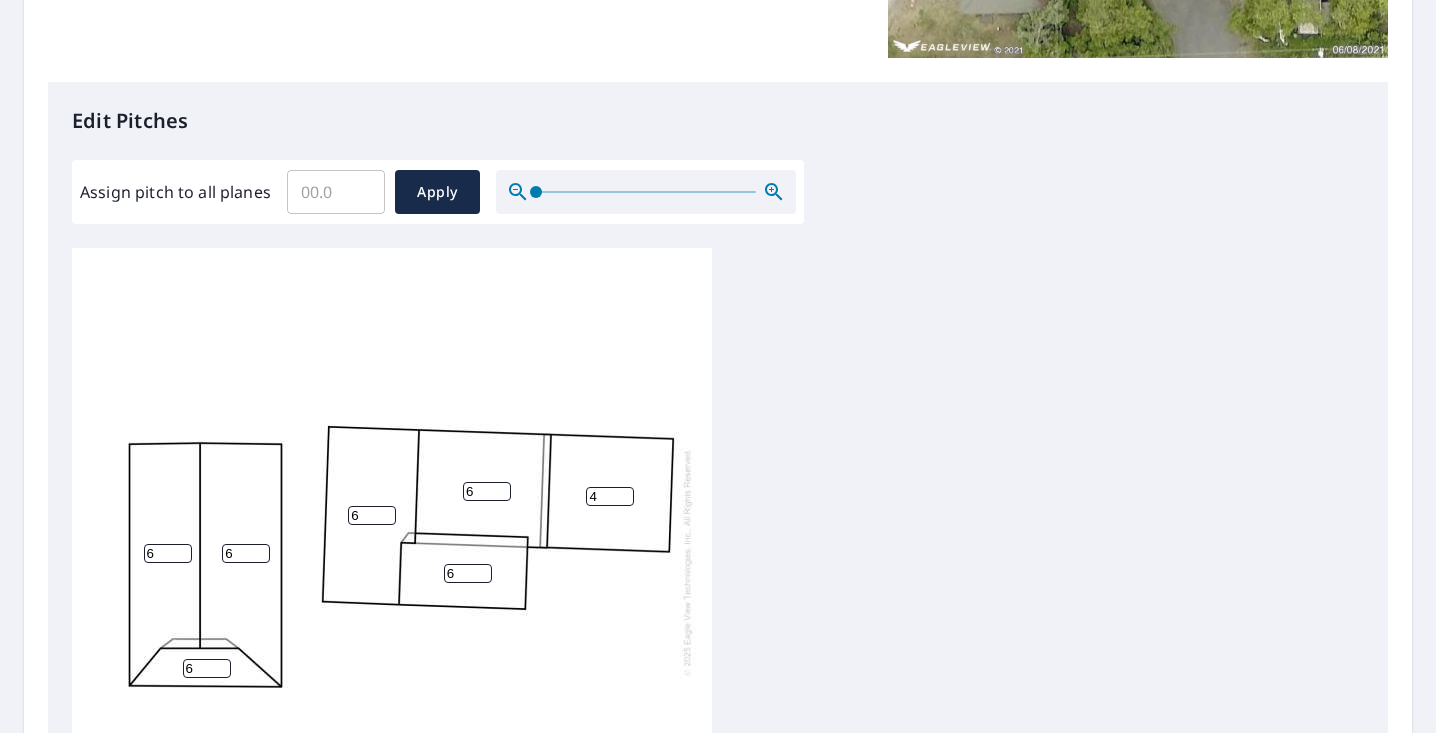 click on "4" at bounding box center (610, 496) 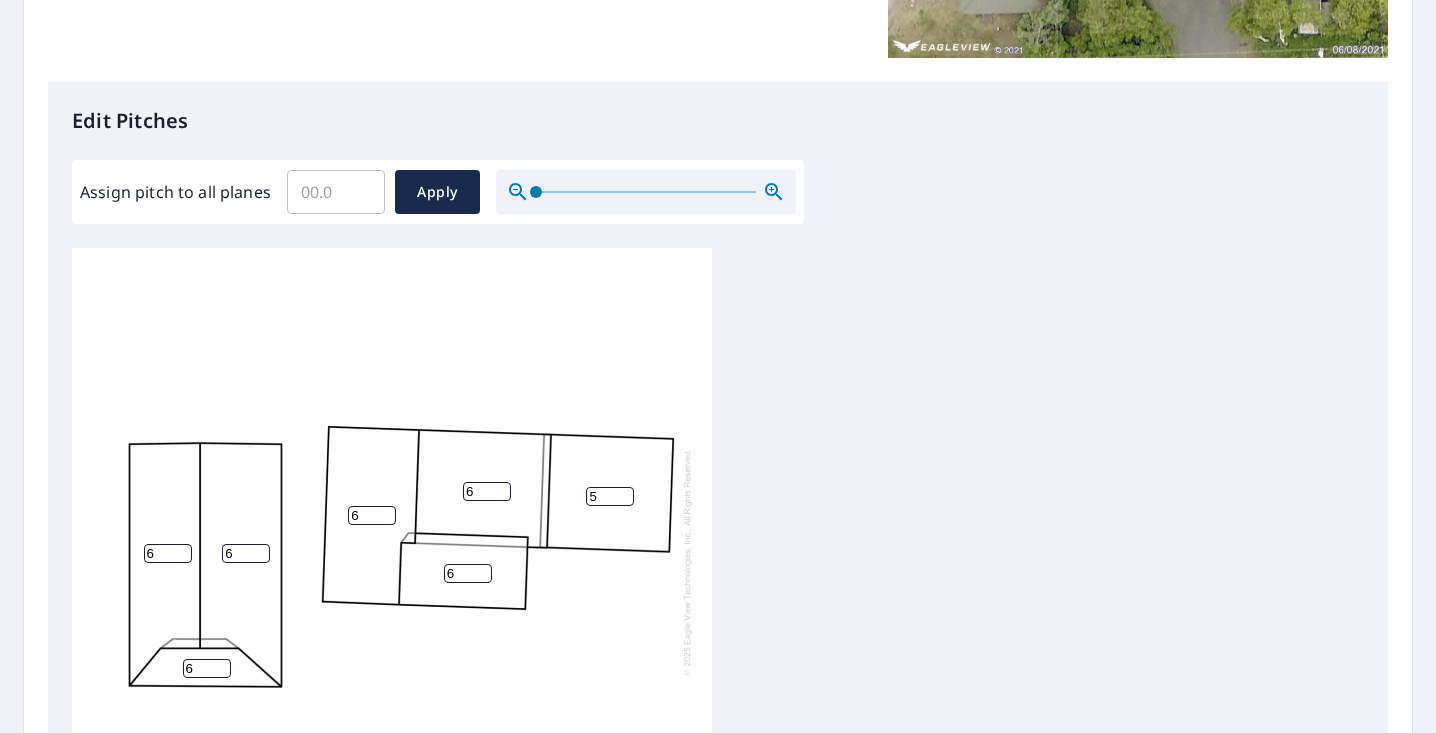 click on "5" at bounding box center (610, 496) 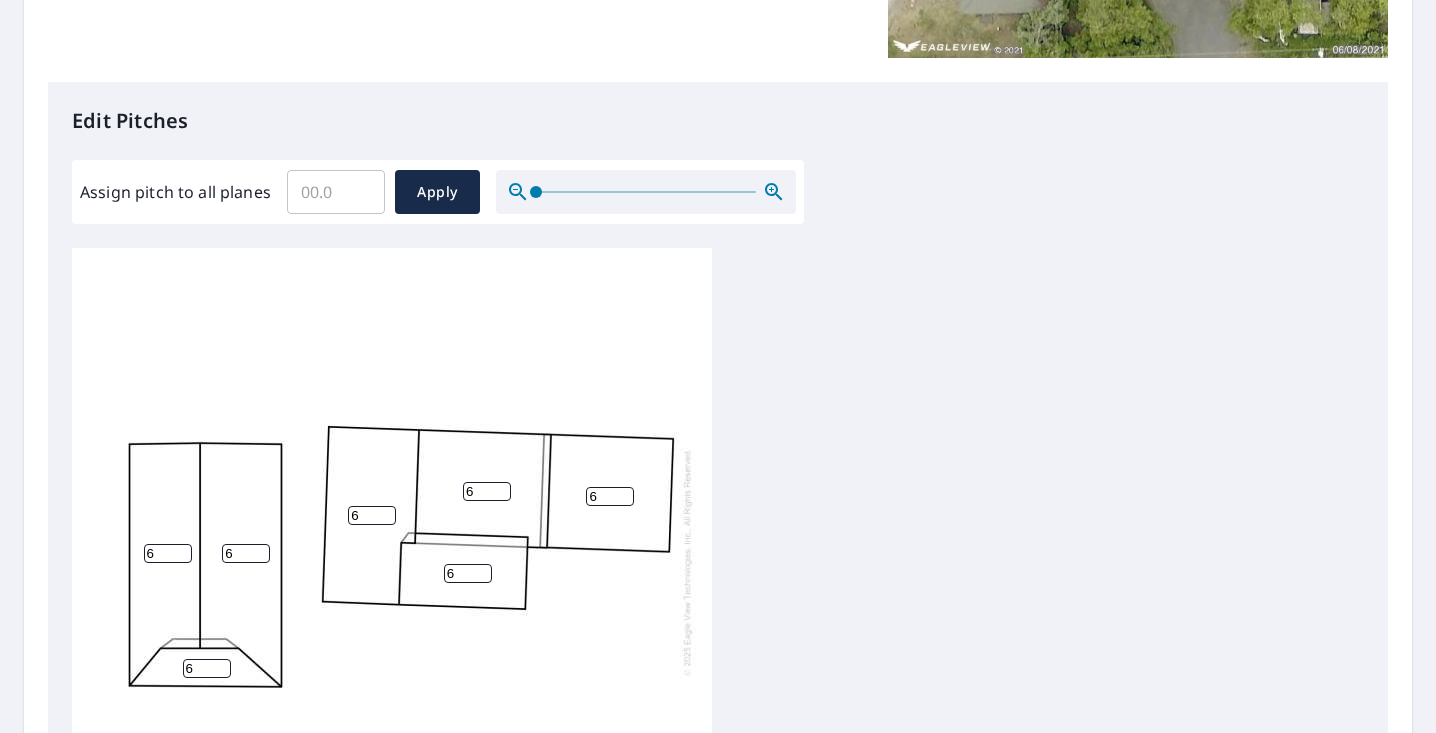 click on "6" at bounding box center (610, 496) 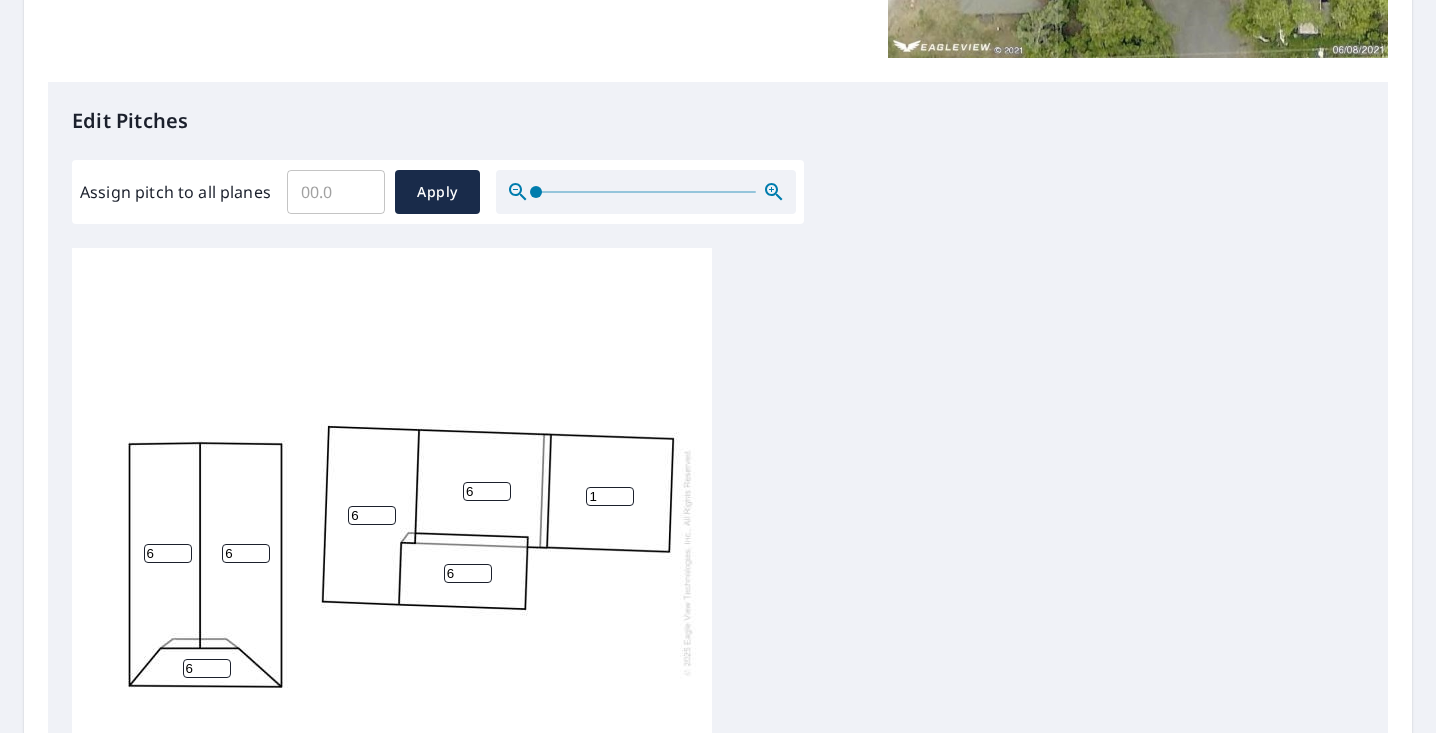 scroll, scrollTop: 5, scrollLeft: 0, axis: vertical 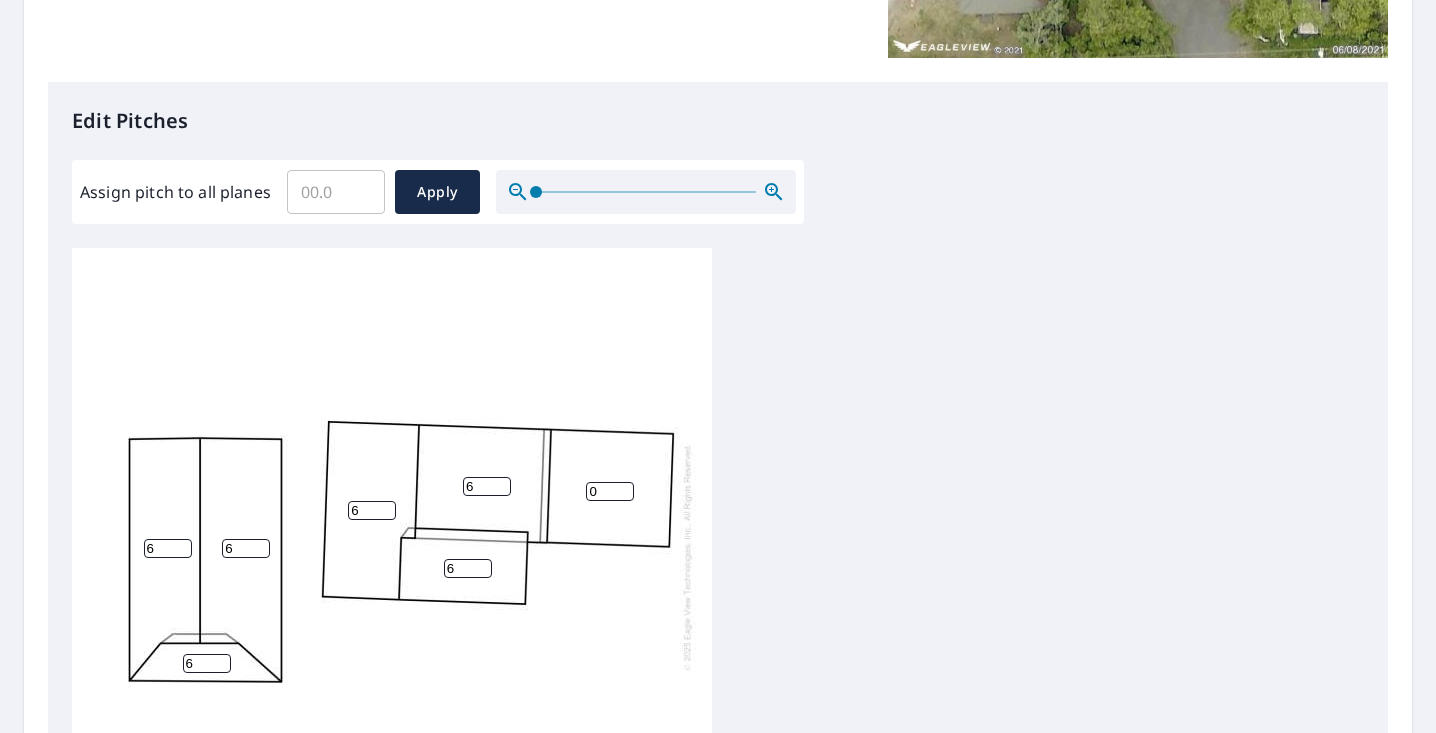 click on "0" at bounding box center [610, 491] 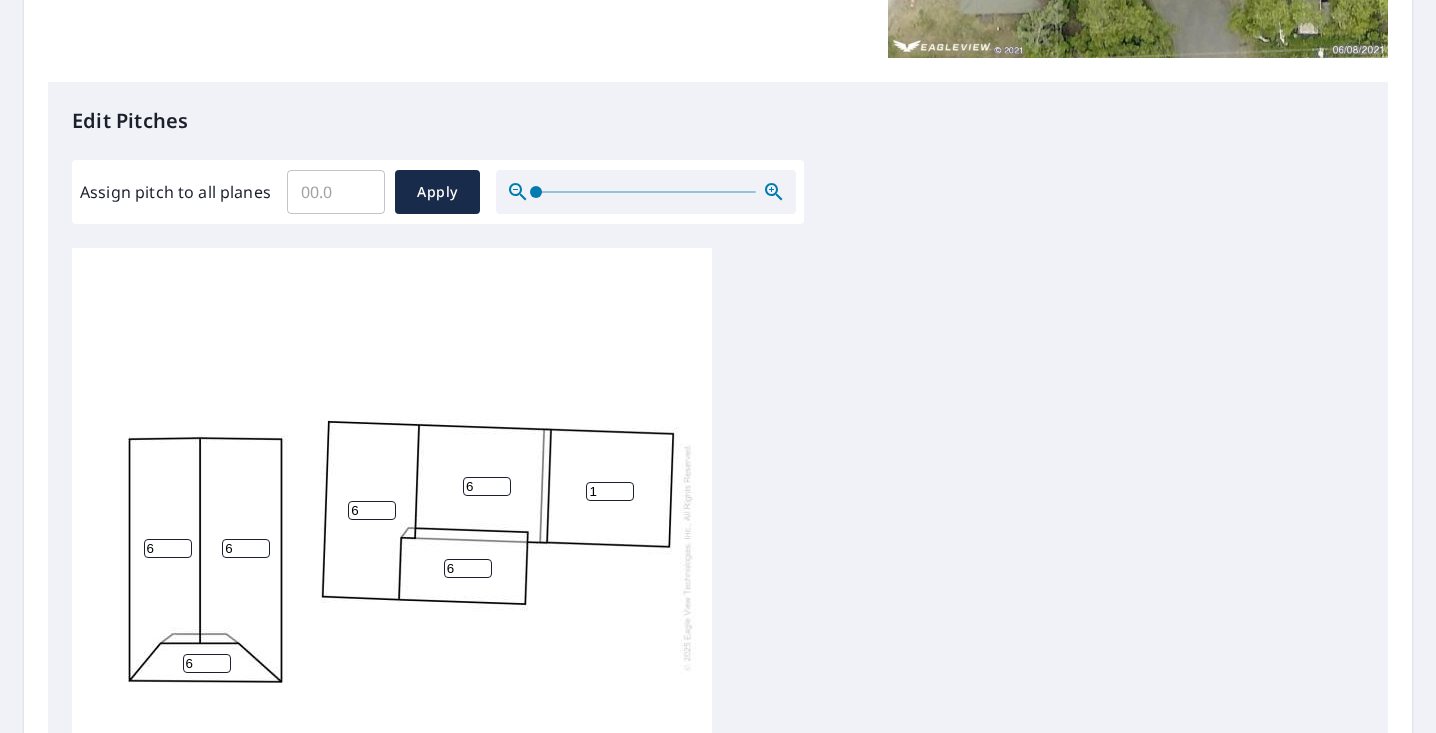 click on "1" at bounding box center (610, 491) 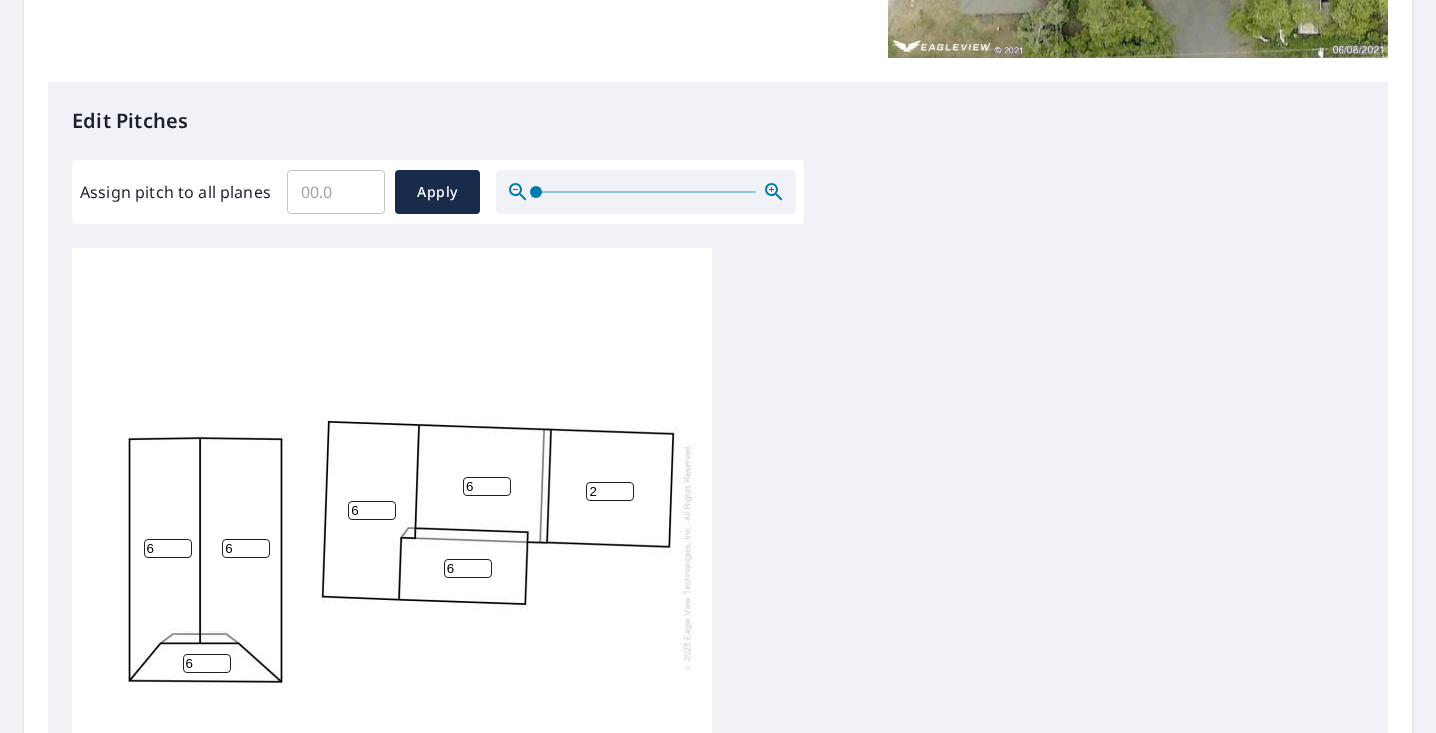 click on "2" at bounding box center [610, 491] 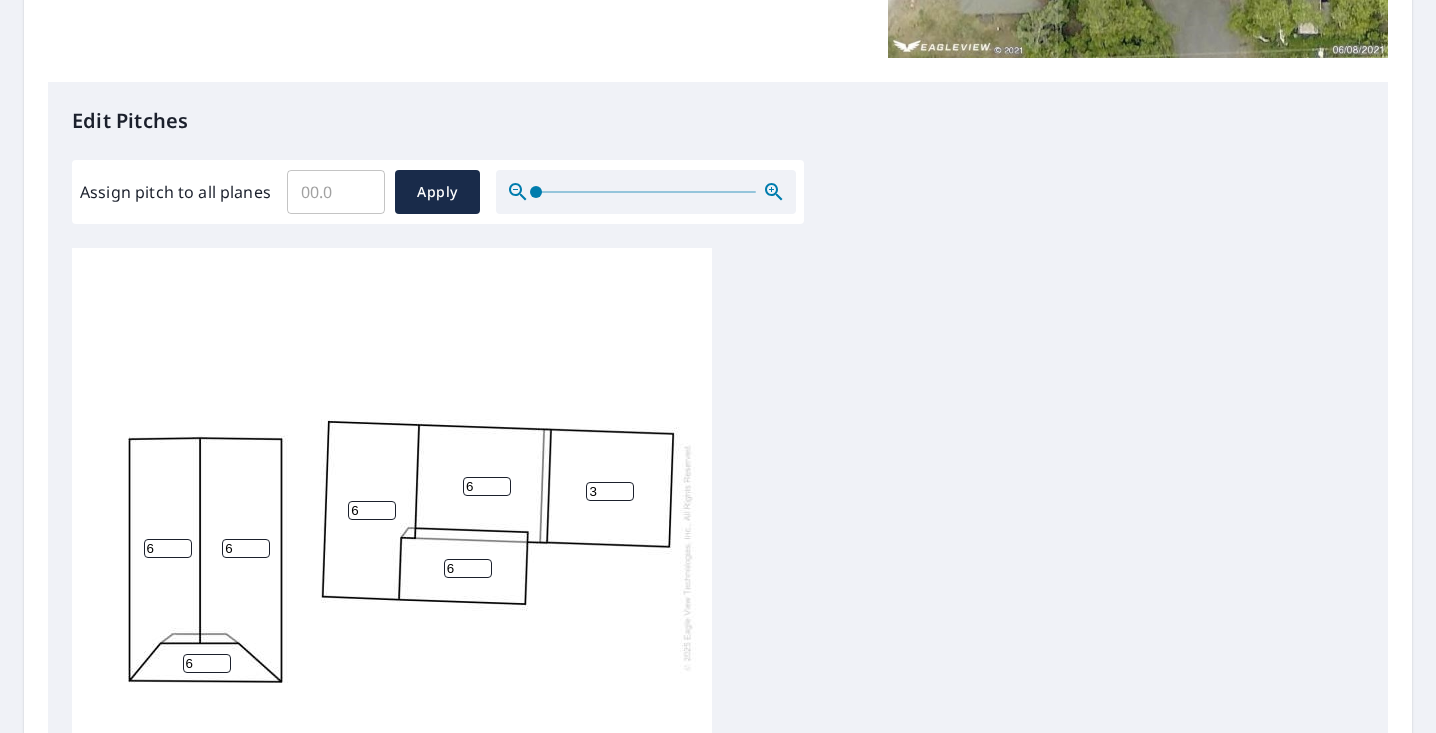 click on "3" at bounding box center (610, 491) 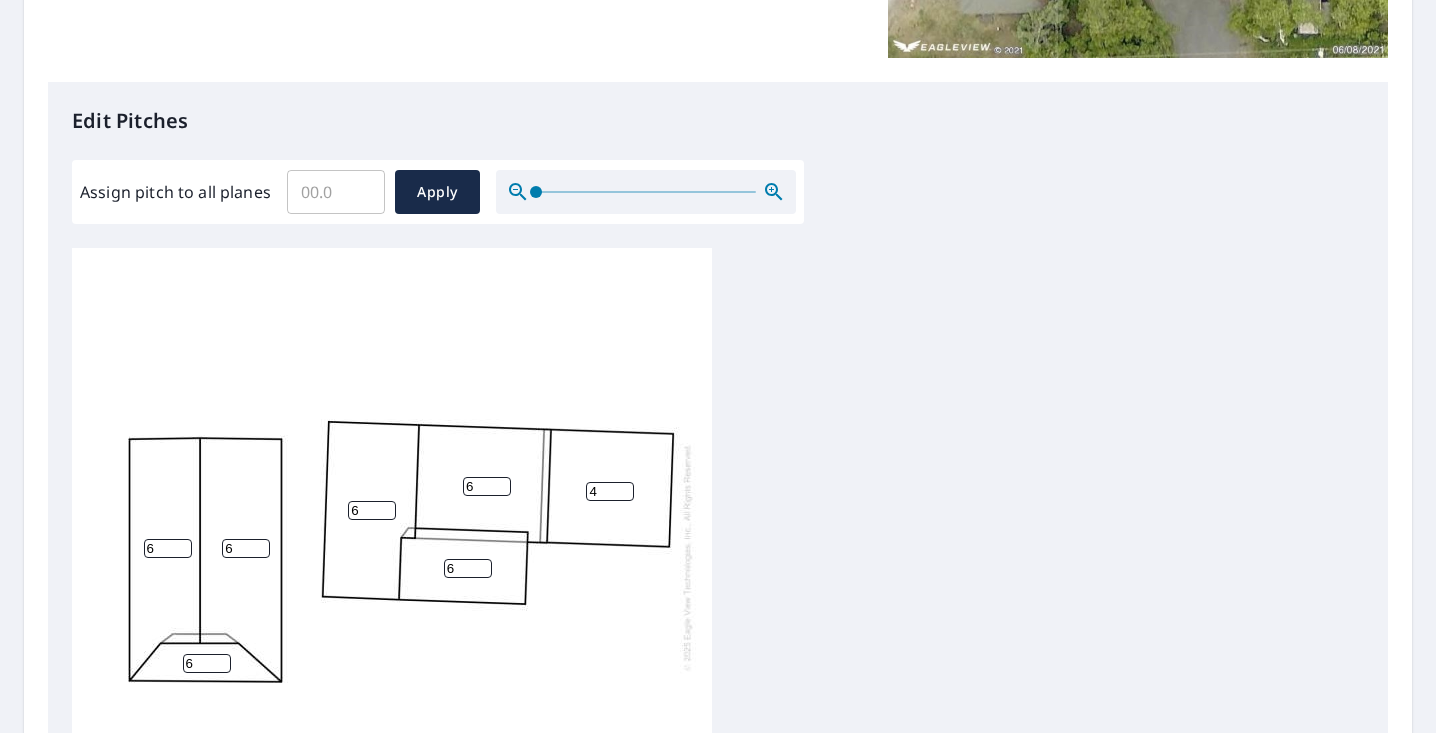 click on "4" at bounding box center [610, 491] 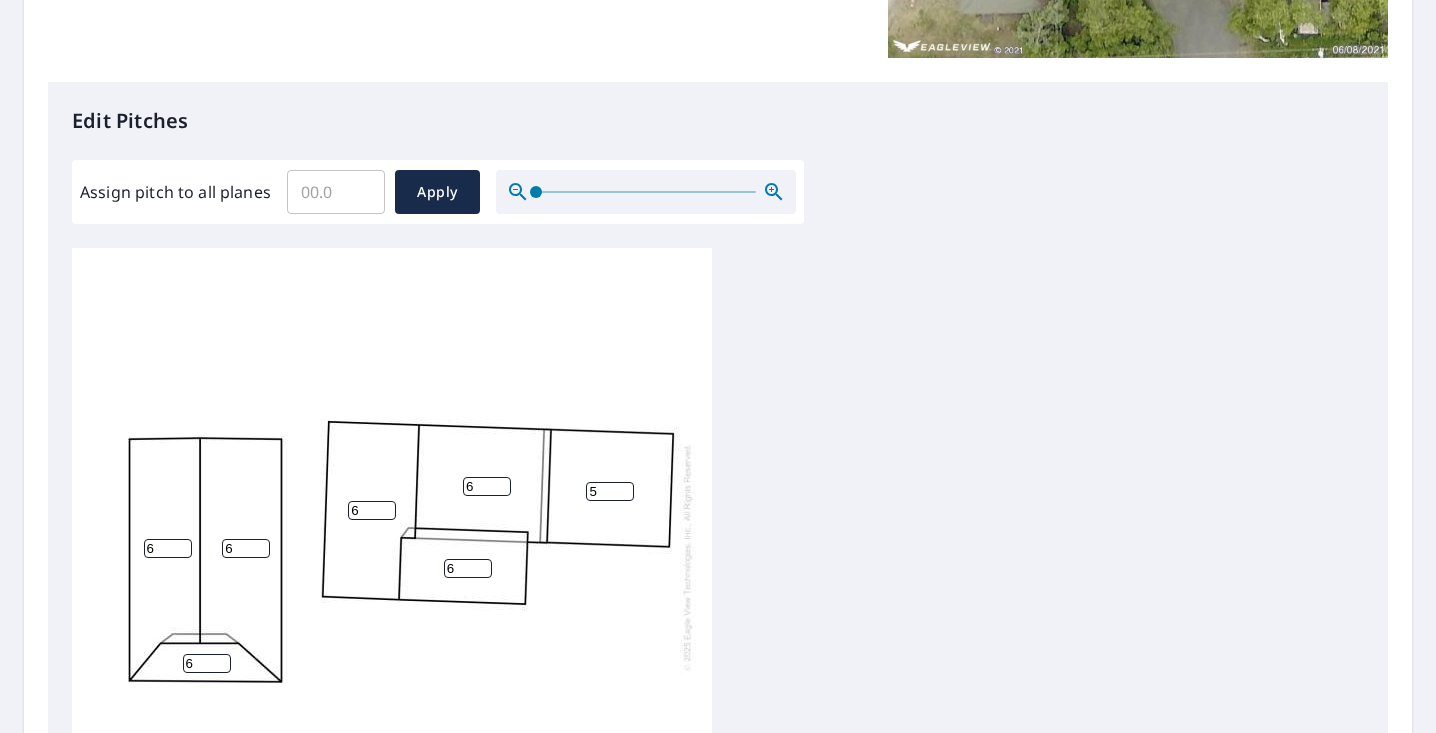 click on "5" at bounding box center [610, 491] 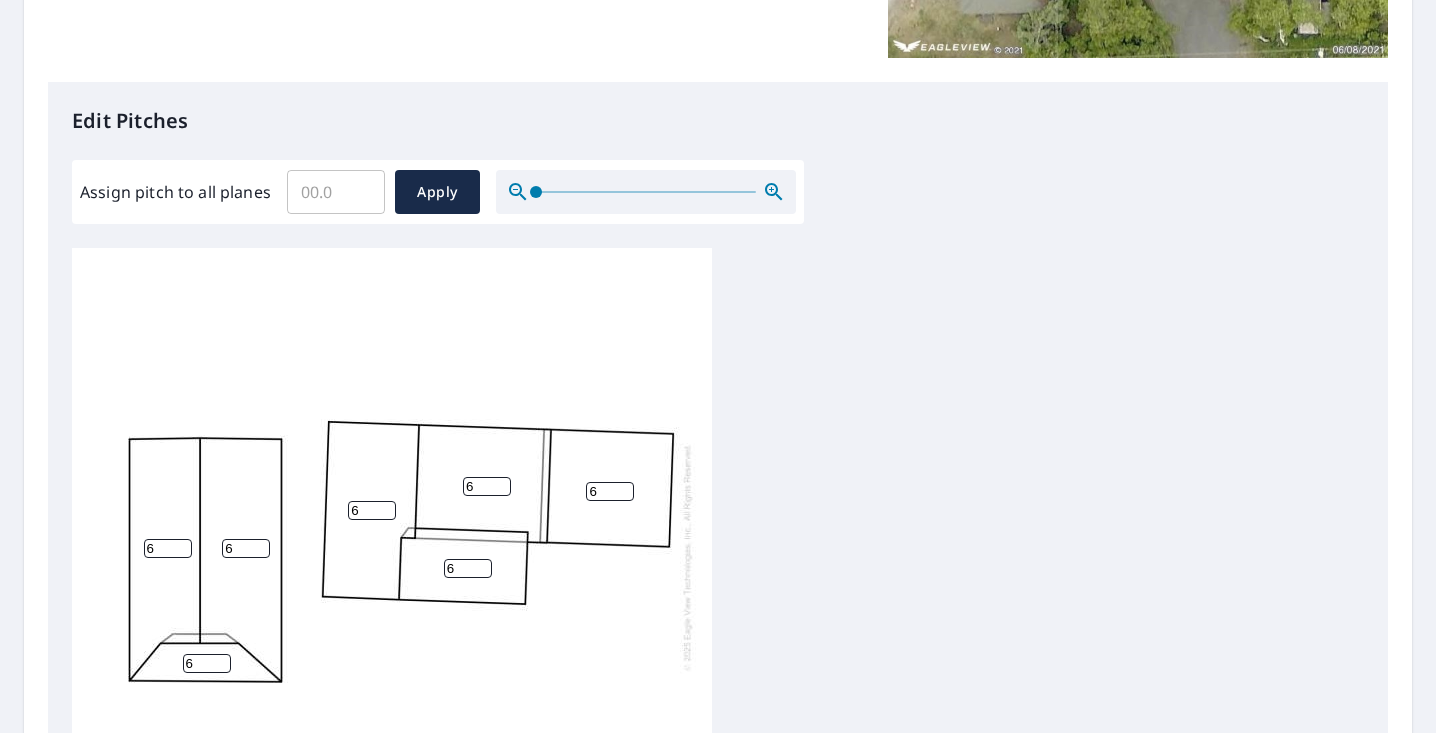 click on "6" at bounding box center (610, 491) 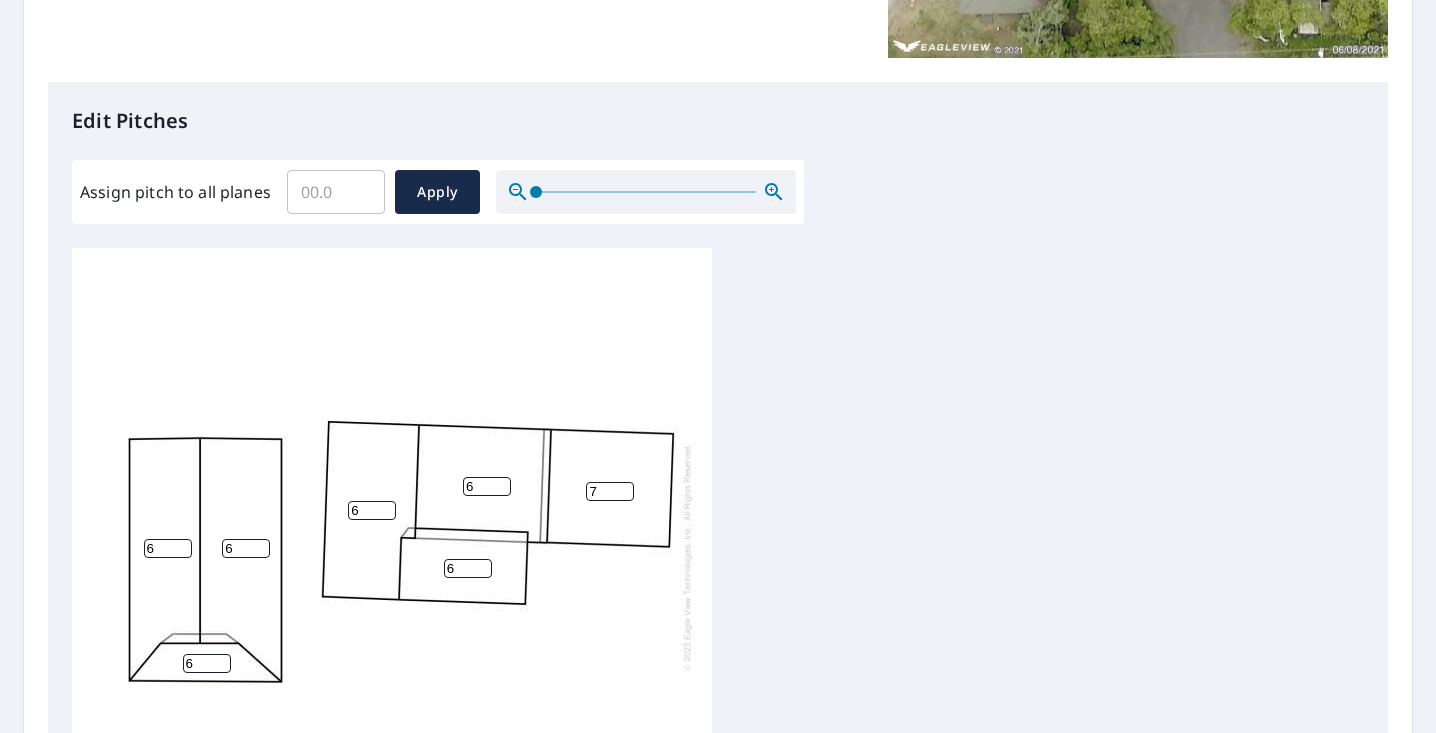 click on "7" at bounding box center (610, 491) 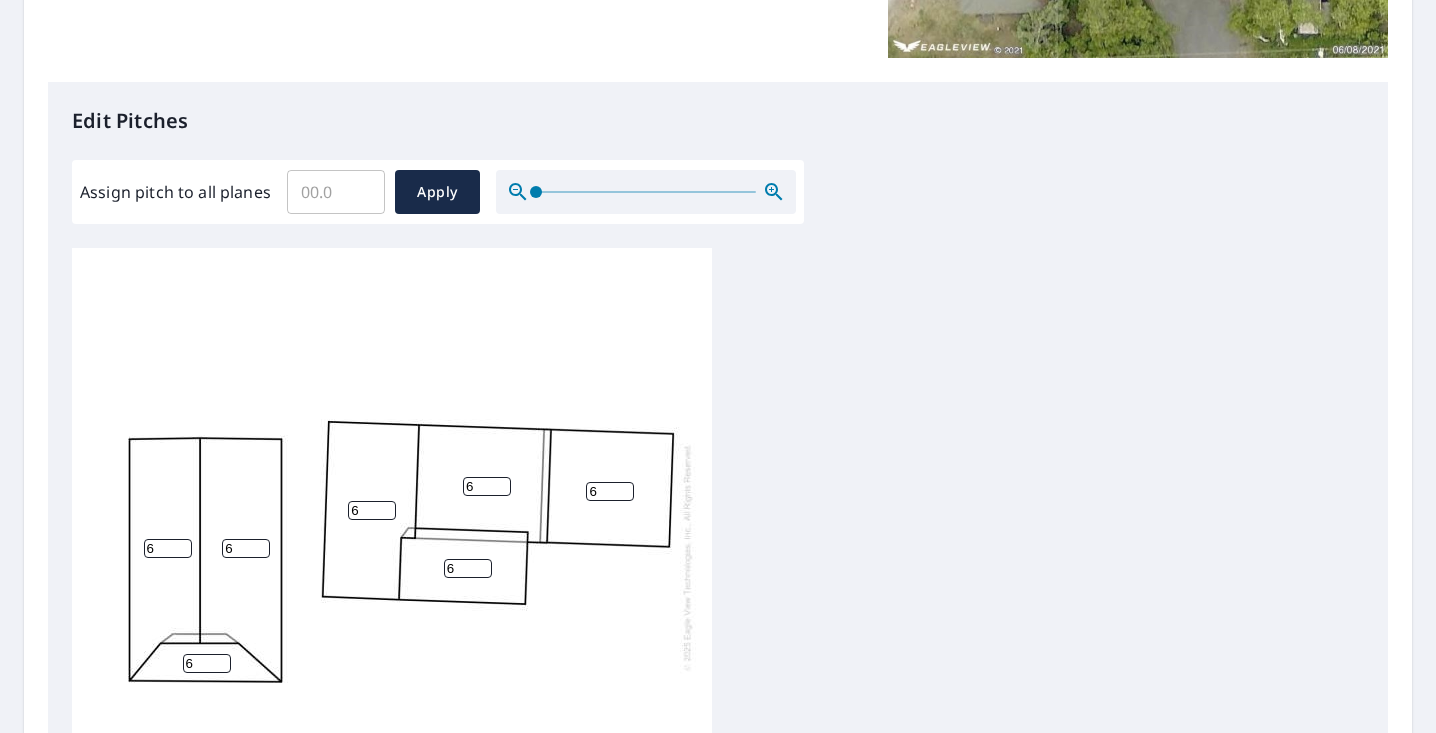 click on "6" at bounding box center [610, 491] 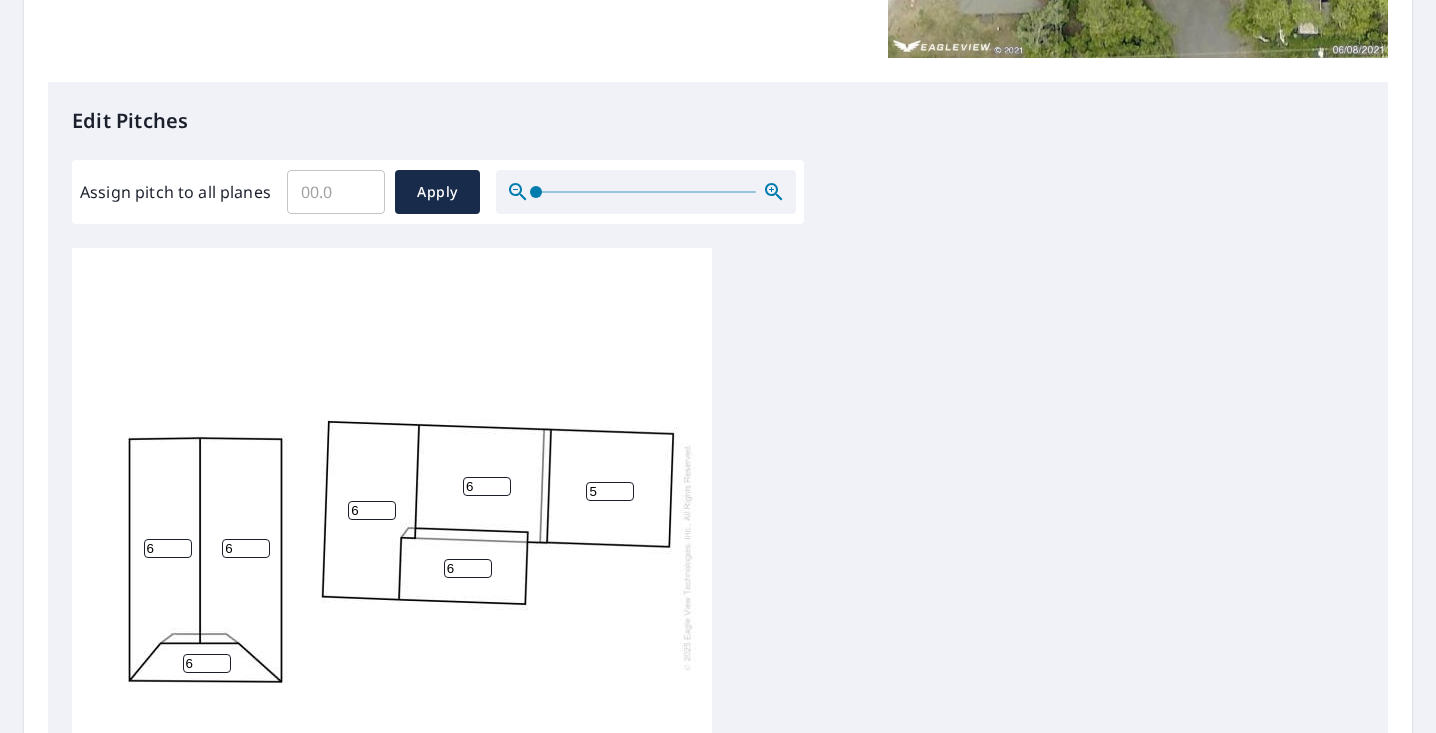 click on "5" at bounding box center (610, 491) 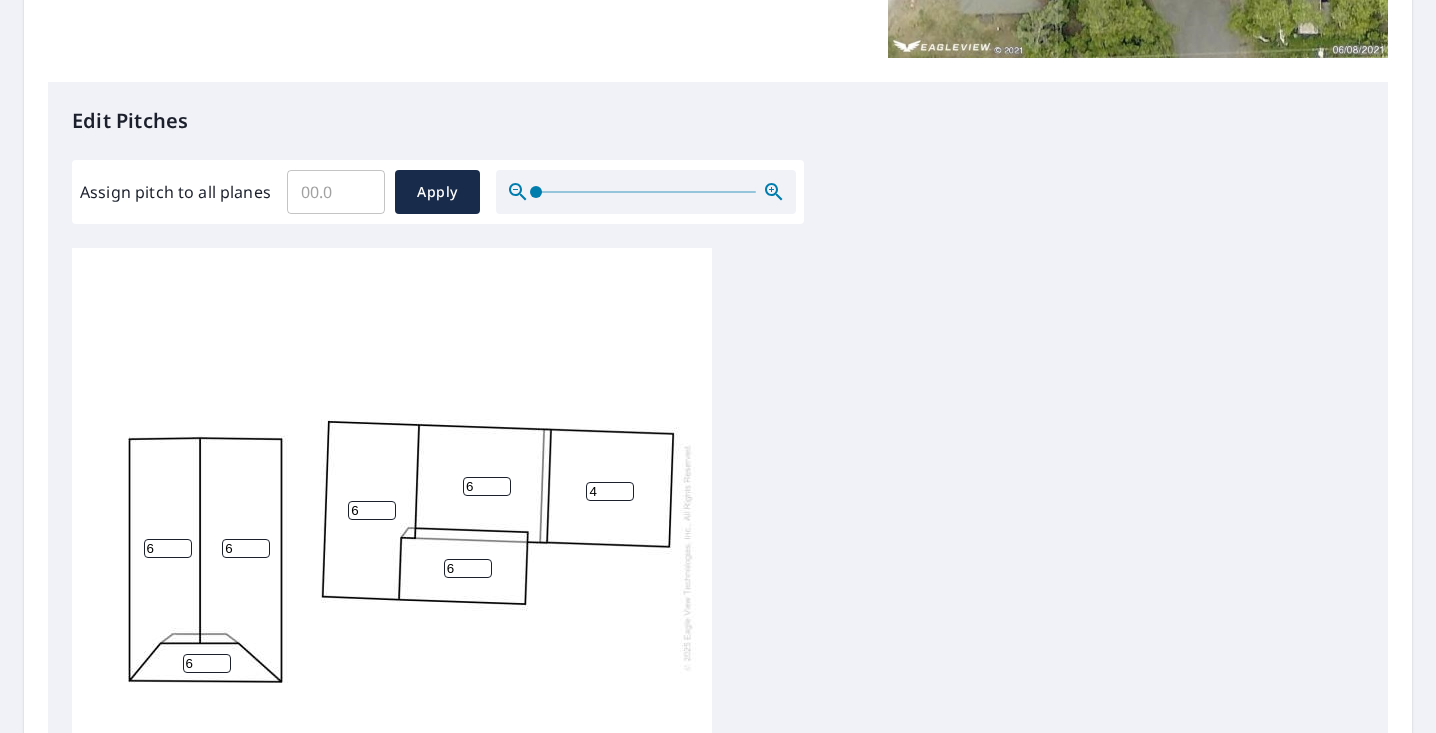 click on "4" at bounding box center (610, 491) 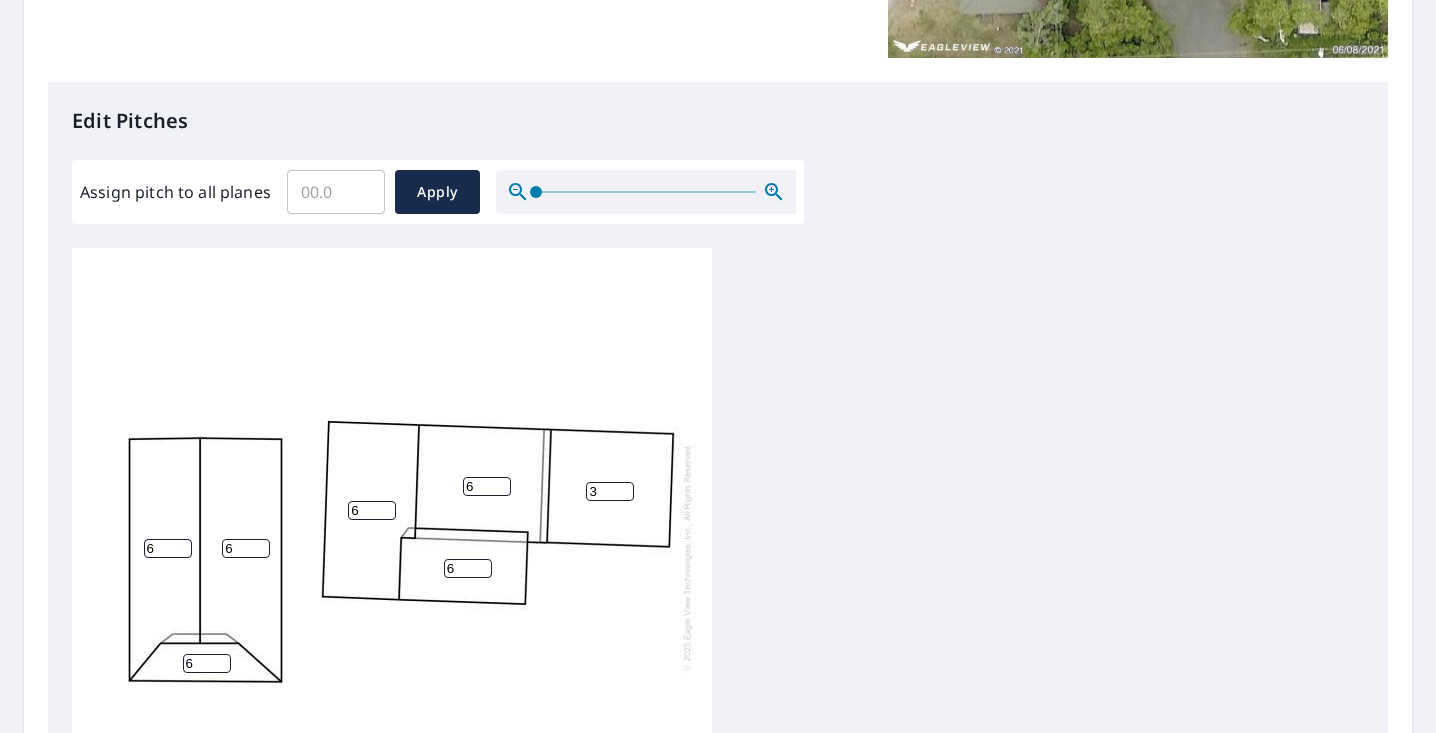 click on "3" at bounding box center (610, 491) 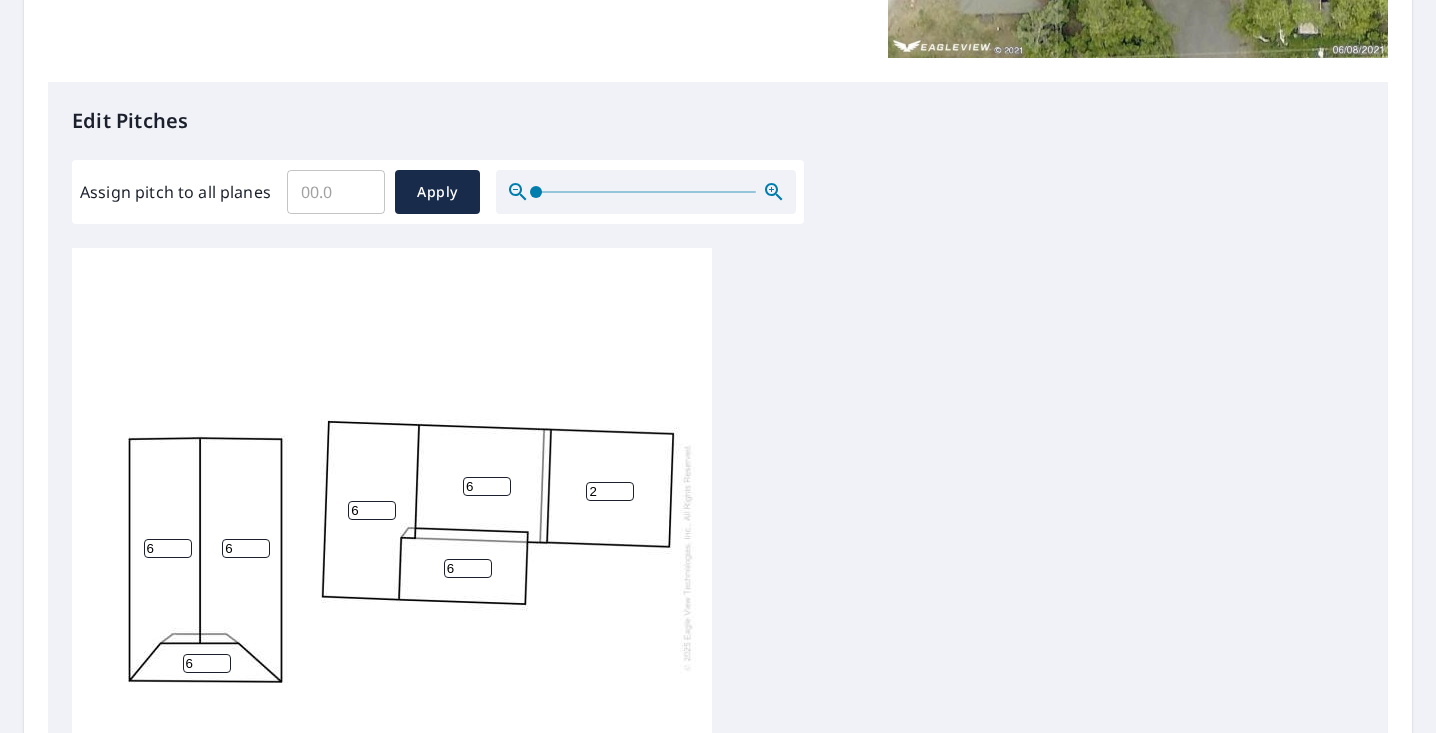 click on "2" at bounding box center (610, 491) 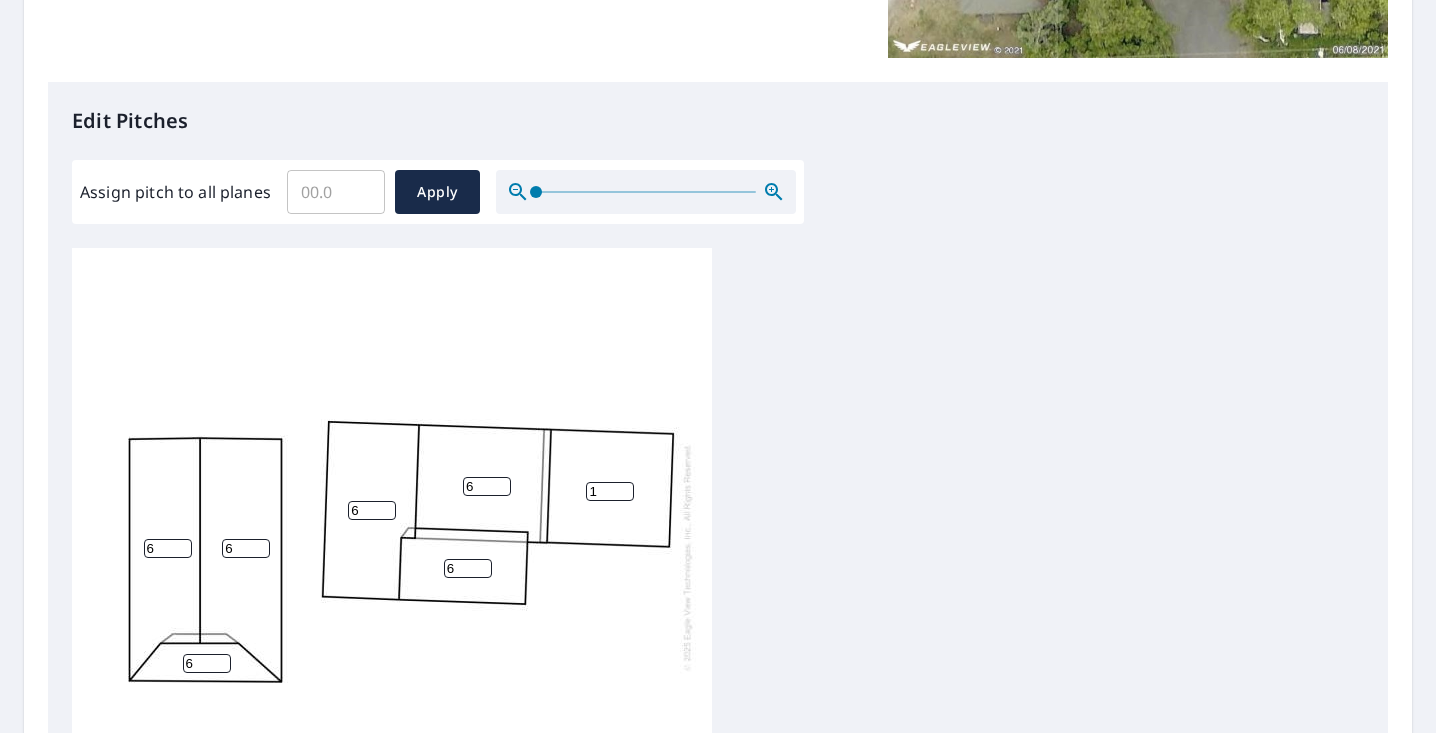 click on "1" at bounding box center (610, 491) 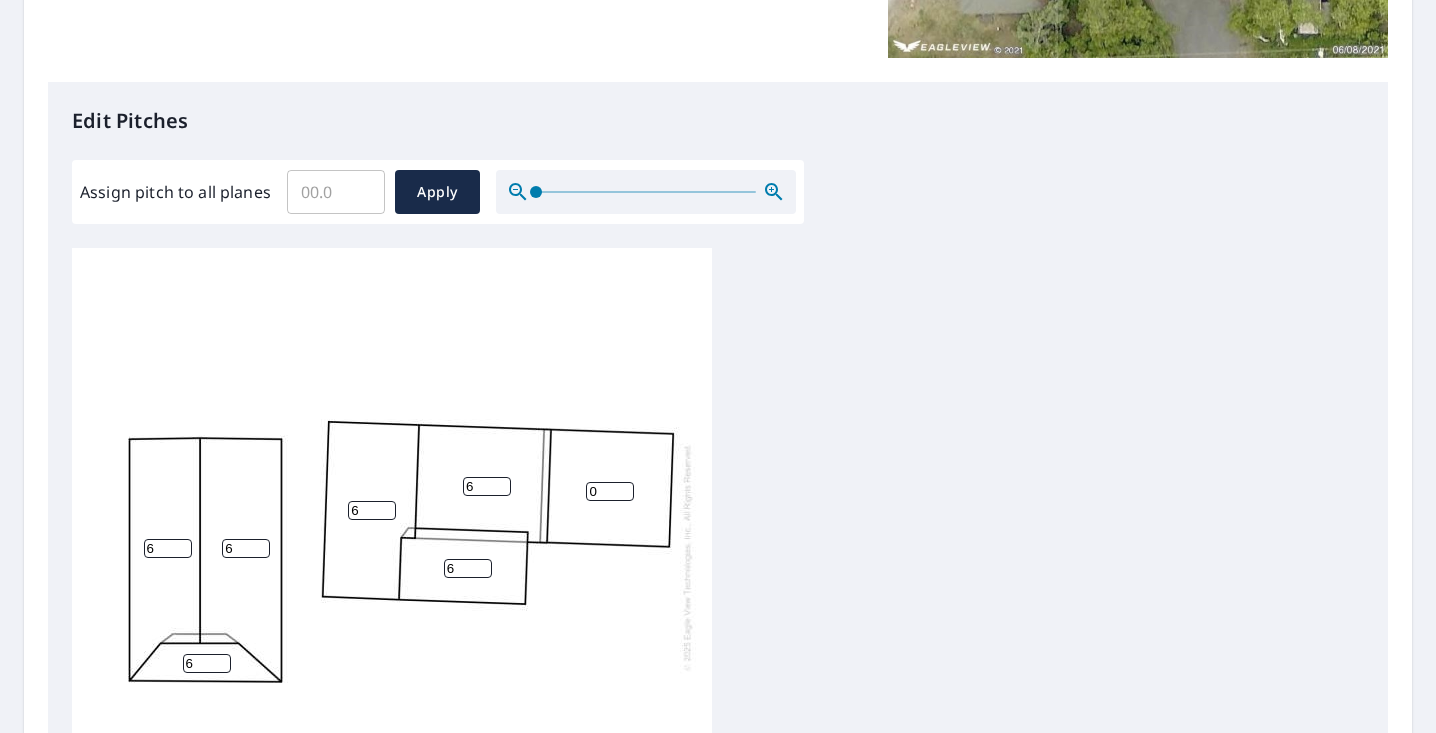 click on "0" at bounding box center [610, 491] 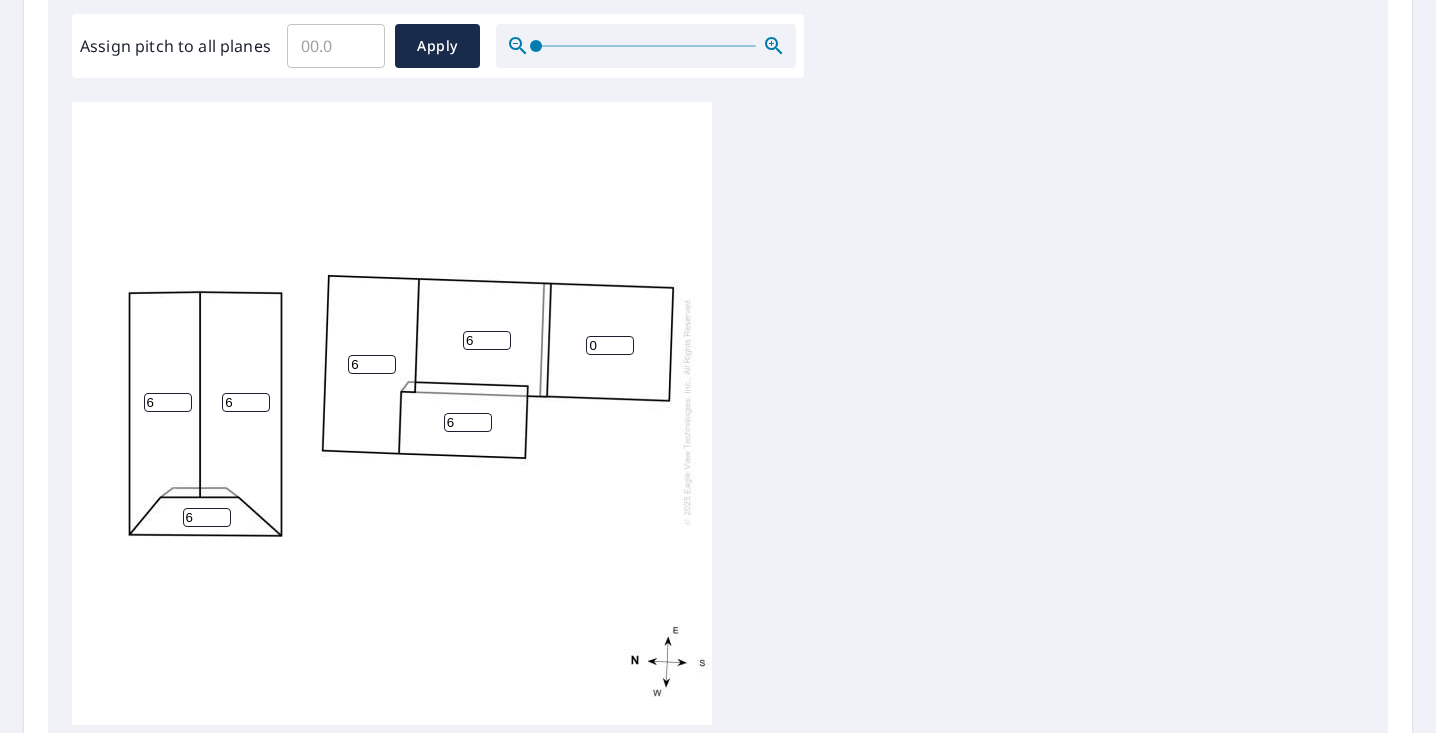 scroll, scrollTop: 603, scrollLeft: 0, axis: vertical 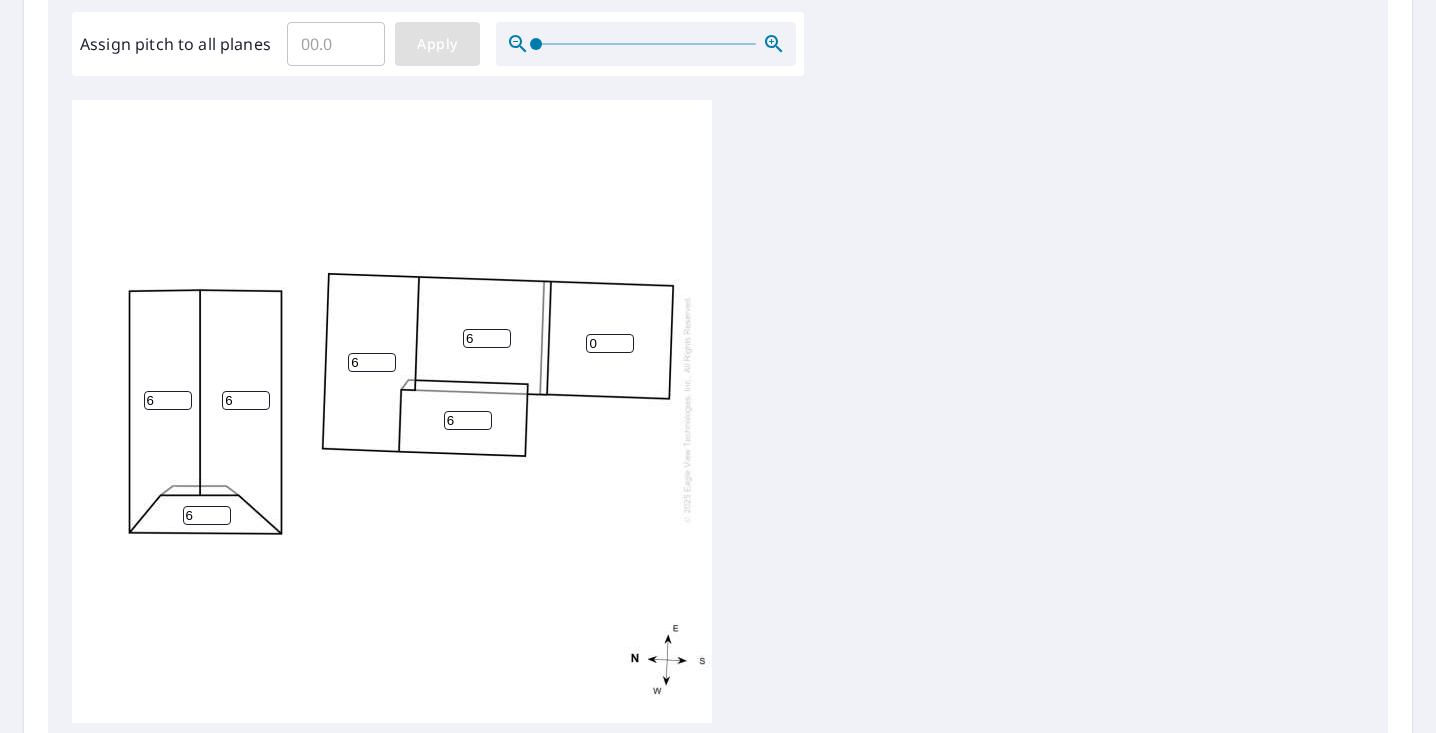 click on "Apply" at bounding box center [437, 44] 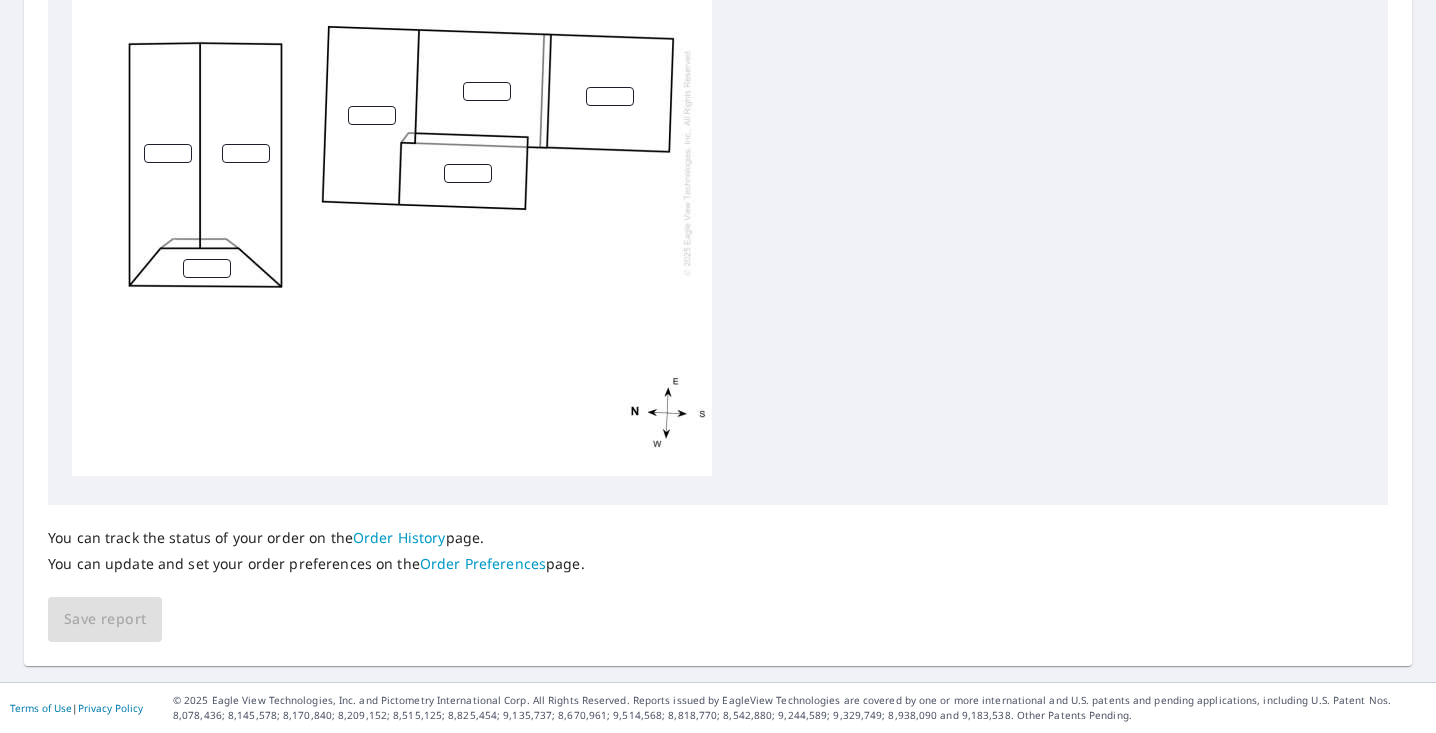 scroll, scrollTop: 849, scrollLeft: 0, axis: vertical 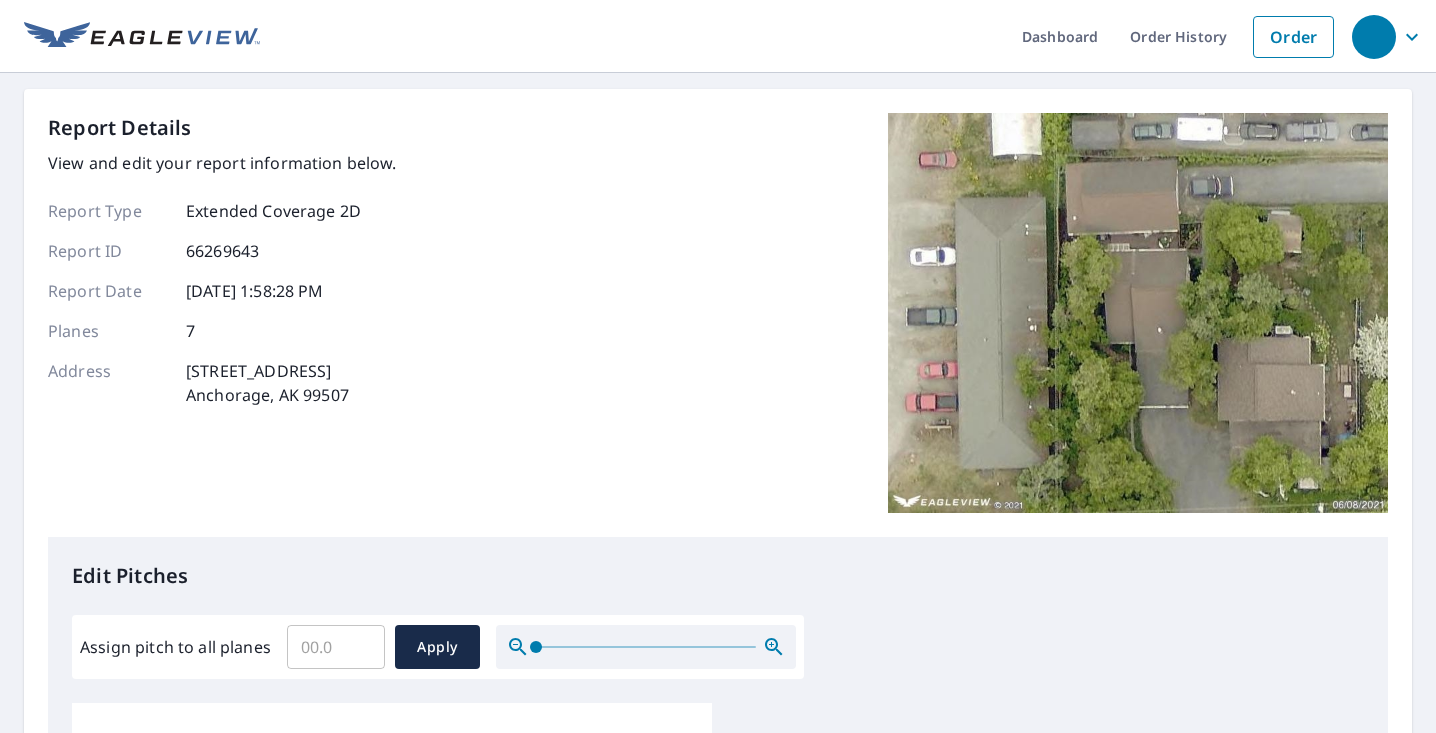 click on "Report Details View and edit your report information below. Report Type Extended Coverage 2D Report ID 66269643 Report Date 7/7/2025, 1:58:28 PM Planes 7 Address 4141 E 68th Ave Anchorage, AK 99507" at bounding box center (222, 313) 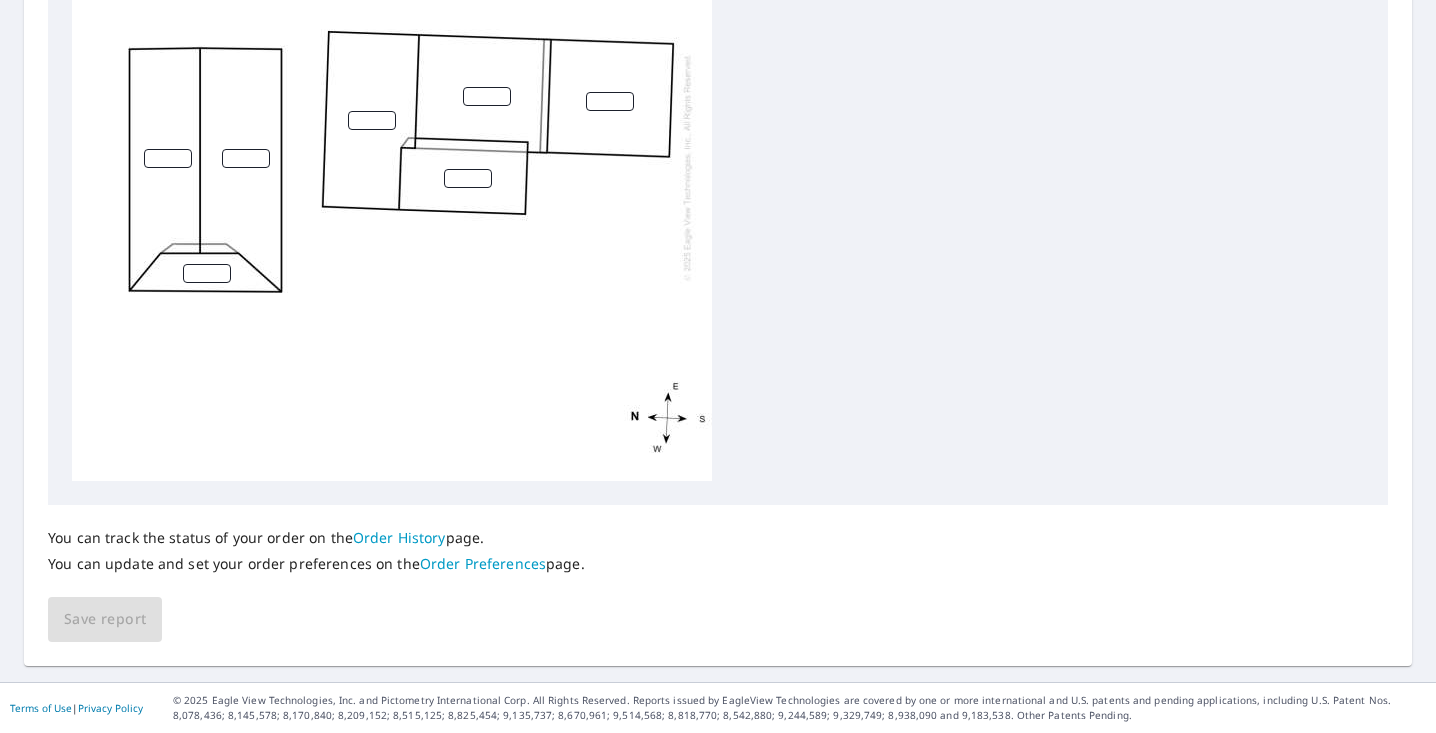 scroll, scrollTop: 849, scrollLeft: 0, axis: vertical 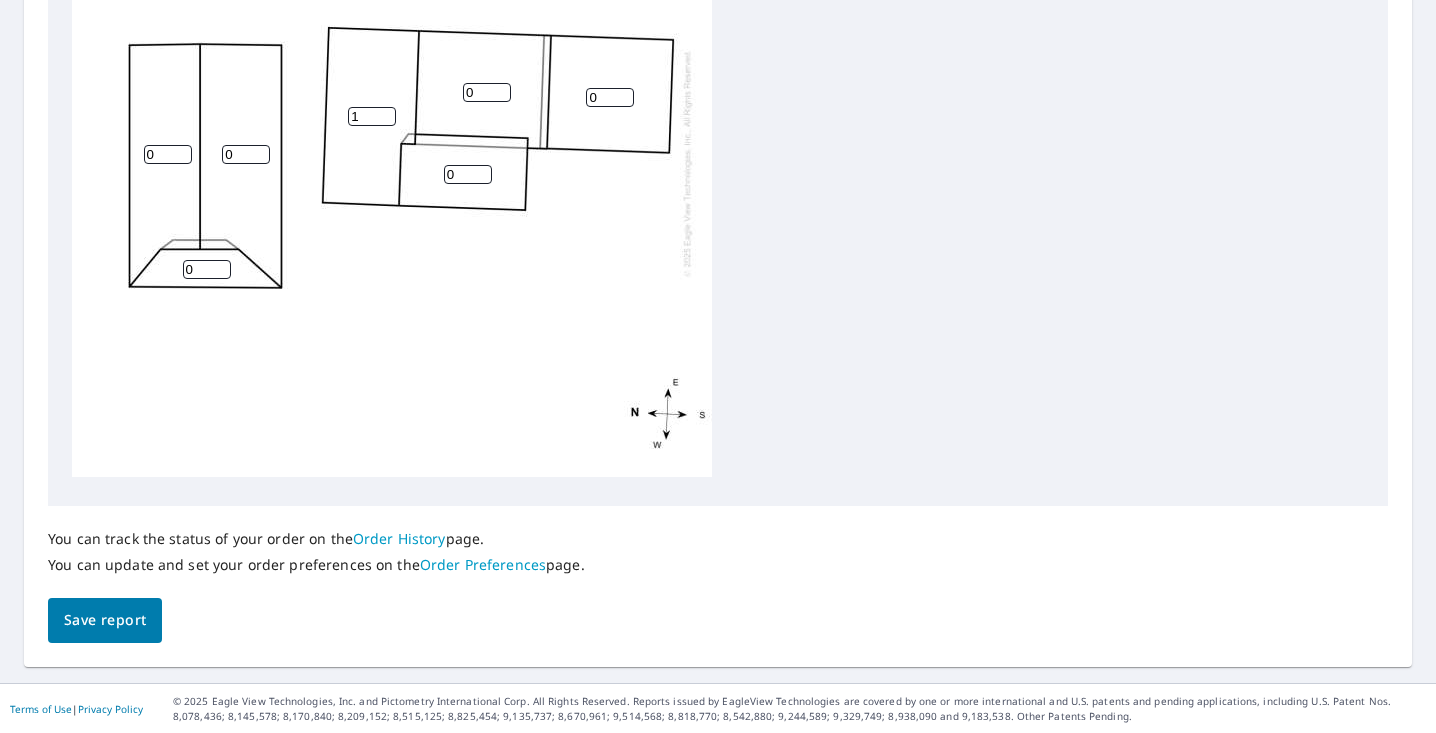 click on "1" at bounding box center [372, 116] 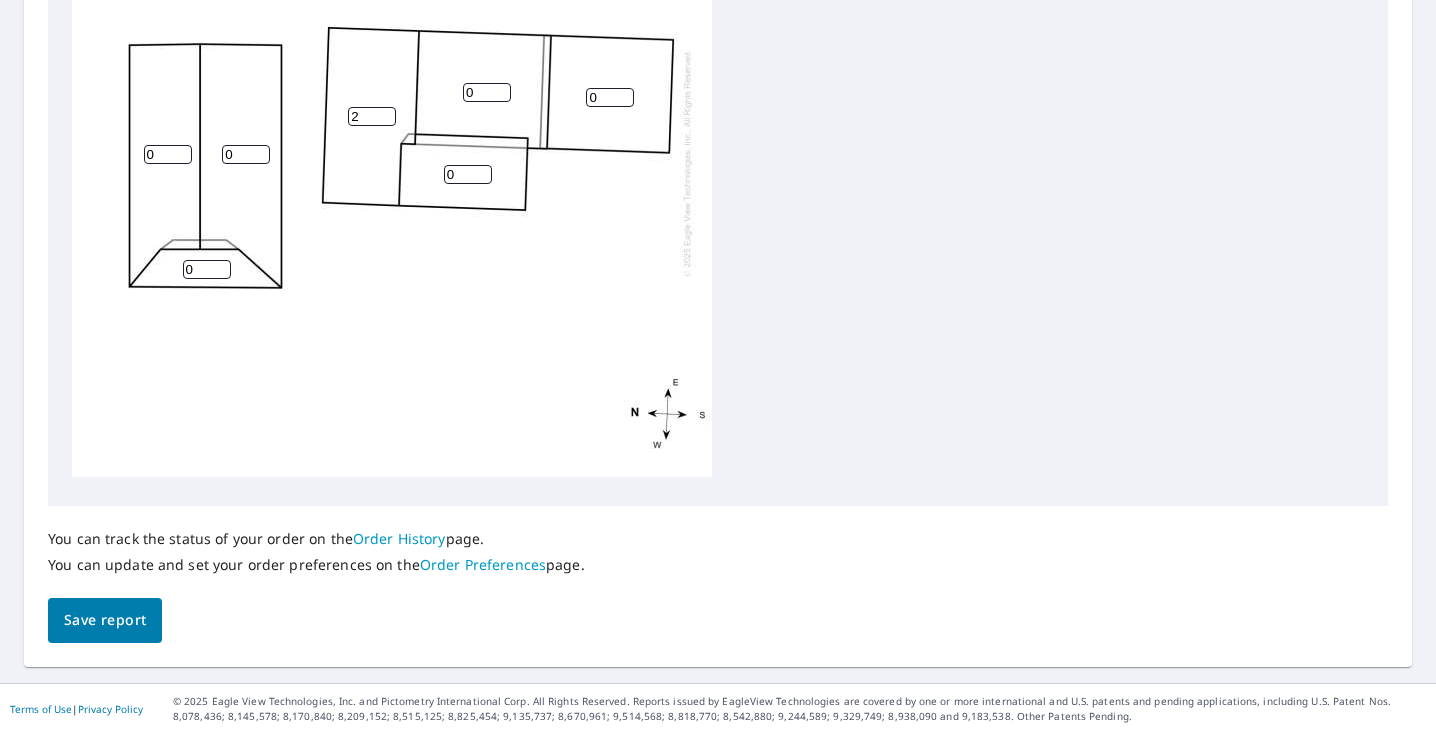 click on "2" at bounding box center [372, 116] 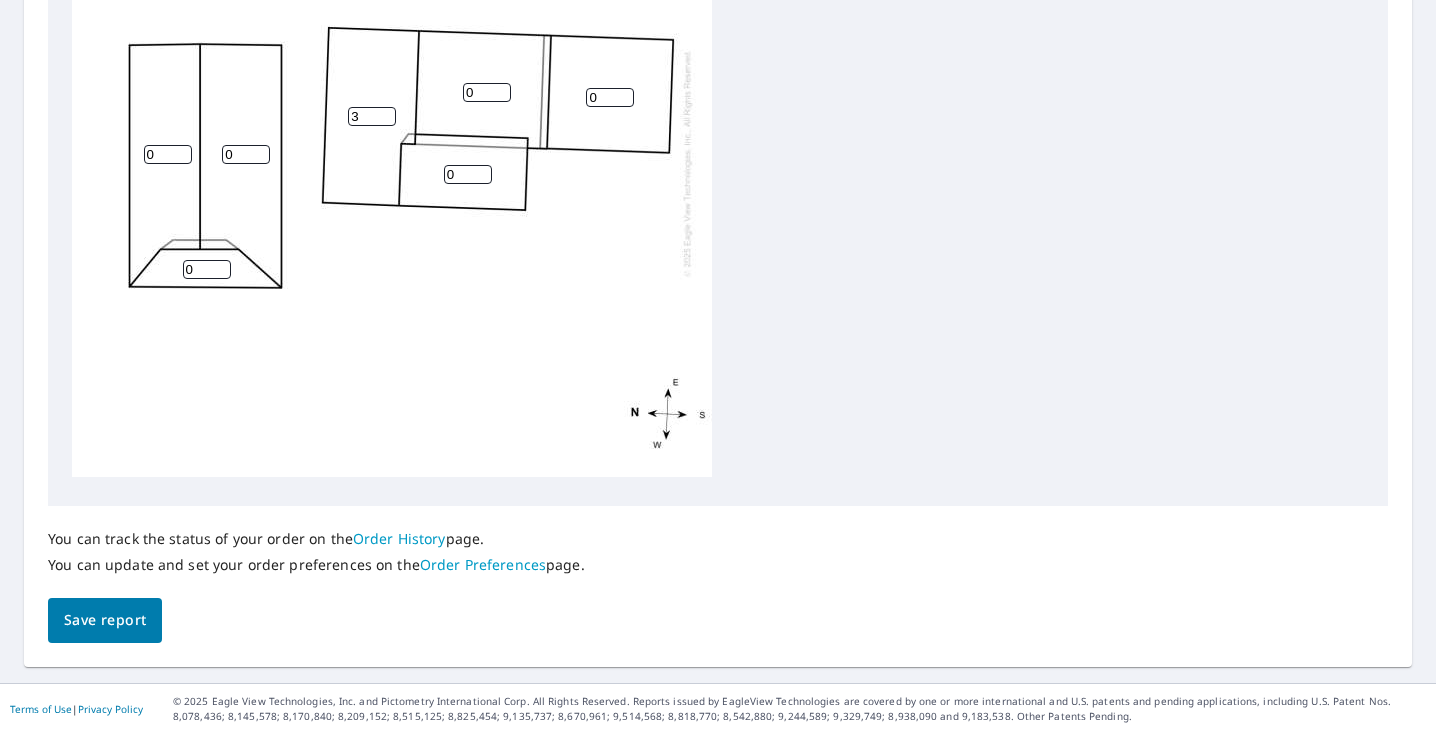 click on "3" at bounding box center (372, 116) 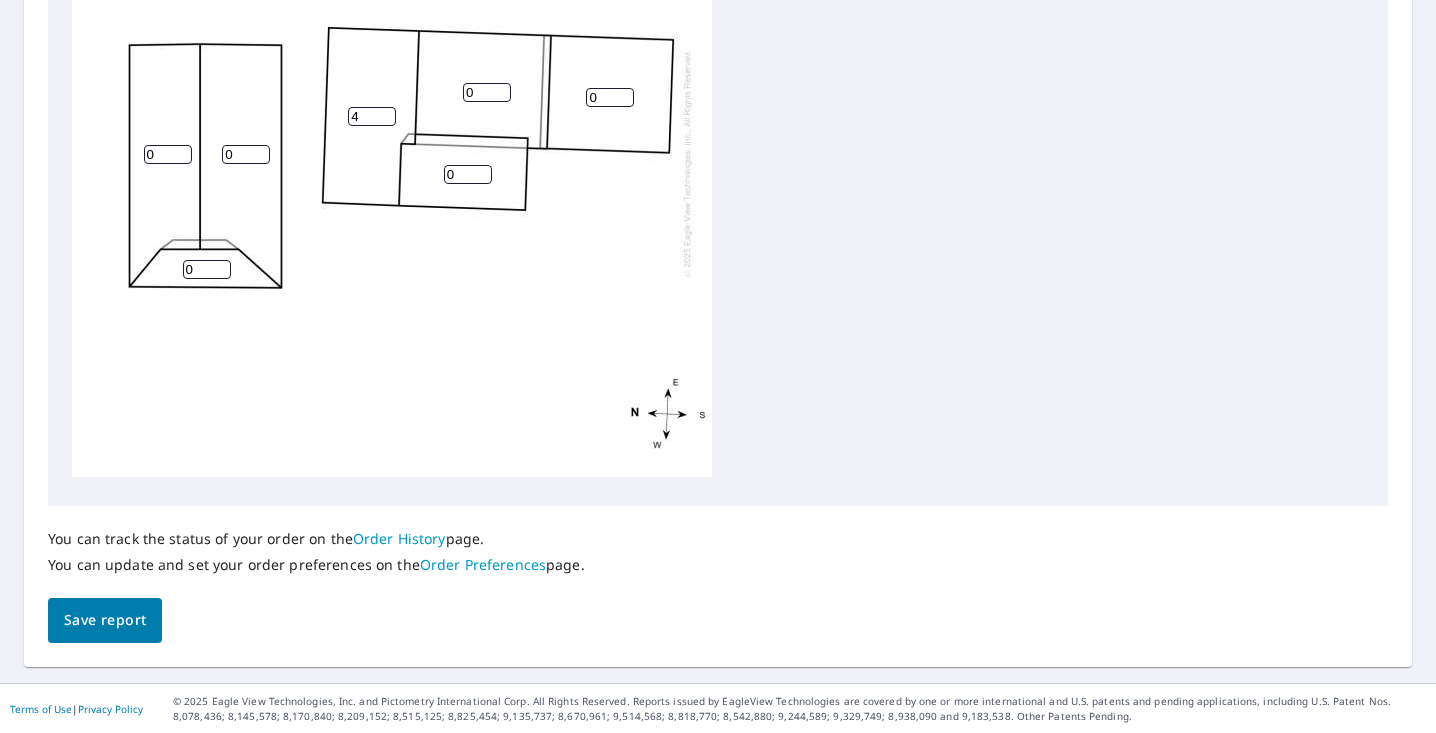 click on "4" at bounding box center (372, 116) 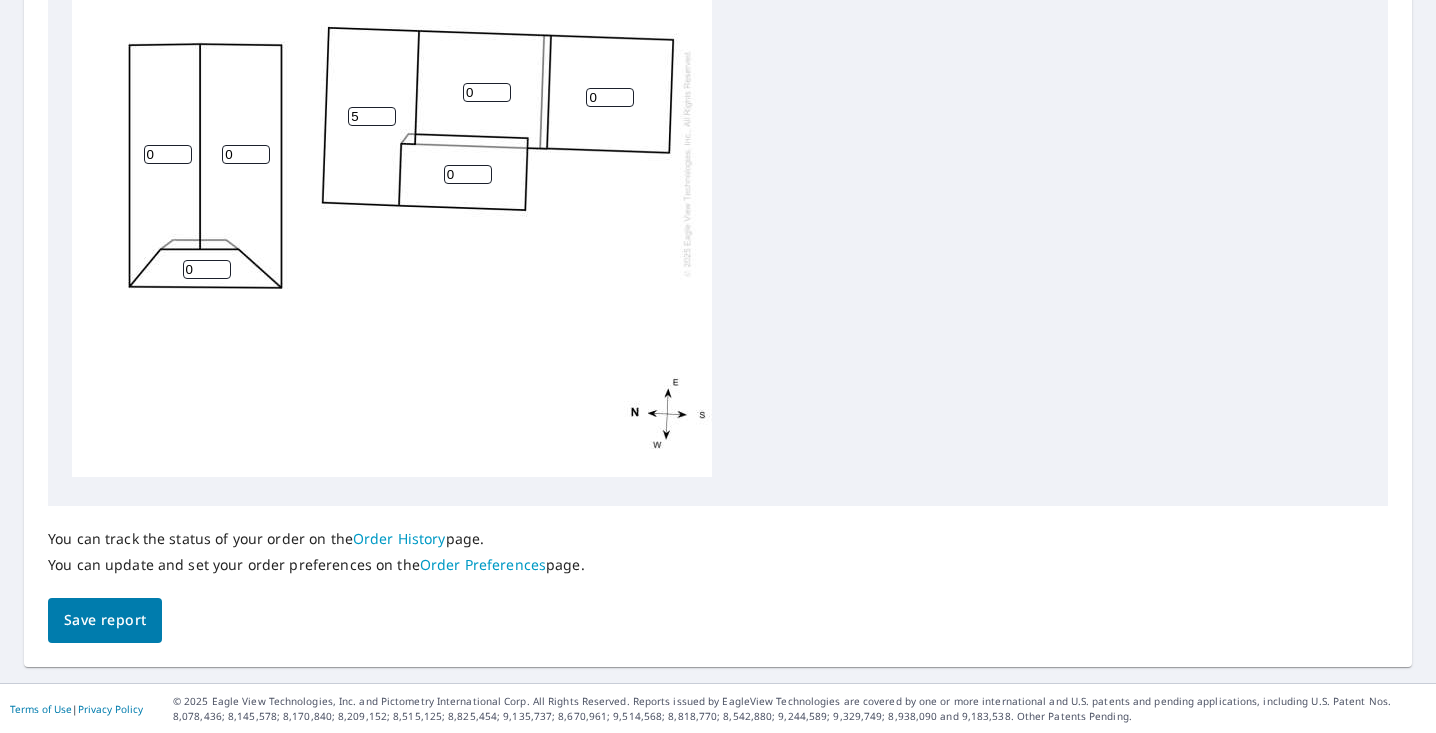 click on "5" at bounding box center [372, 116] 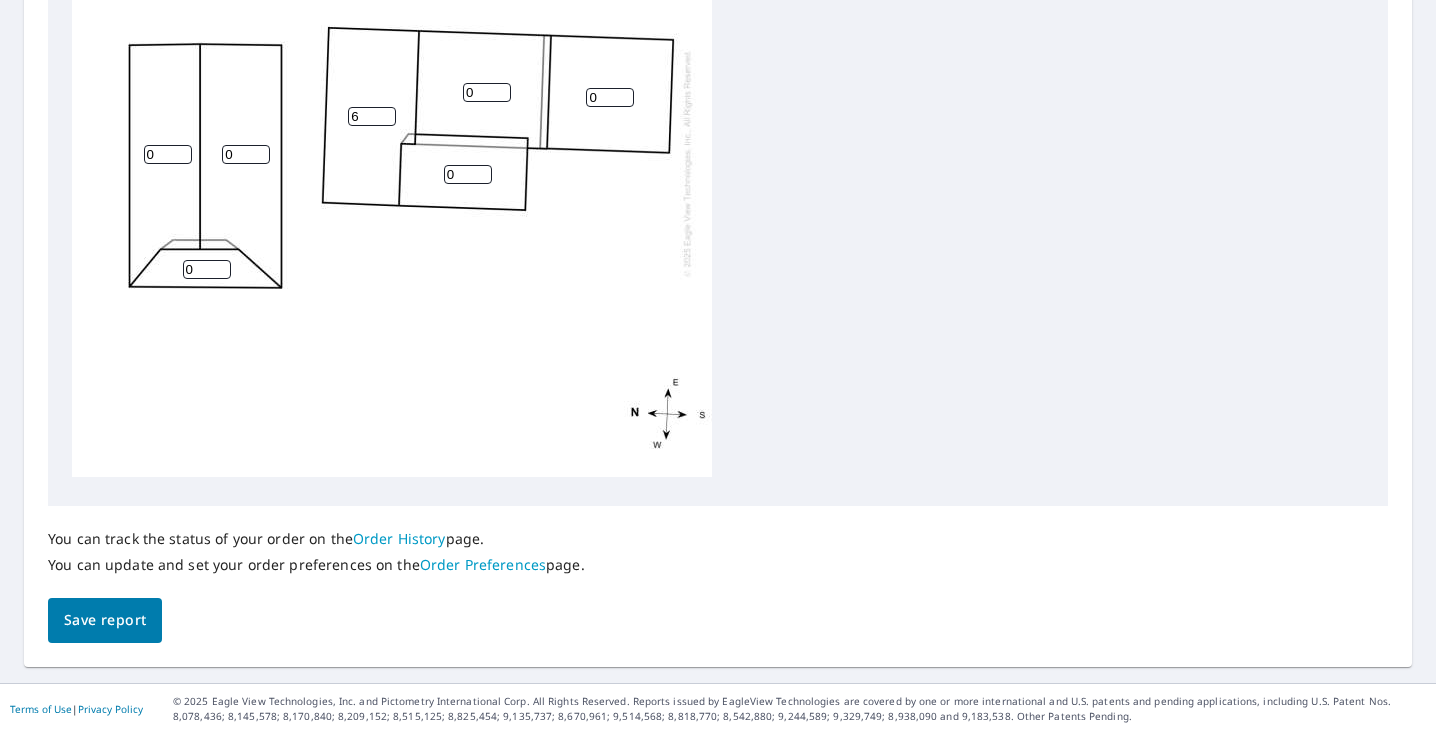 click on "6" at bounding box center [372, 116] 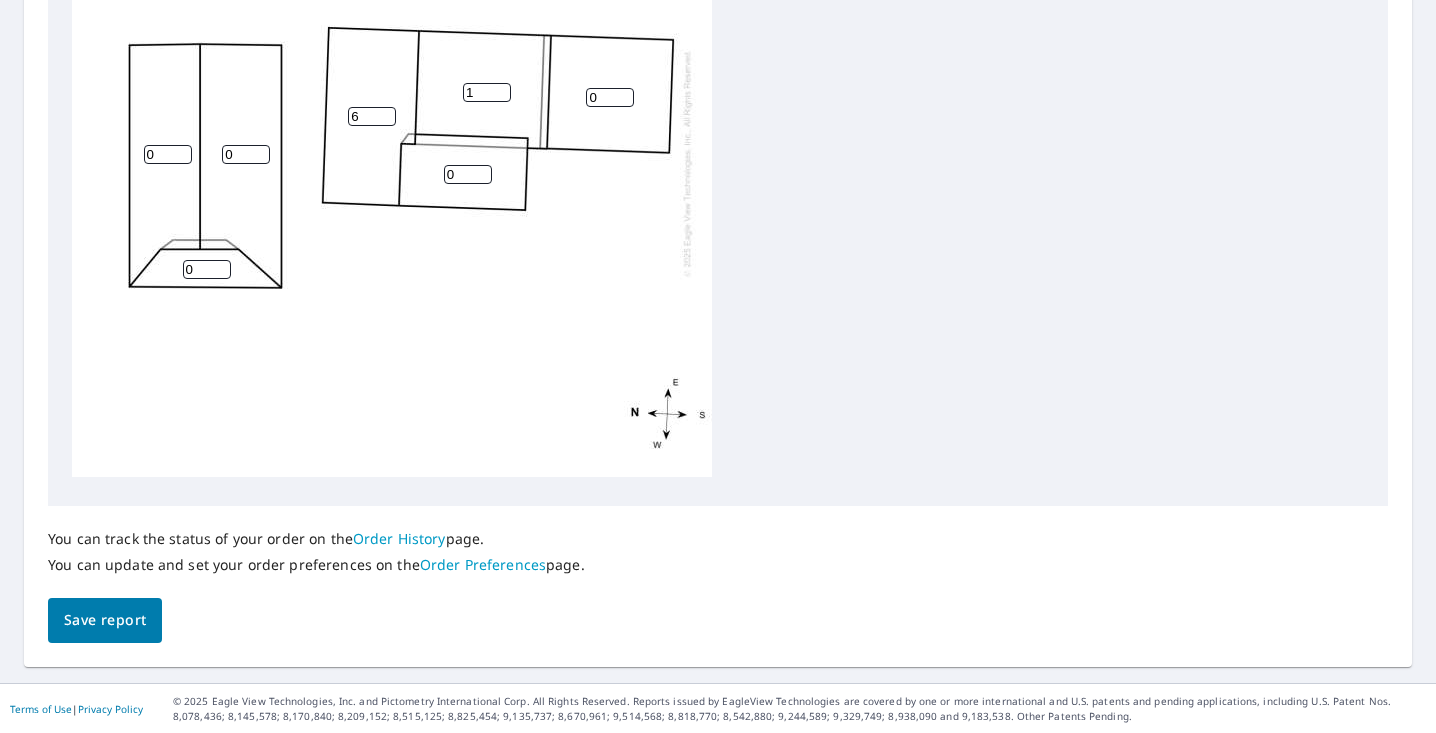 click on "1" at bounding box center (487, 92) 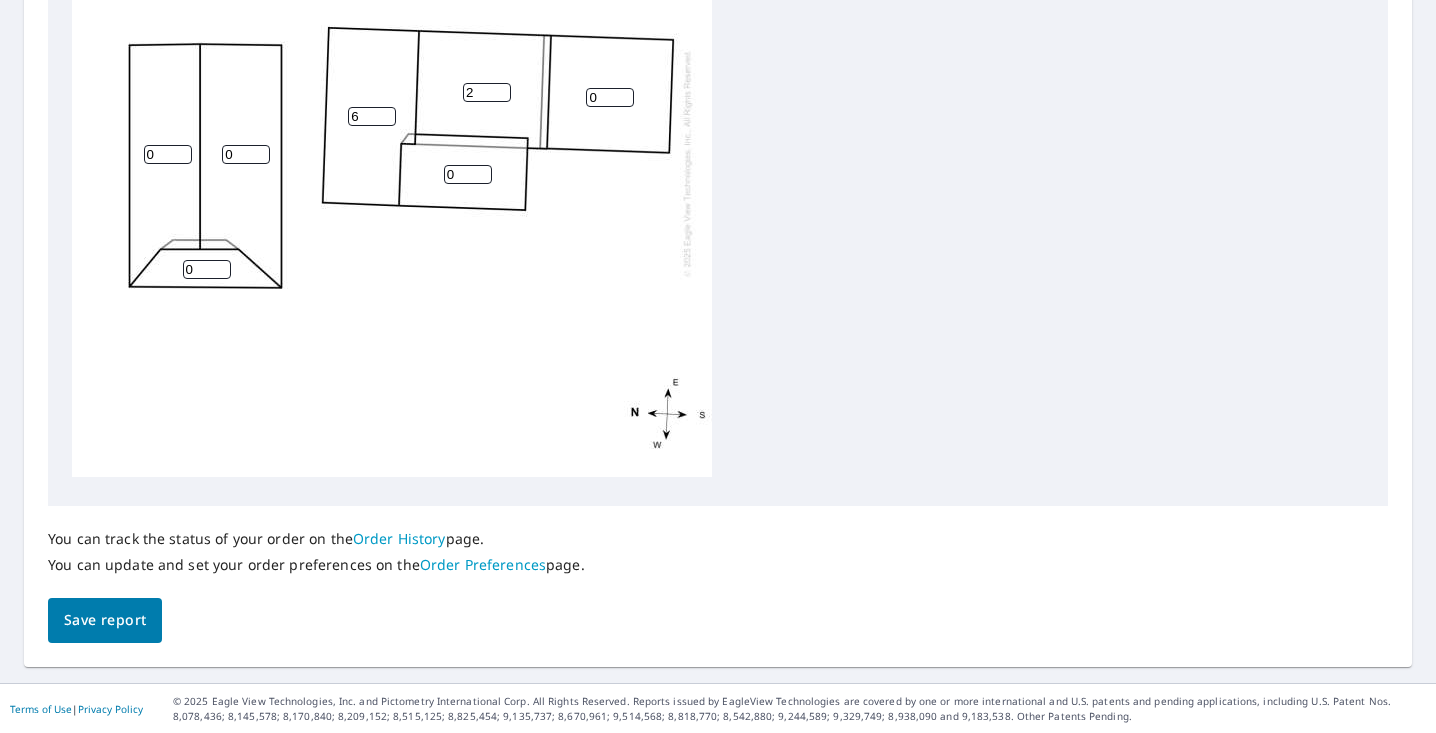 click on "2" at bounding box center [487, 92] 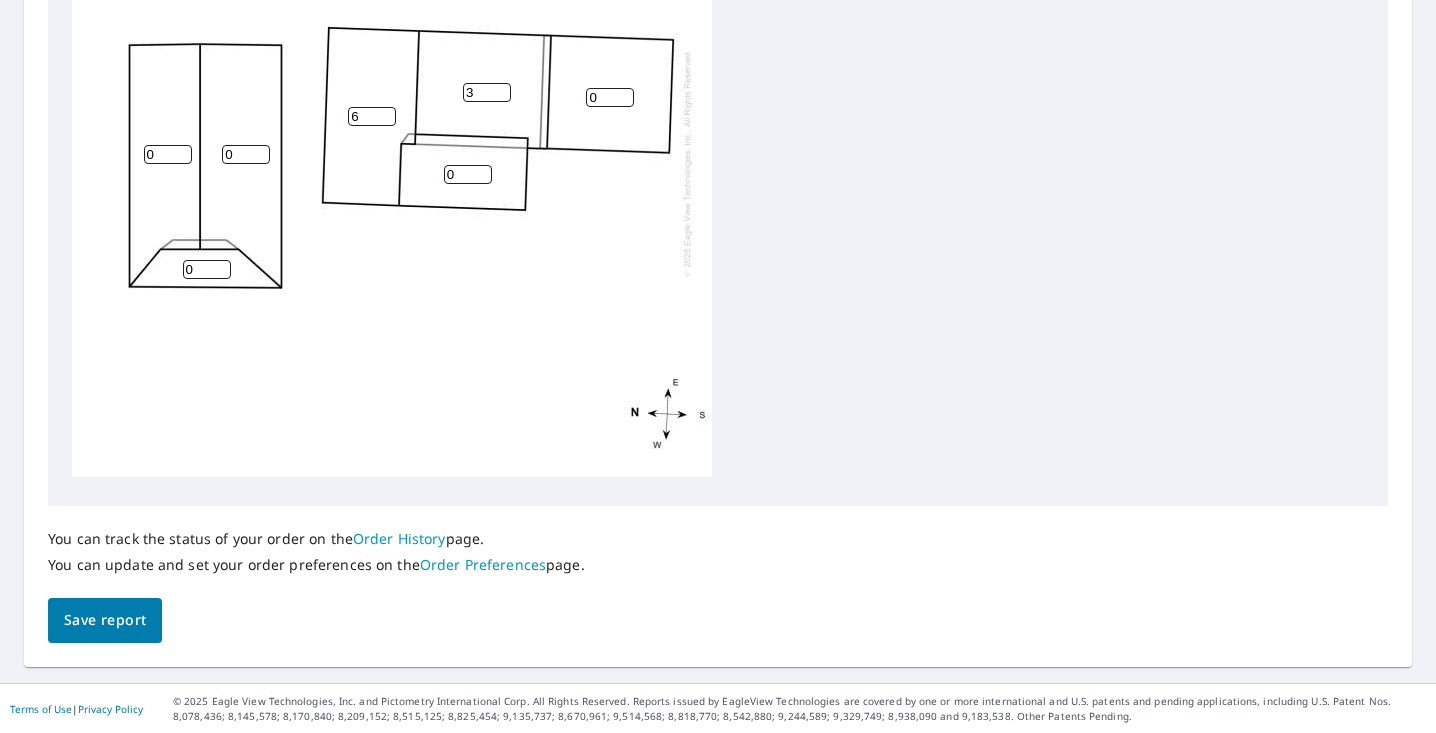 click on "3" at bounding box center (487, 92) 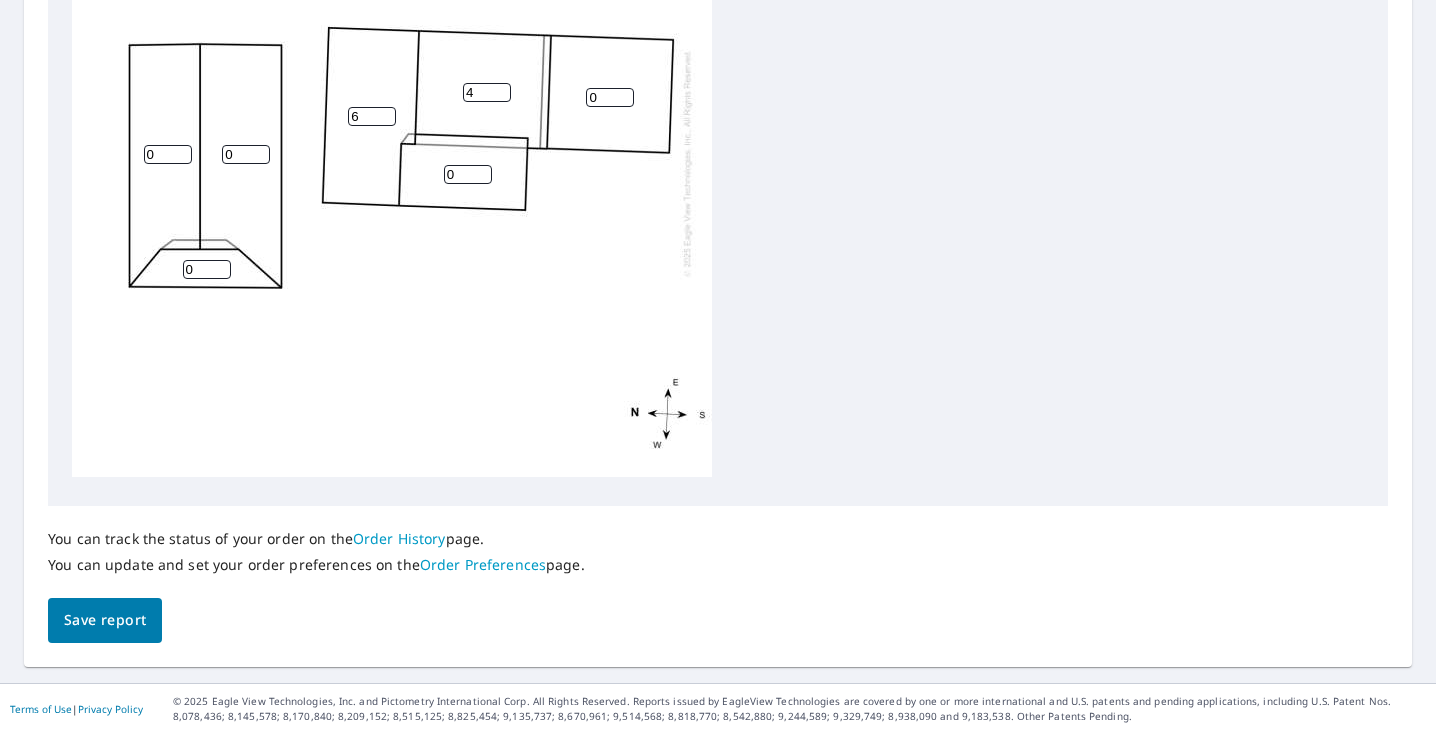 click on "4" at bounding box center (487, 92) 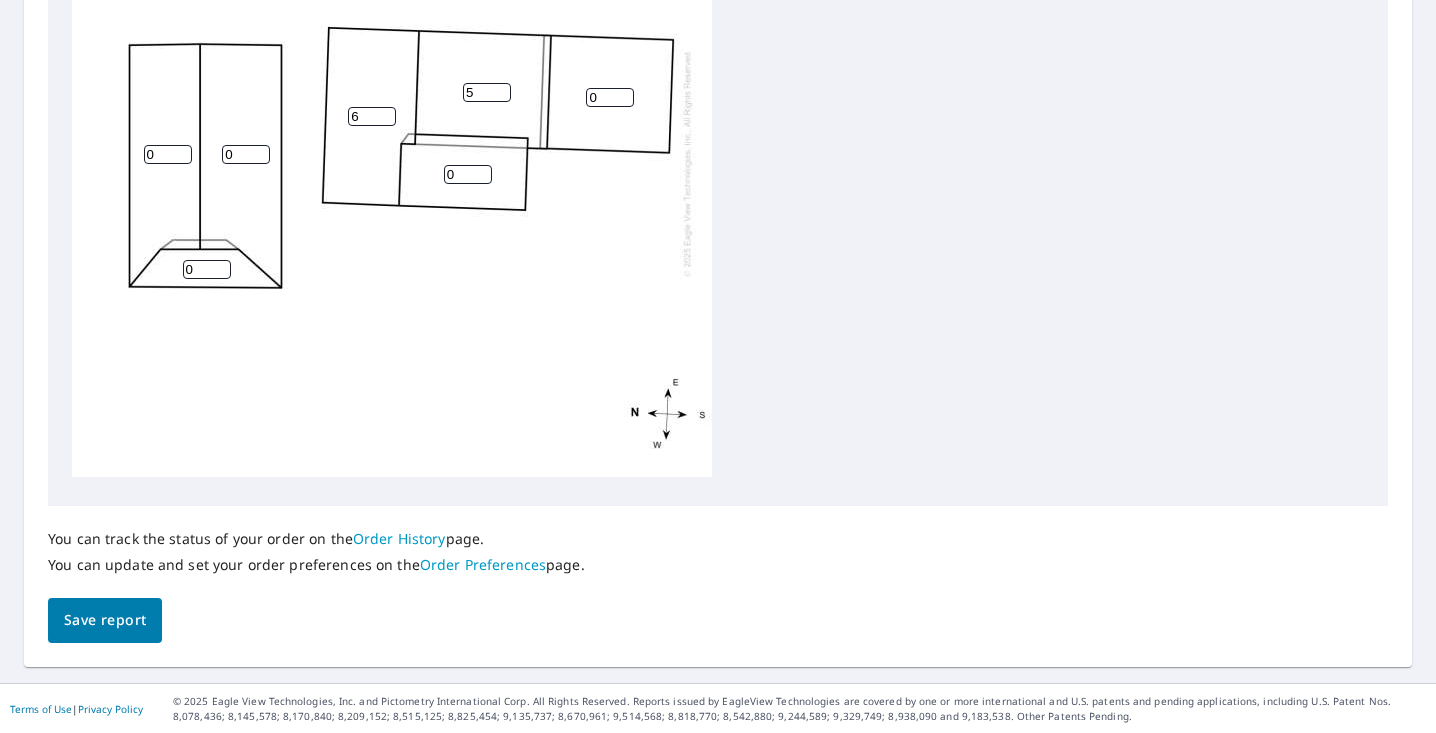 click on "5" at bounding box center [487, 92] 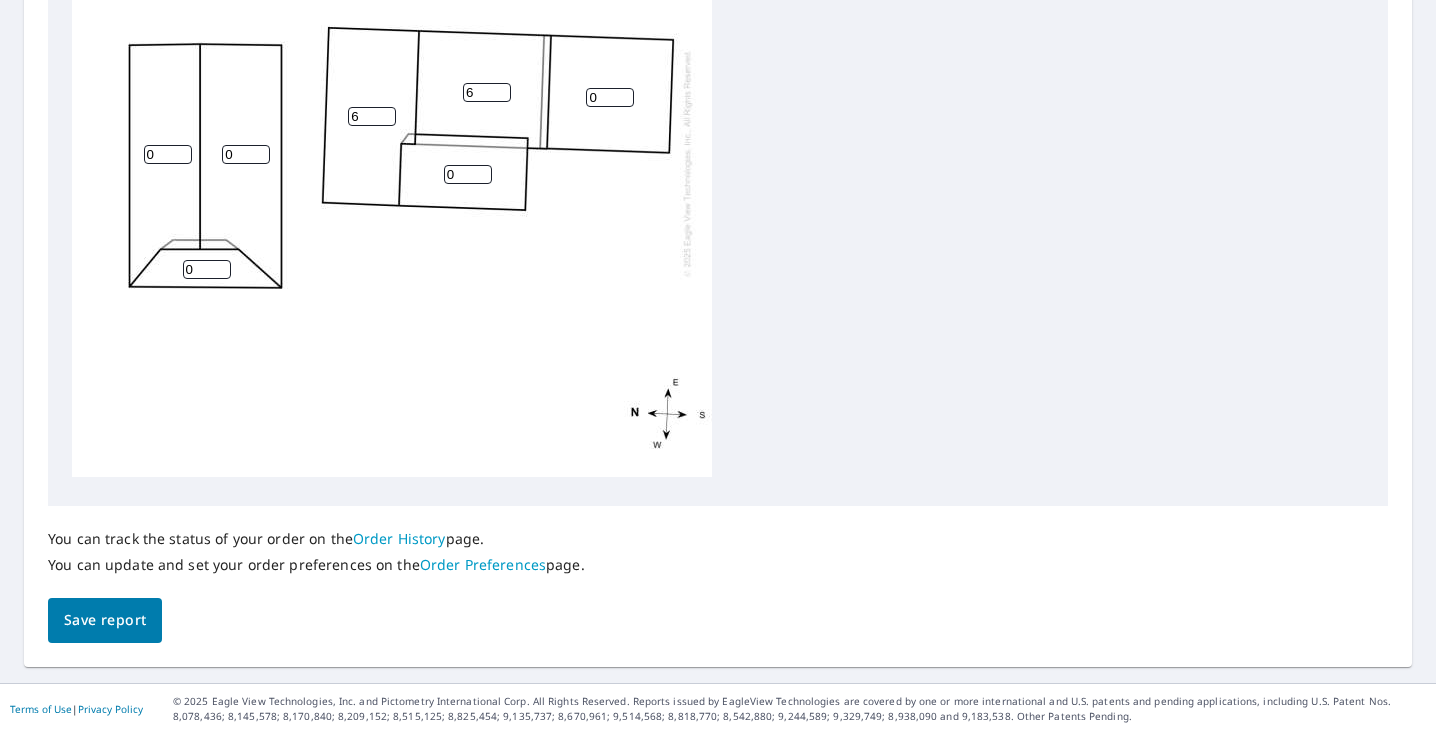 click on "6" at bounding box center (487, 92) 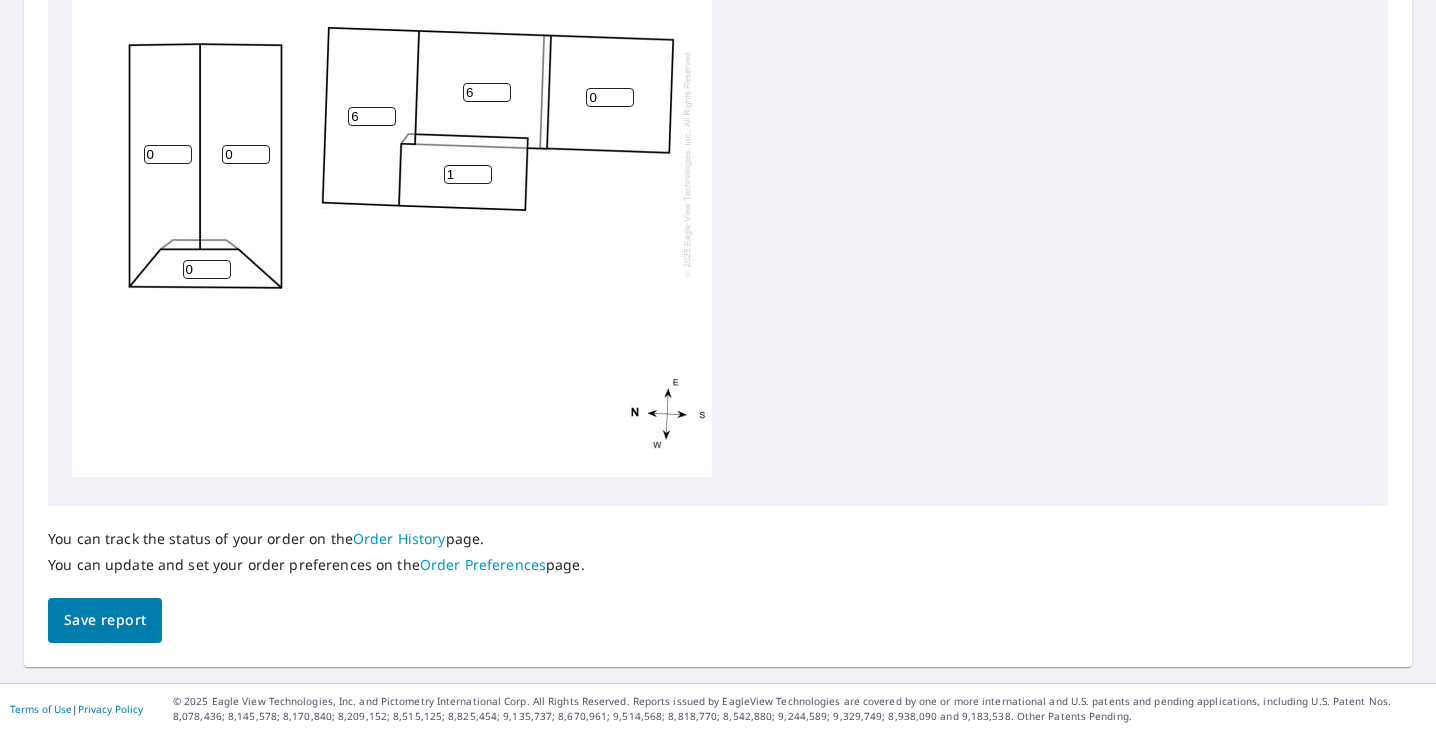 click on "1" at bounding box center (468, 174) 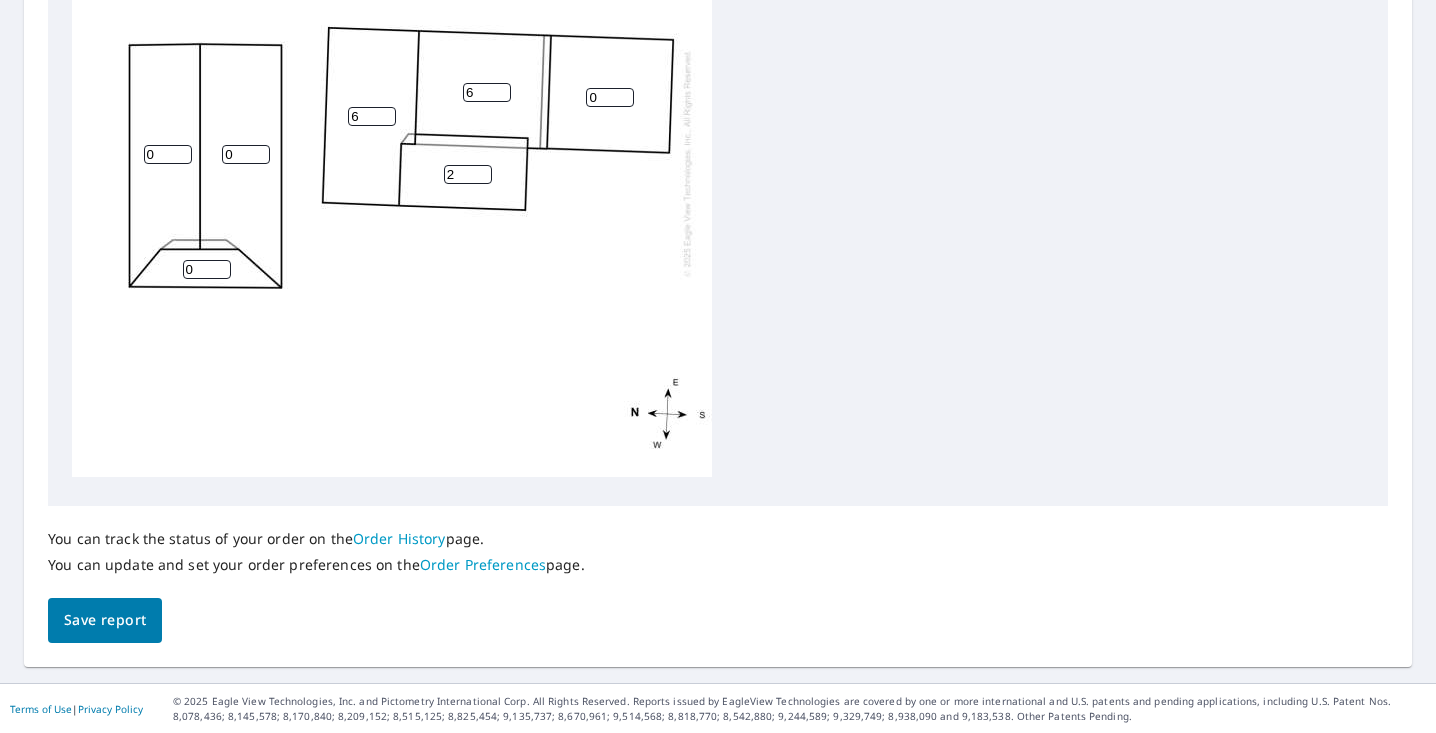 click on "2" at bounding box center (468, 174) 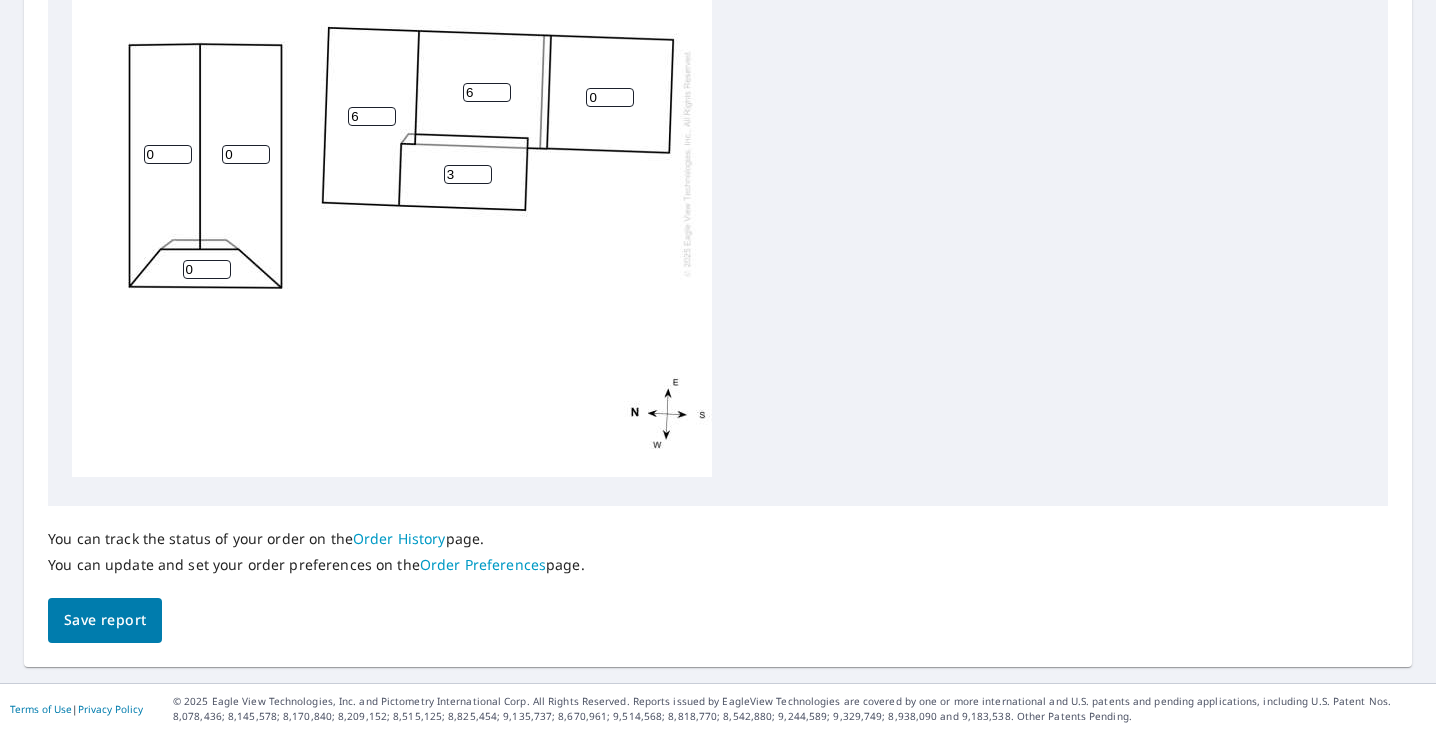 click on "3" at bounding box center [468, 174] 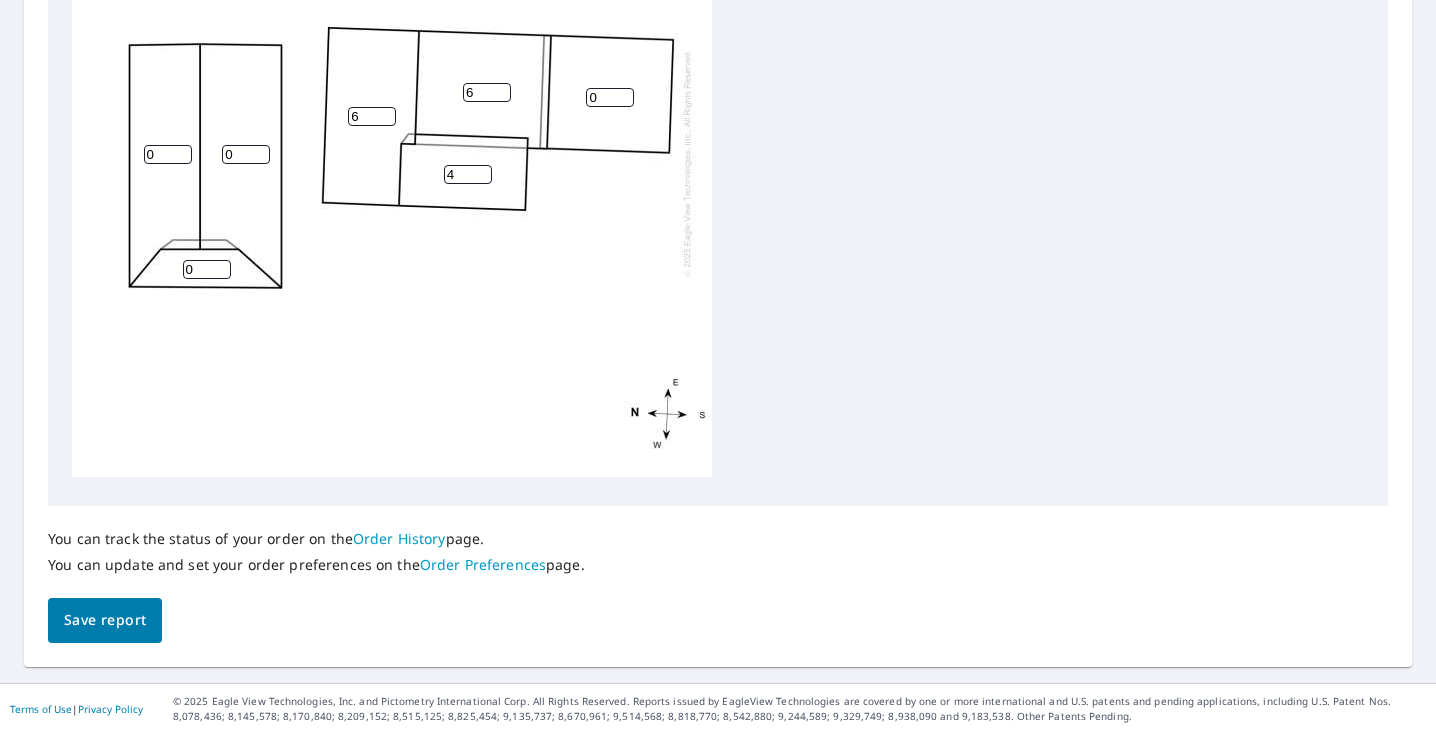 click on "4" at bounding box center (468, 174) 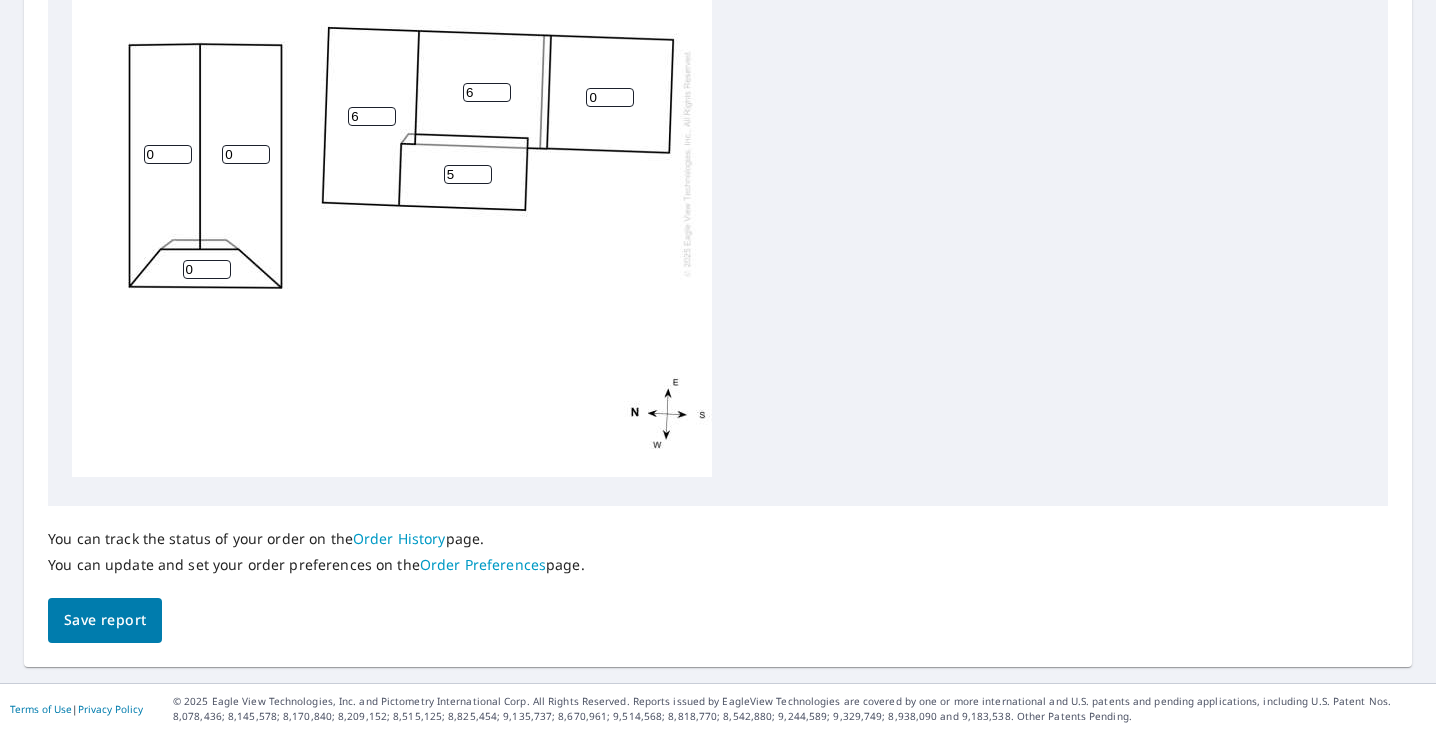click on "5" at bounding box center (468, 174) 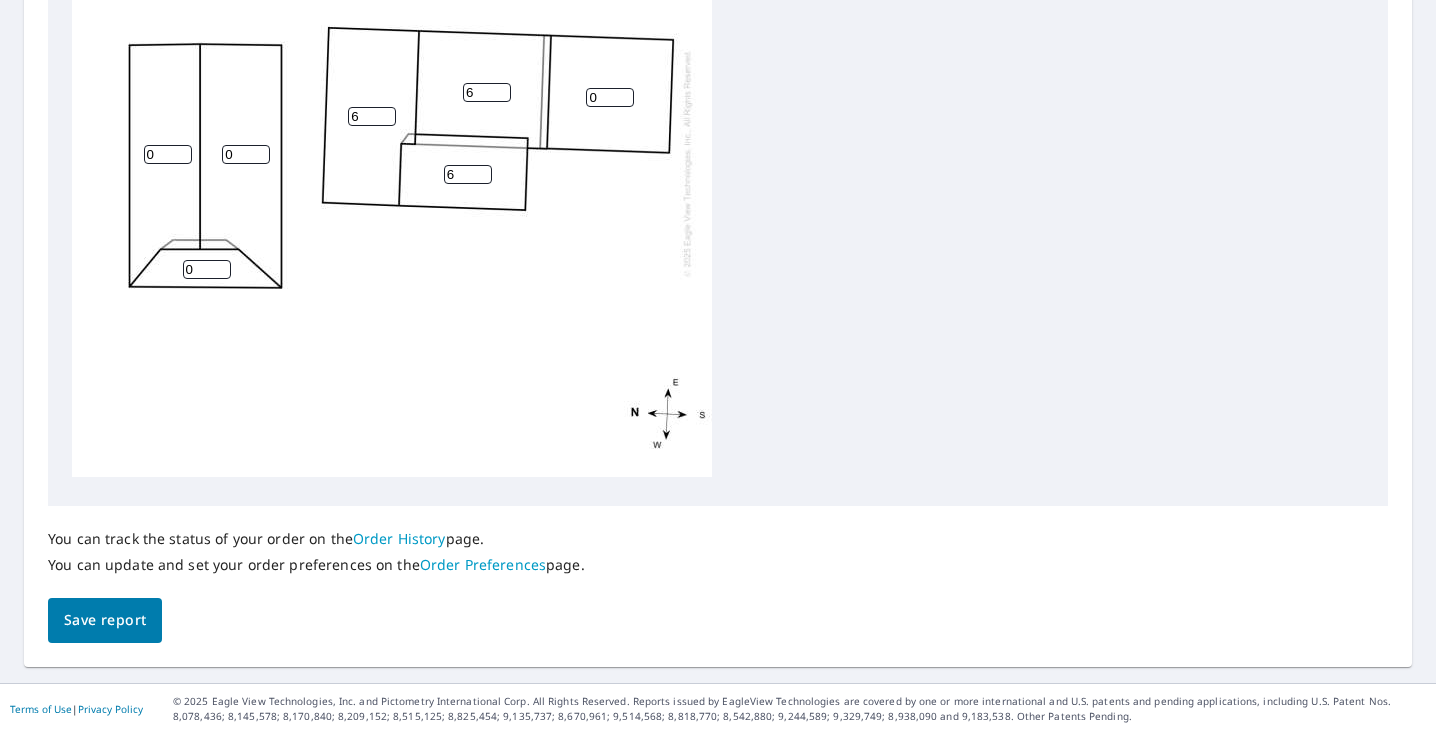 click on "6" at bounding box center (468, 174) 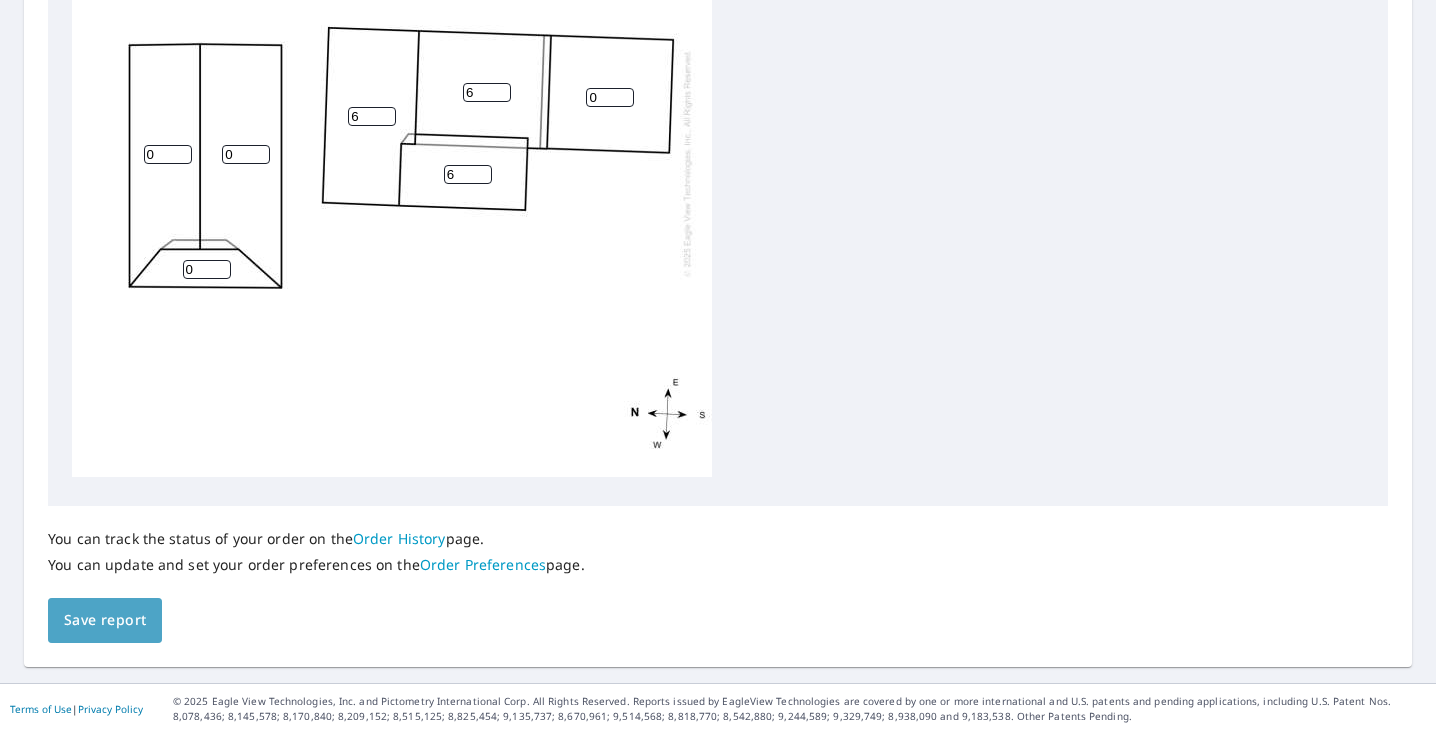 click on "Save report" at bounding box center (105, 620) 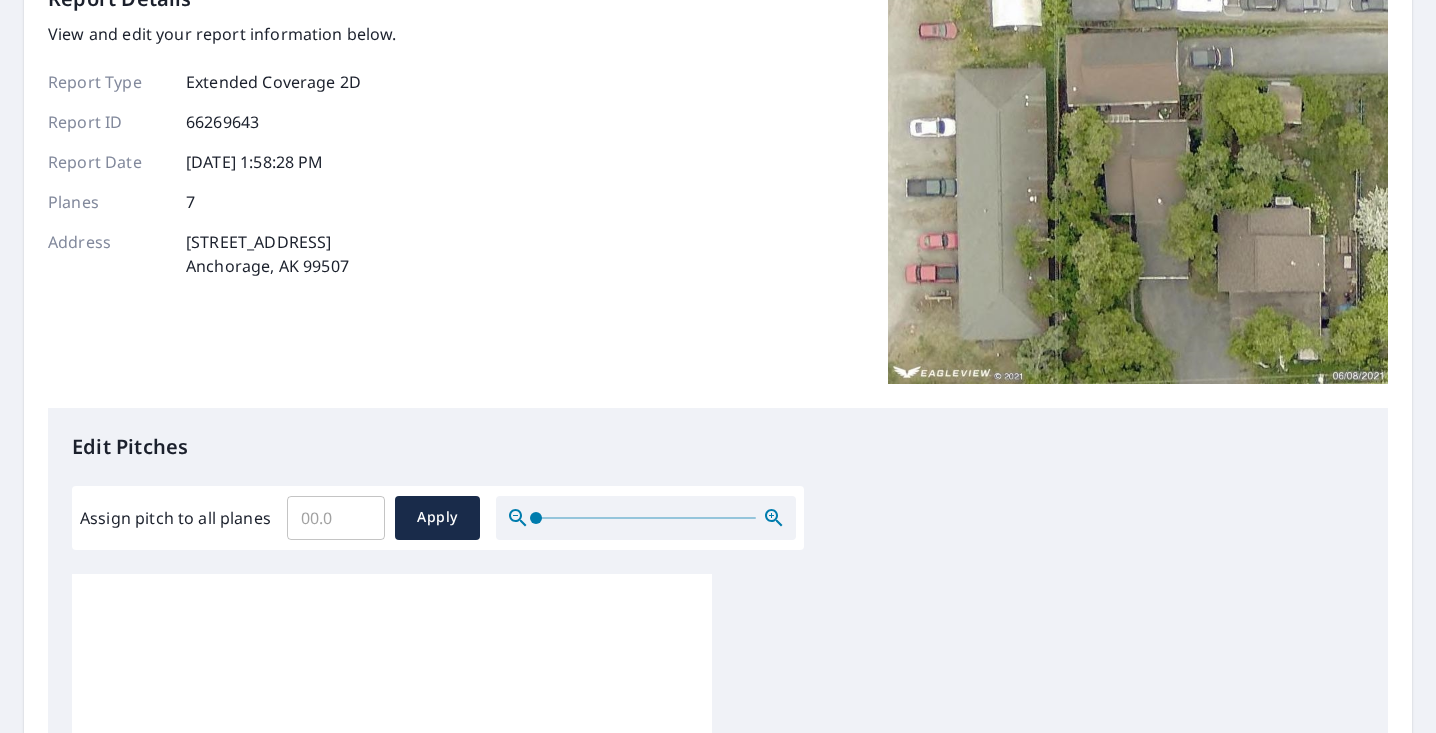 scroll, scrollTop: 0, scrollLeft: 0, axis: both 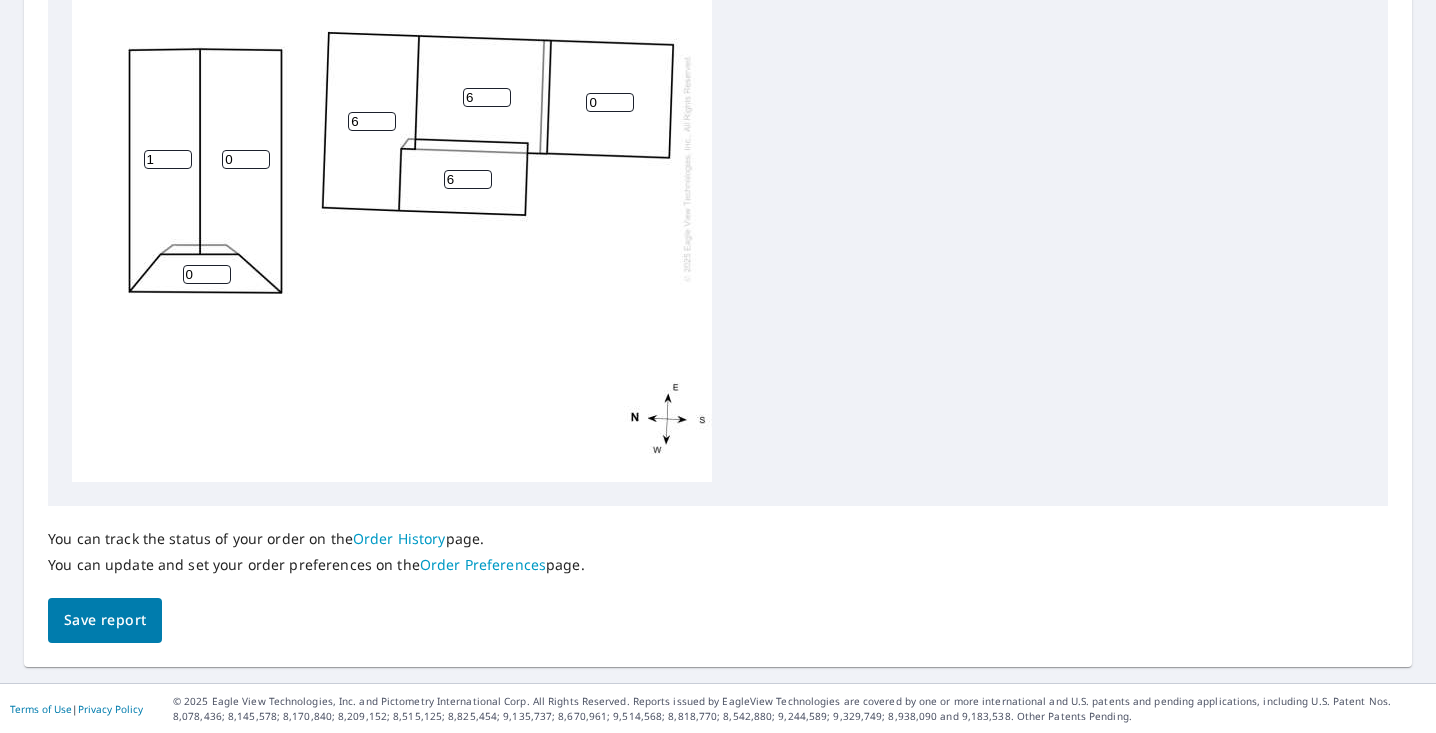 click on "1" at bounding box center [168, 159] 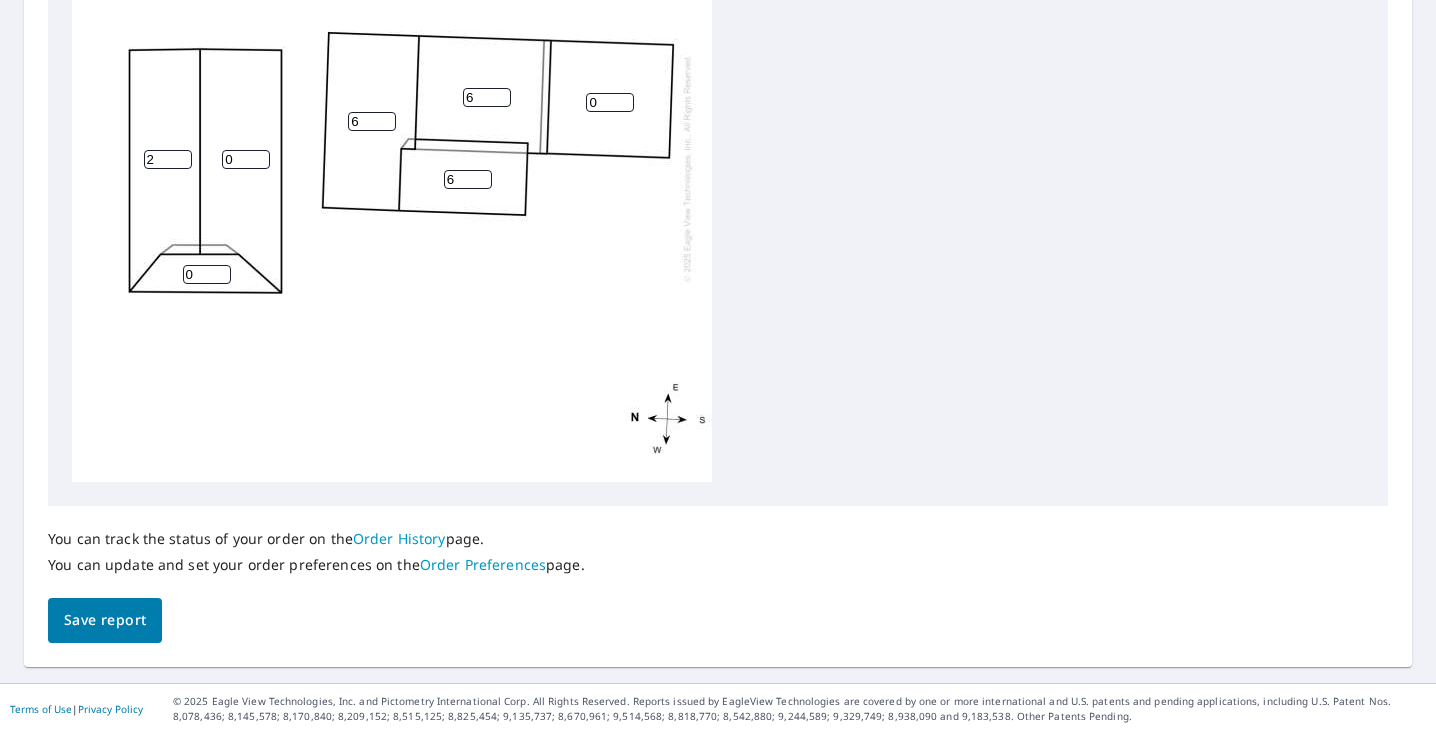click on "2" at bounding box center [168, 159] 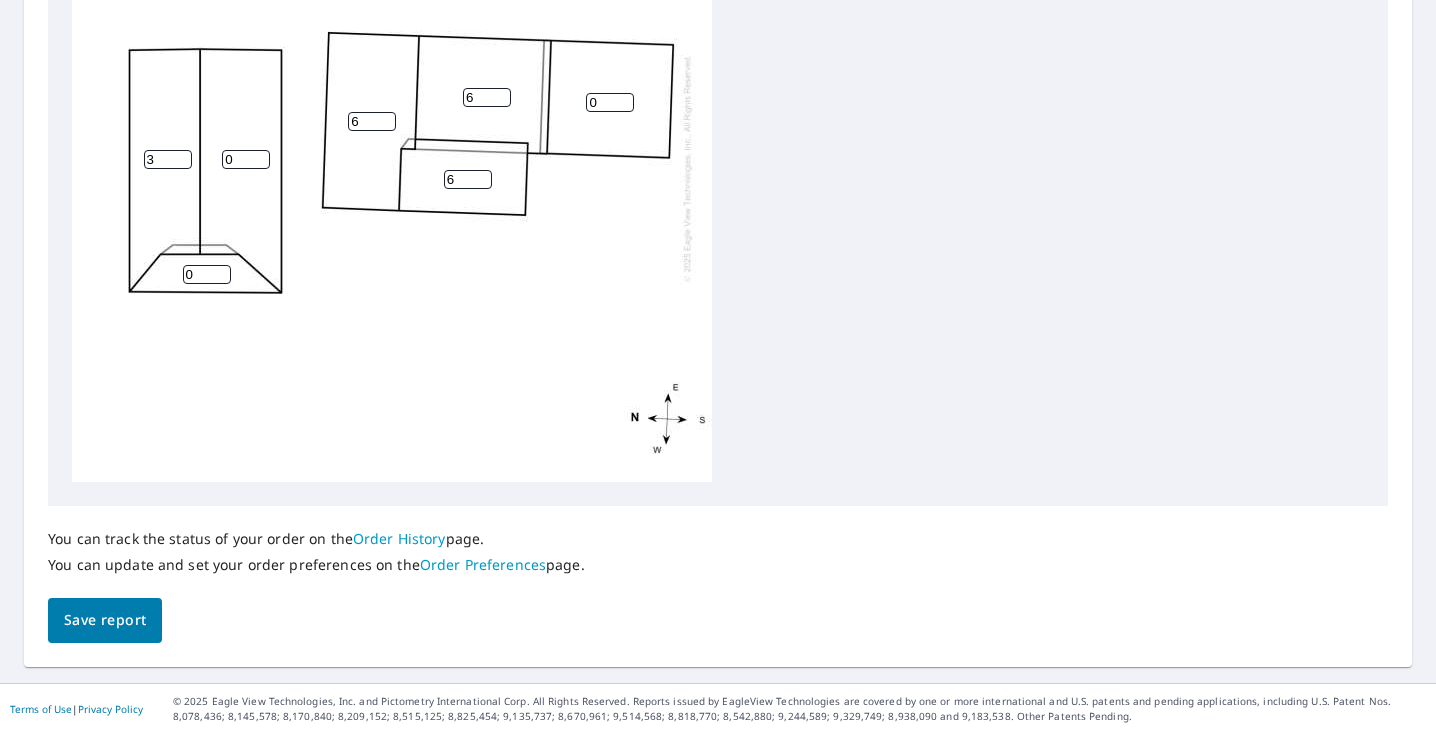 click on "3" at bounding box center (168, 159) 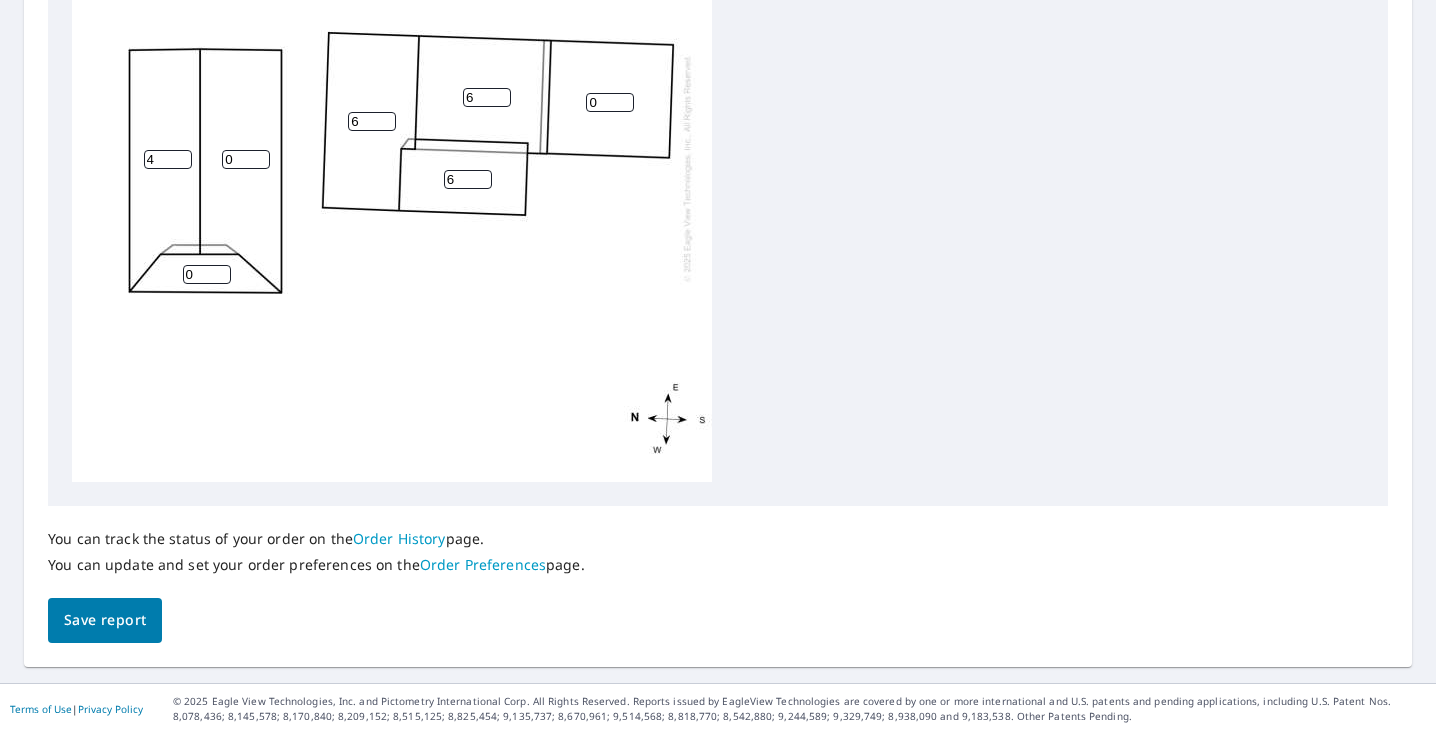 click on "4" at bounding box center [168, 159] 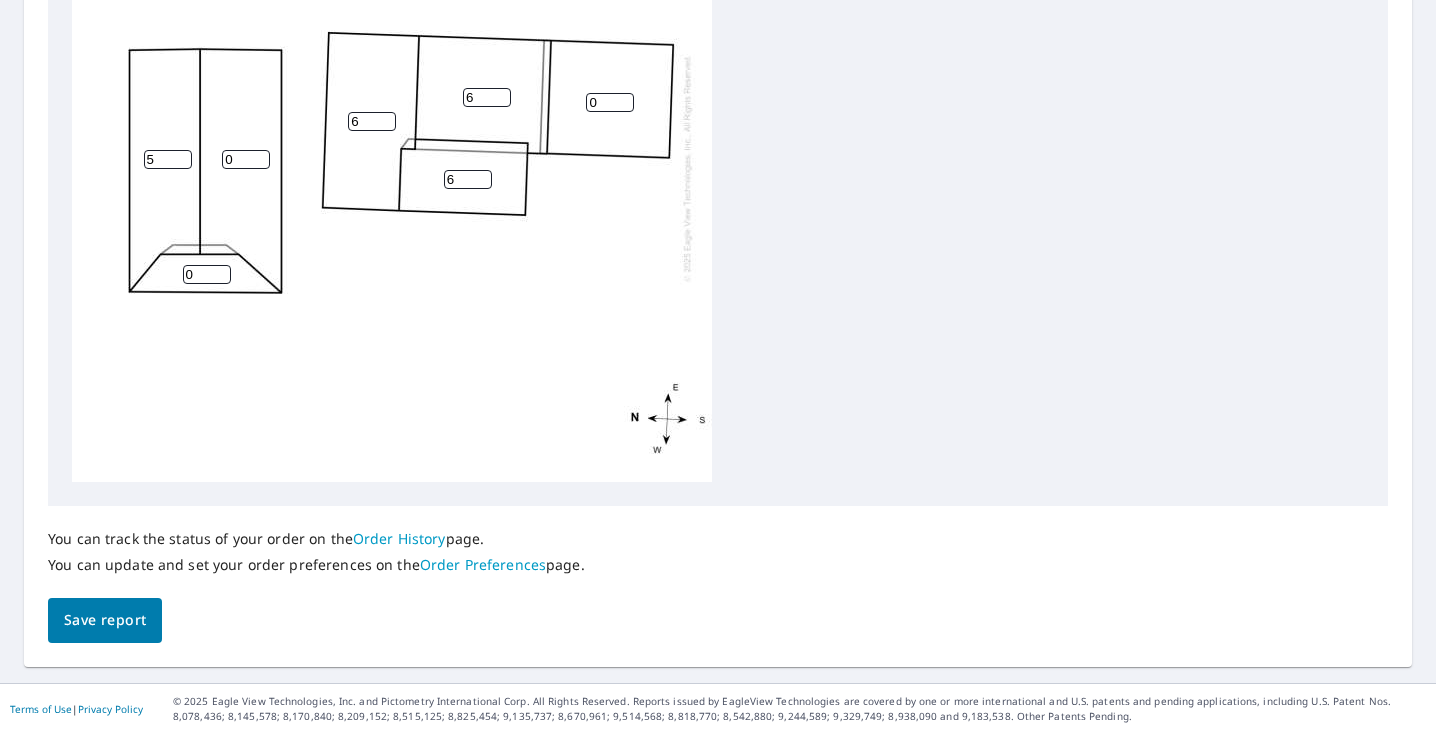 click on "5" at bounding box center (168, 159) 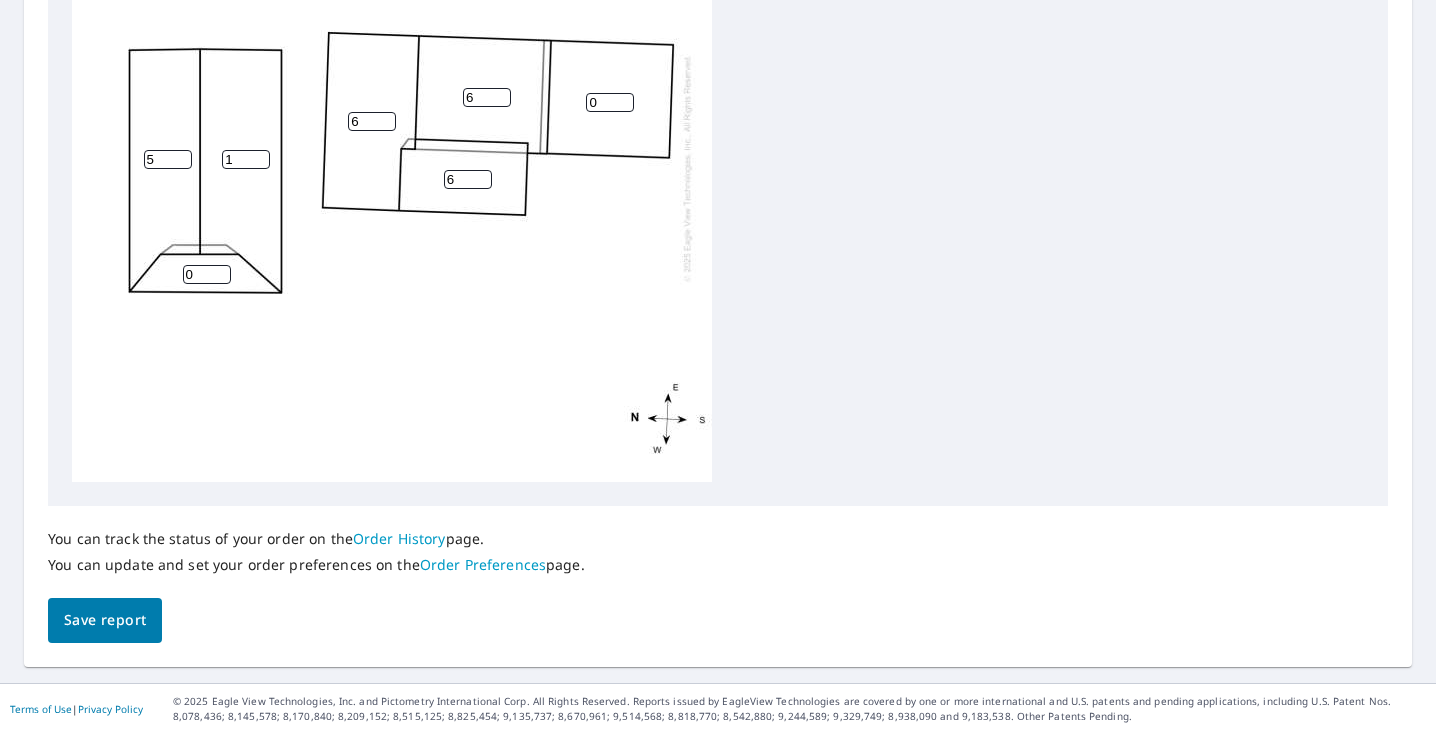 click on "1" at bounding box center (246, 159) 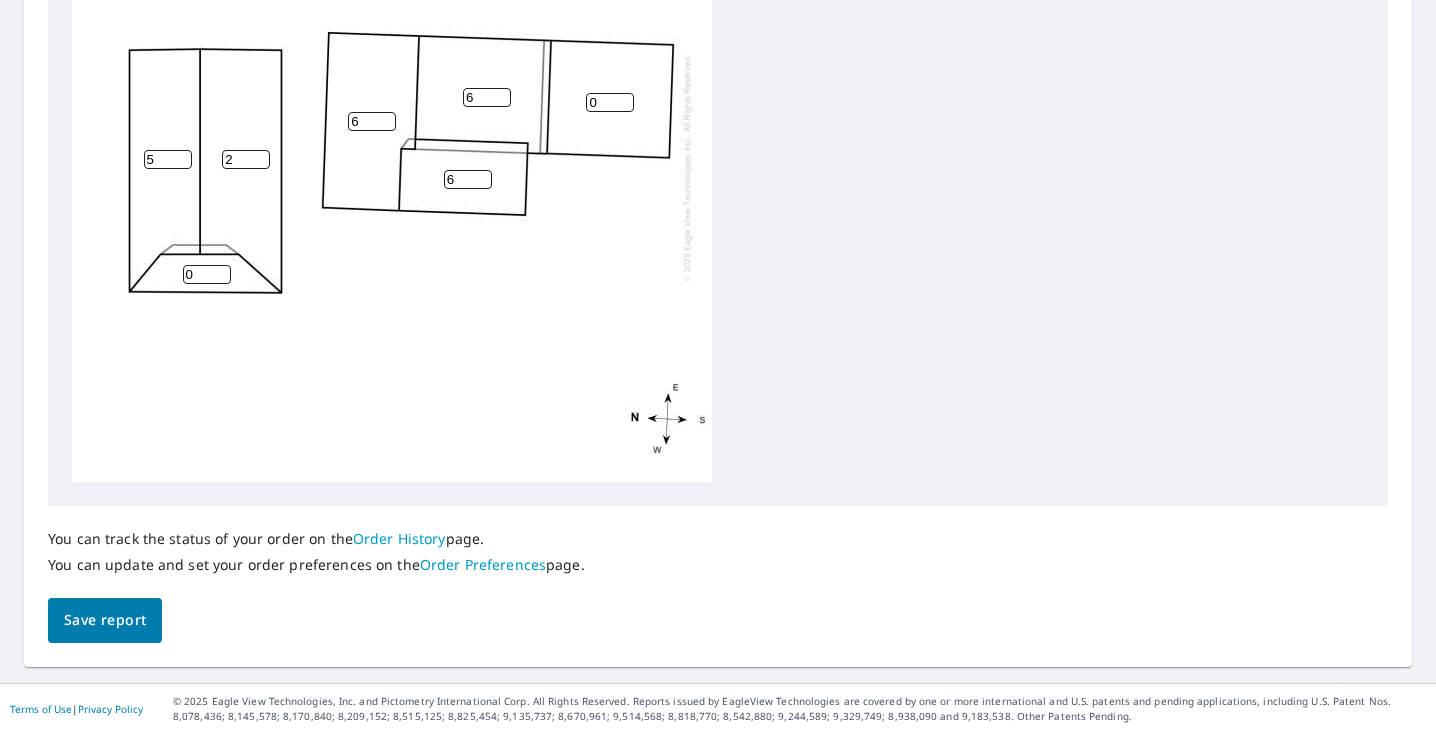 click on "2" at bounding box center [246, 159] 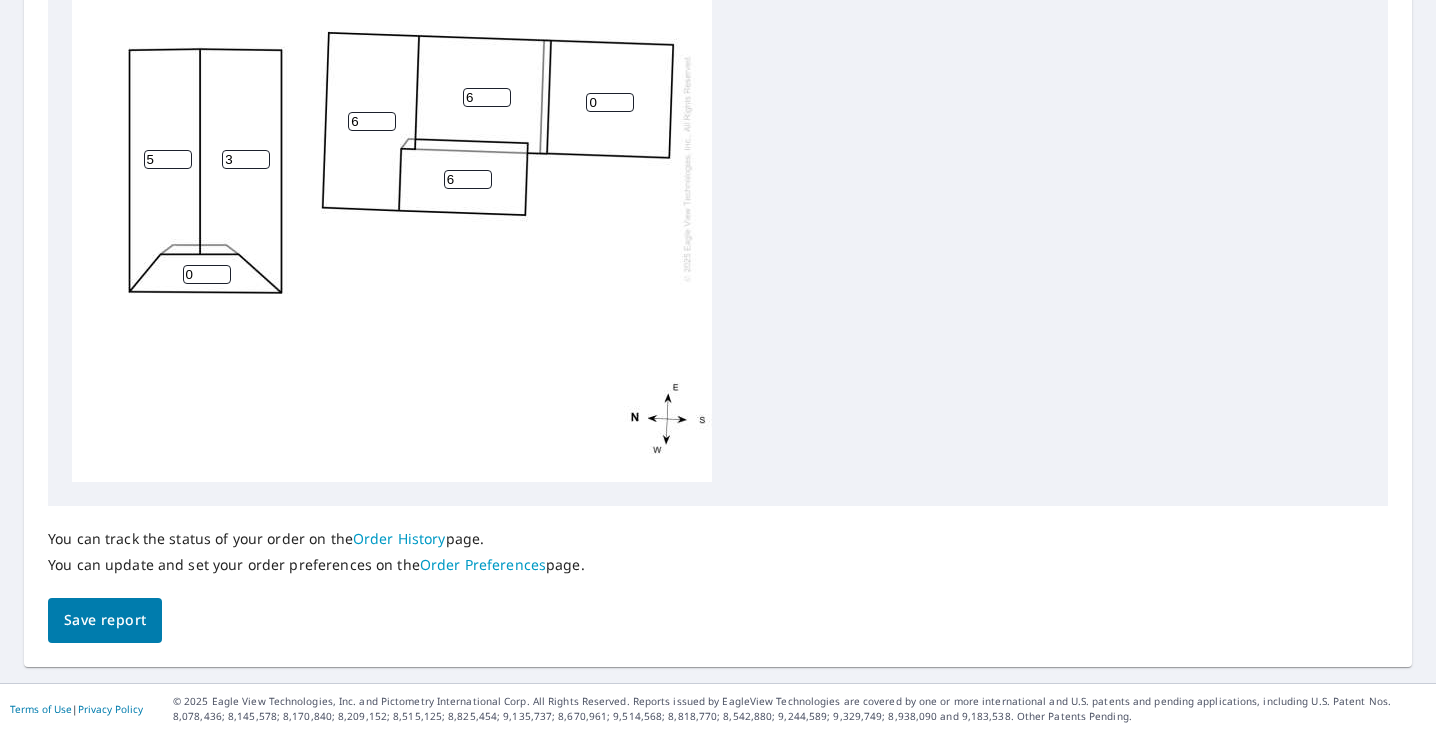 click on "3" at bounding box center [246, 159] 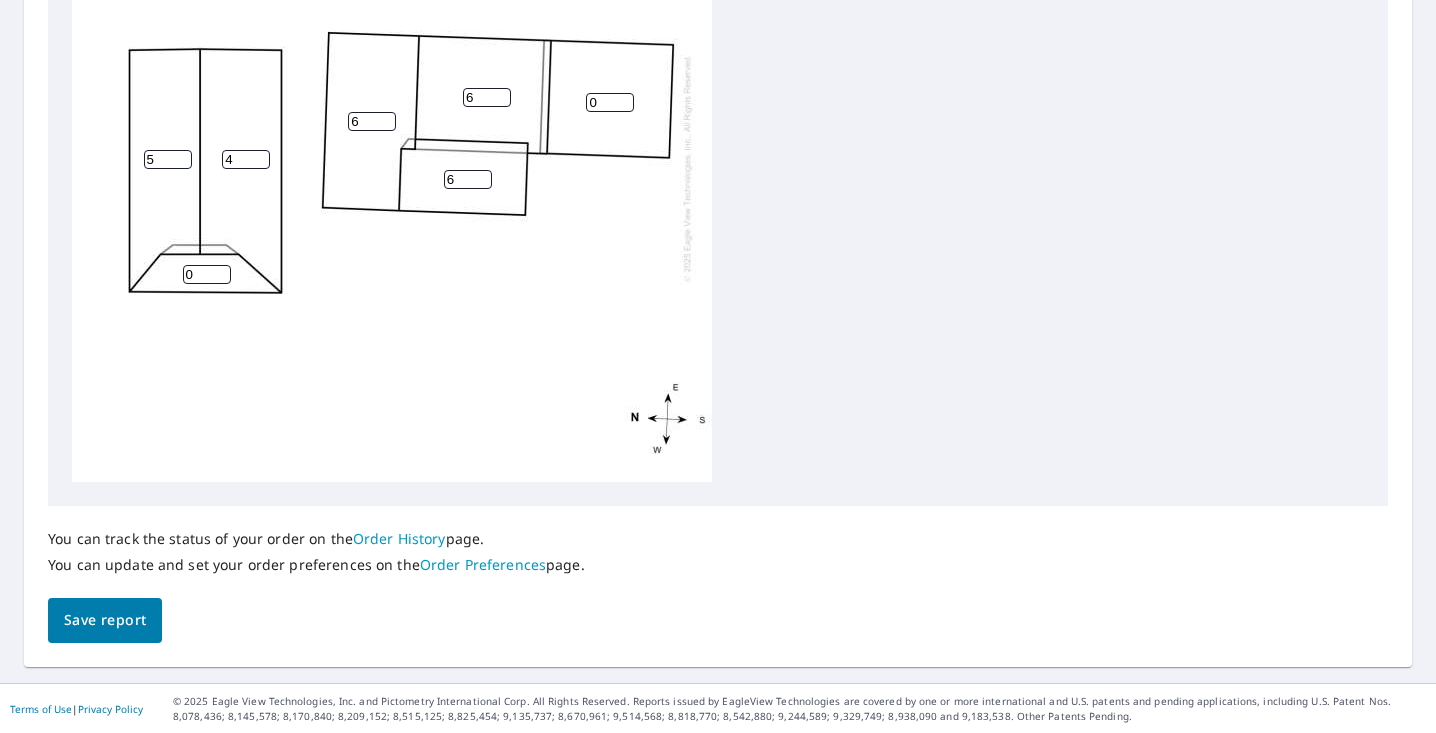 click on "4" at bounding box center (246, 159) 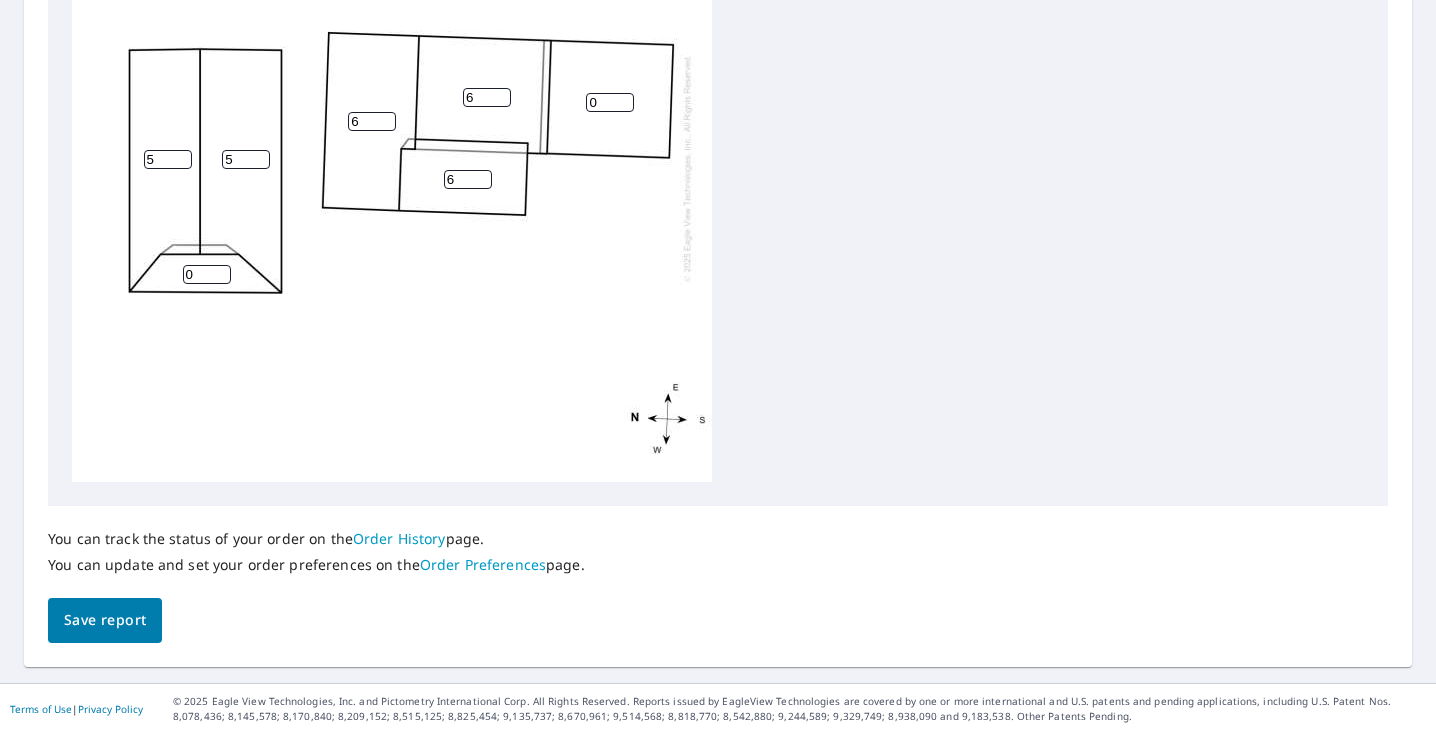 click on "5" at bounding box center [246, 159] 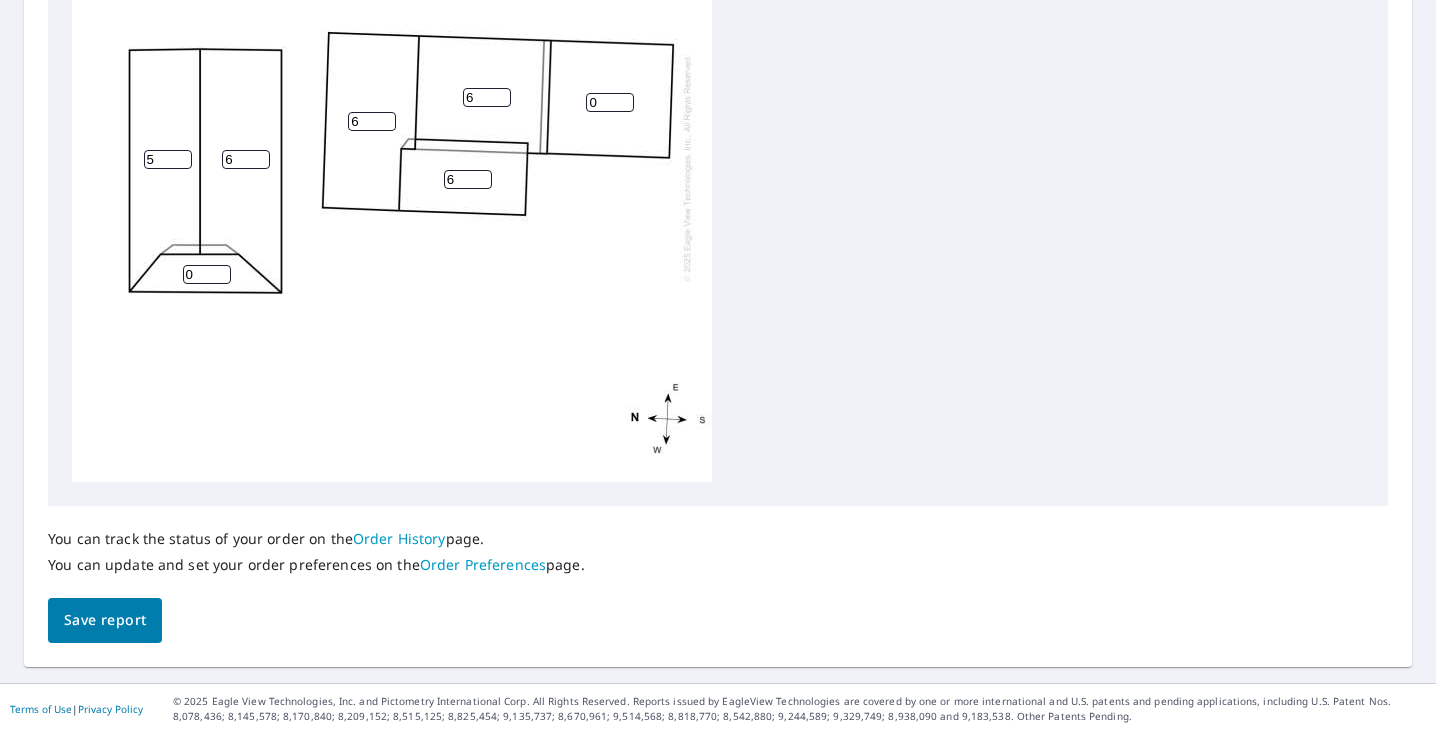 click on "6" at bounding box center [246, 159] 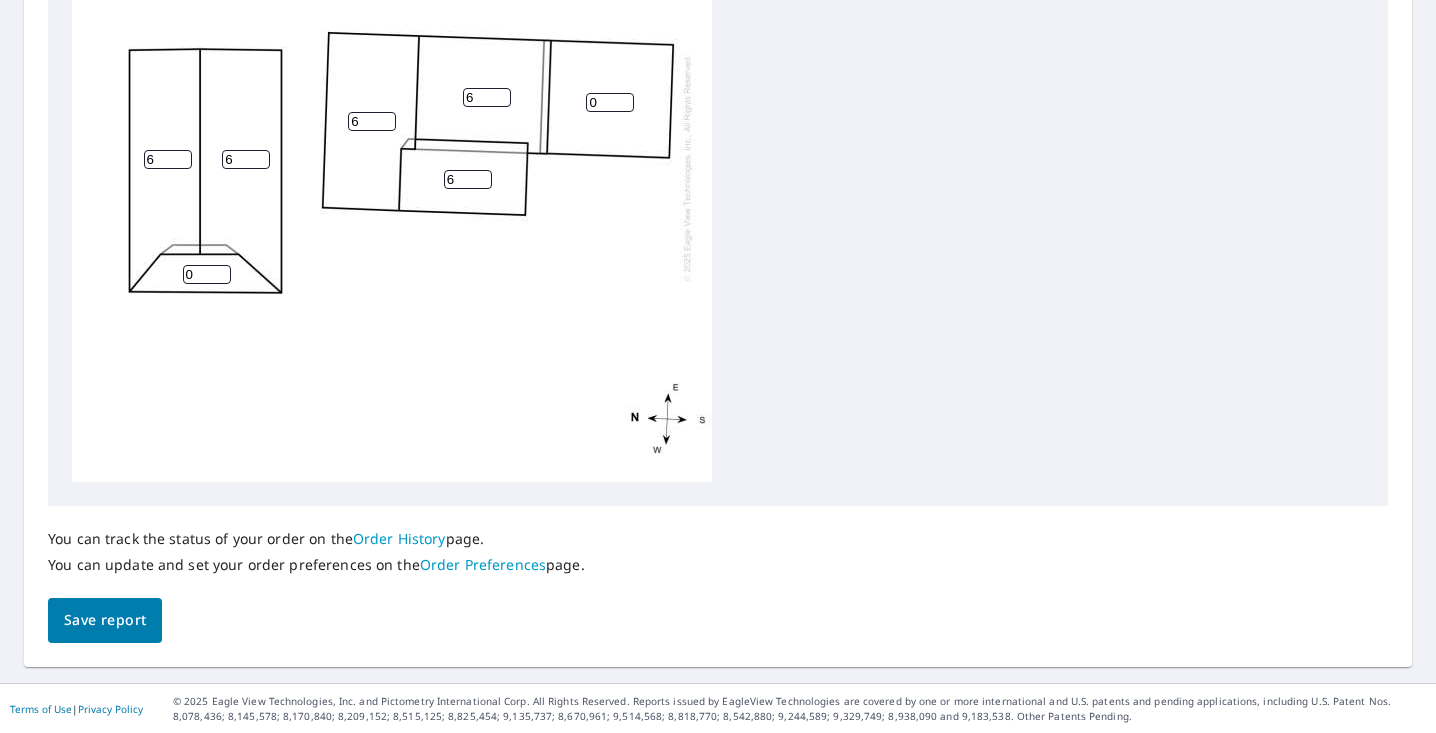 click on "6" at bounding box center (168, 159) 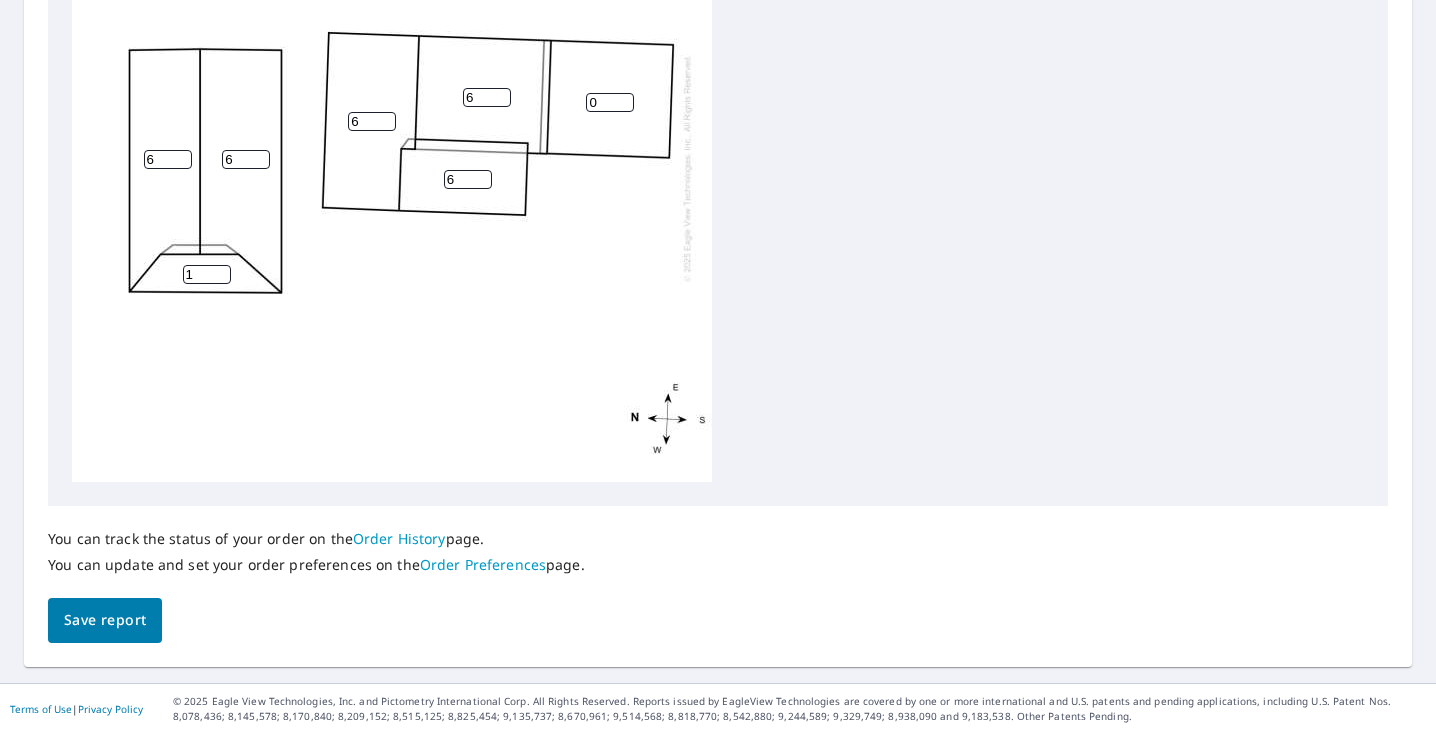 click on "1" at bounding box center [207, 274] 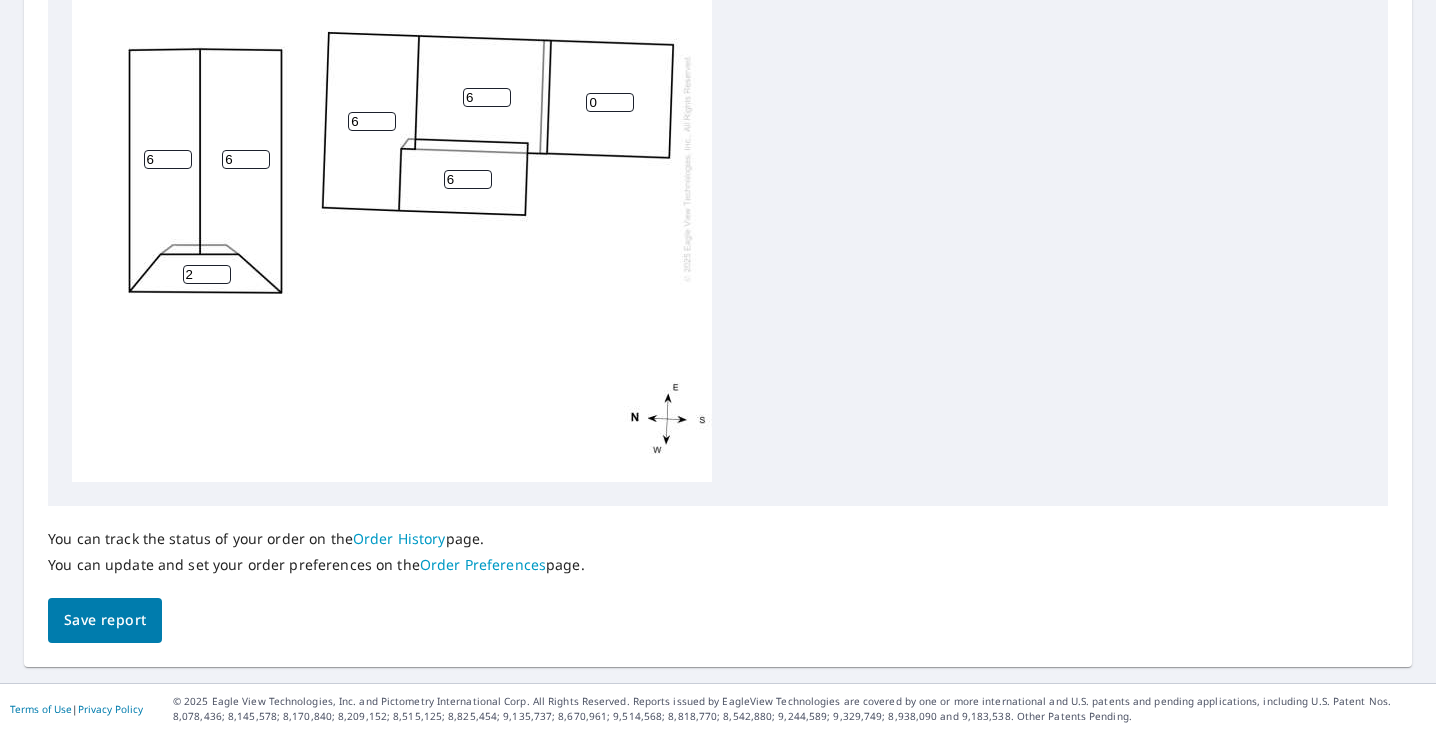 click on "2" at bounding box center [207, 274] 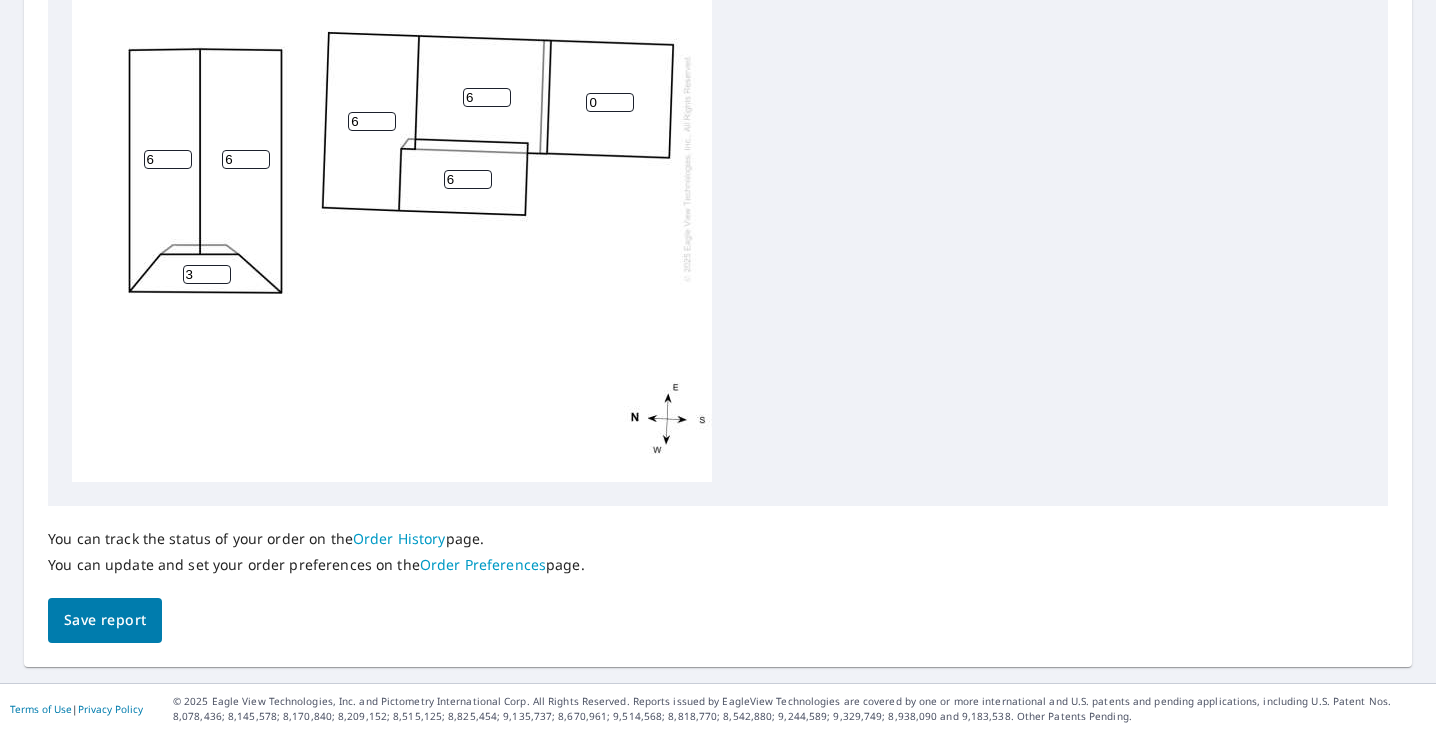 click on "3" at bounding box center (207, 274) 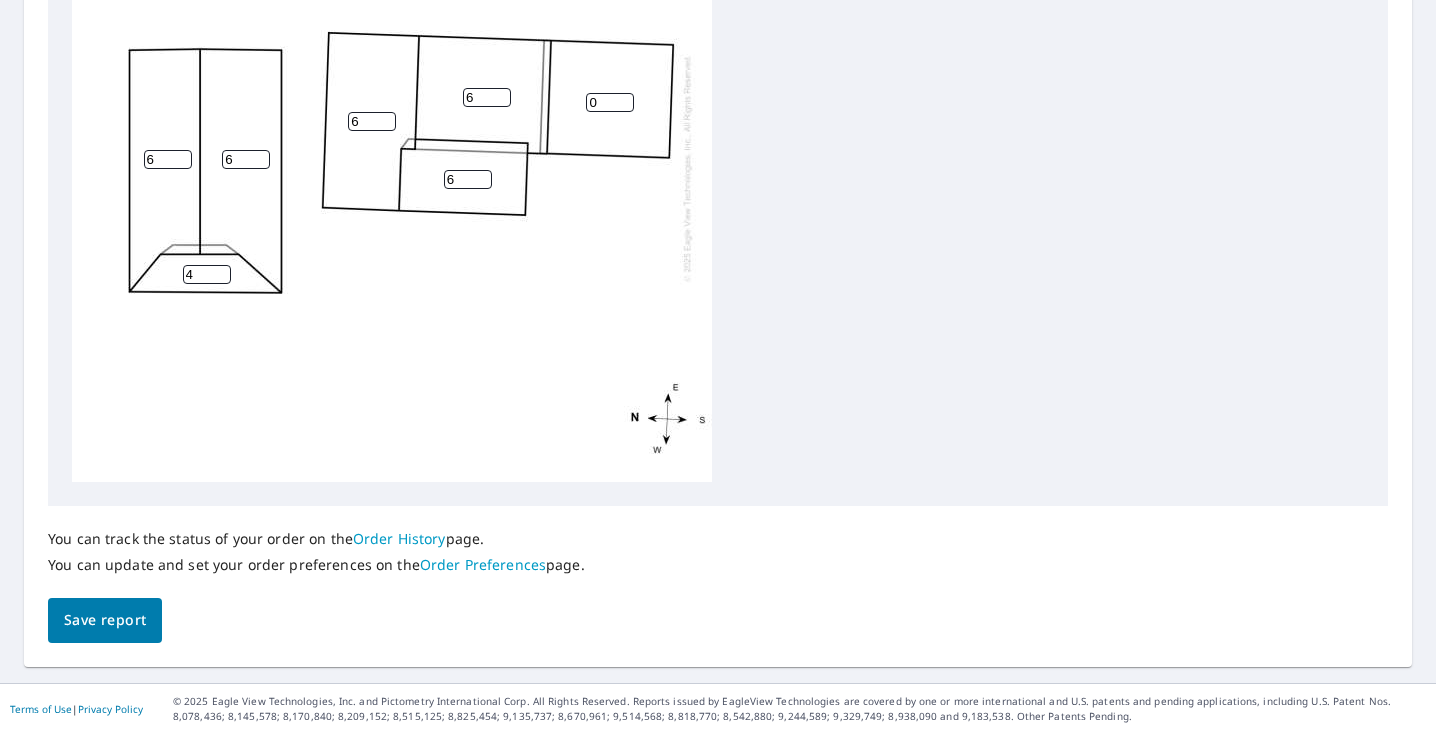 click on "4" at bounding box center (207, 274) 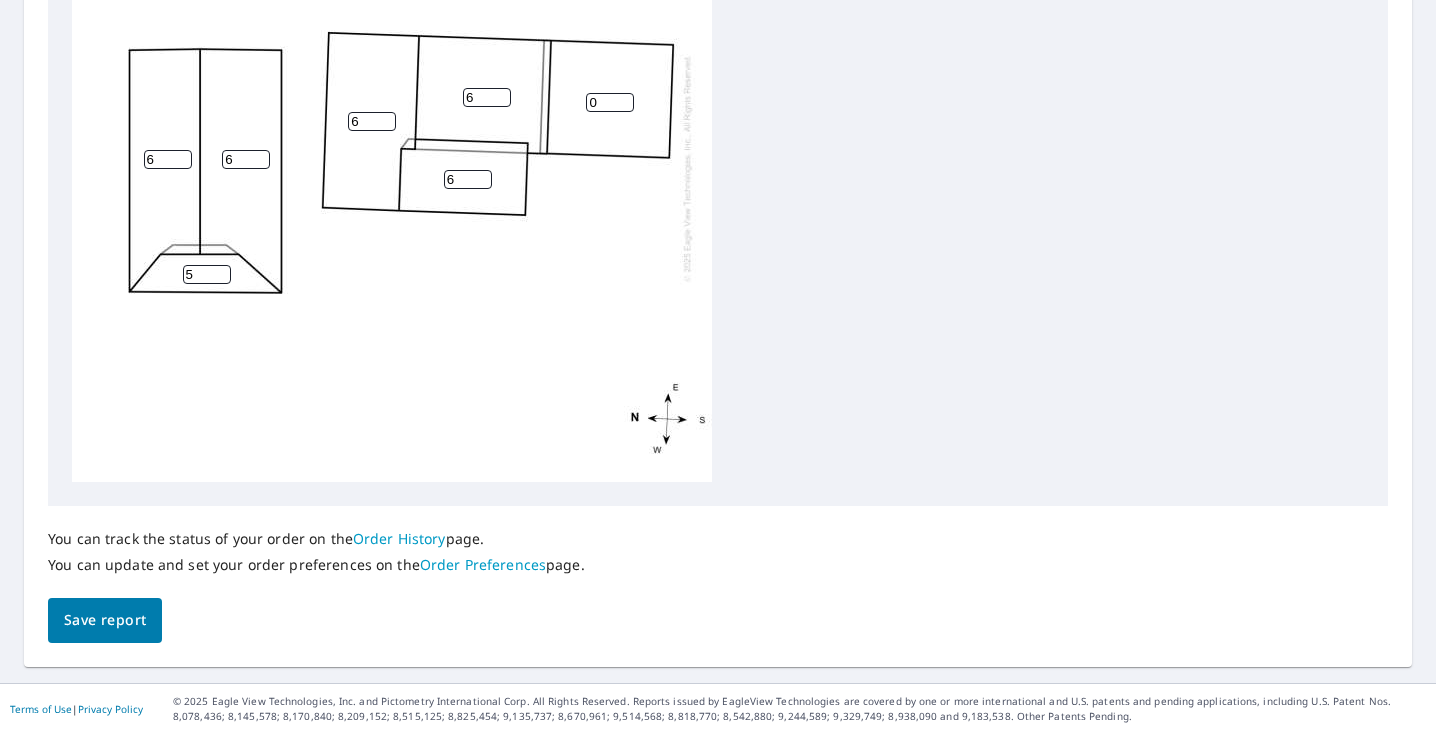 click on "5" at bounding box center [207, 274] 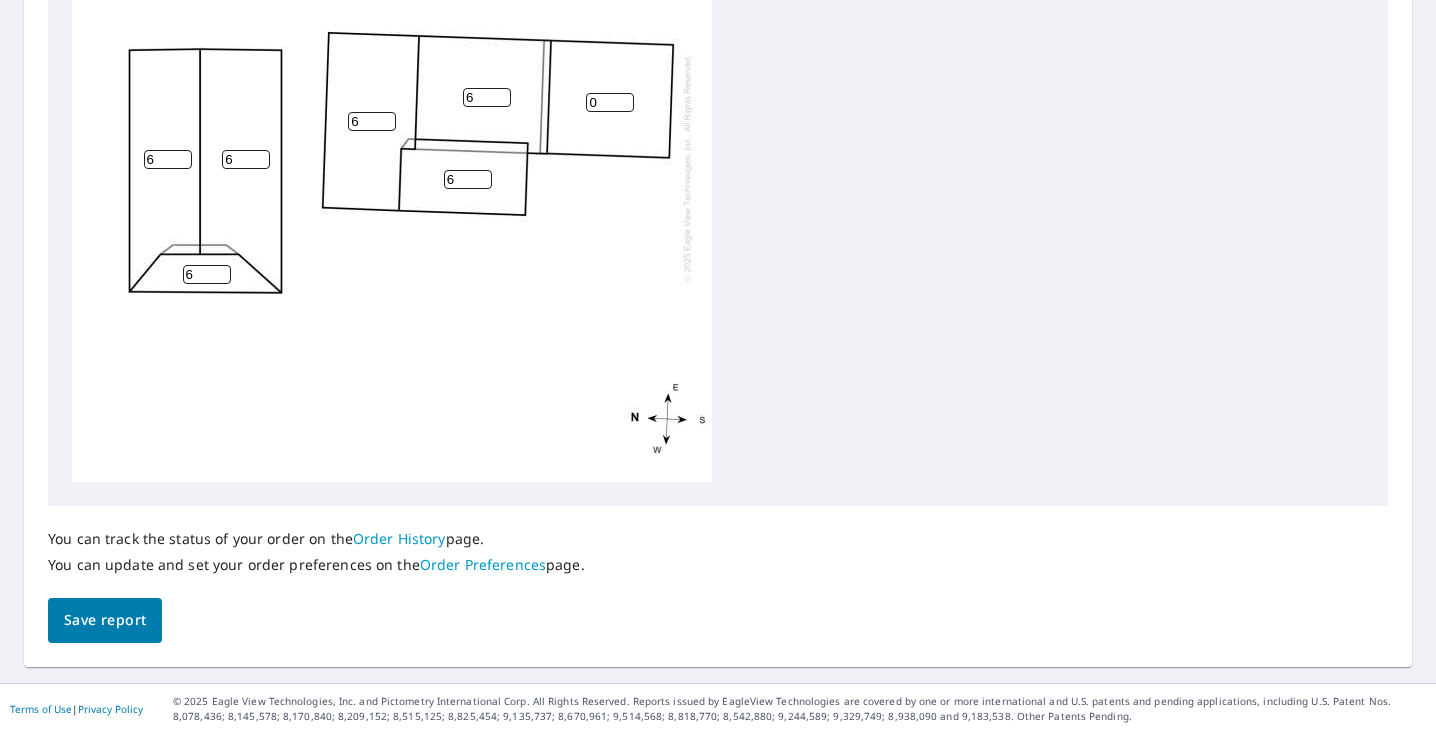 click on "6" at bounding box center (207, 274) 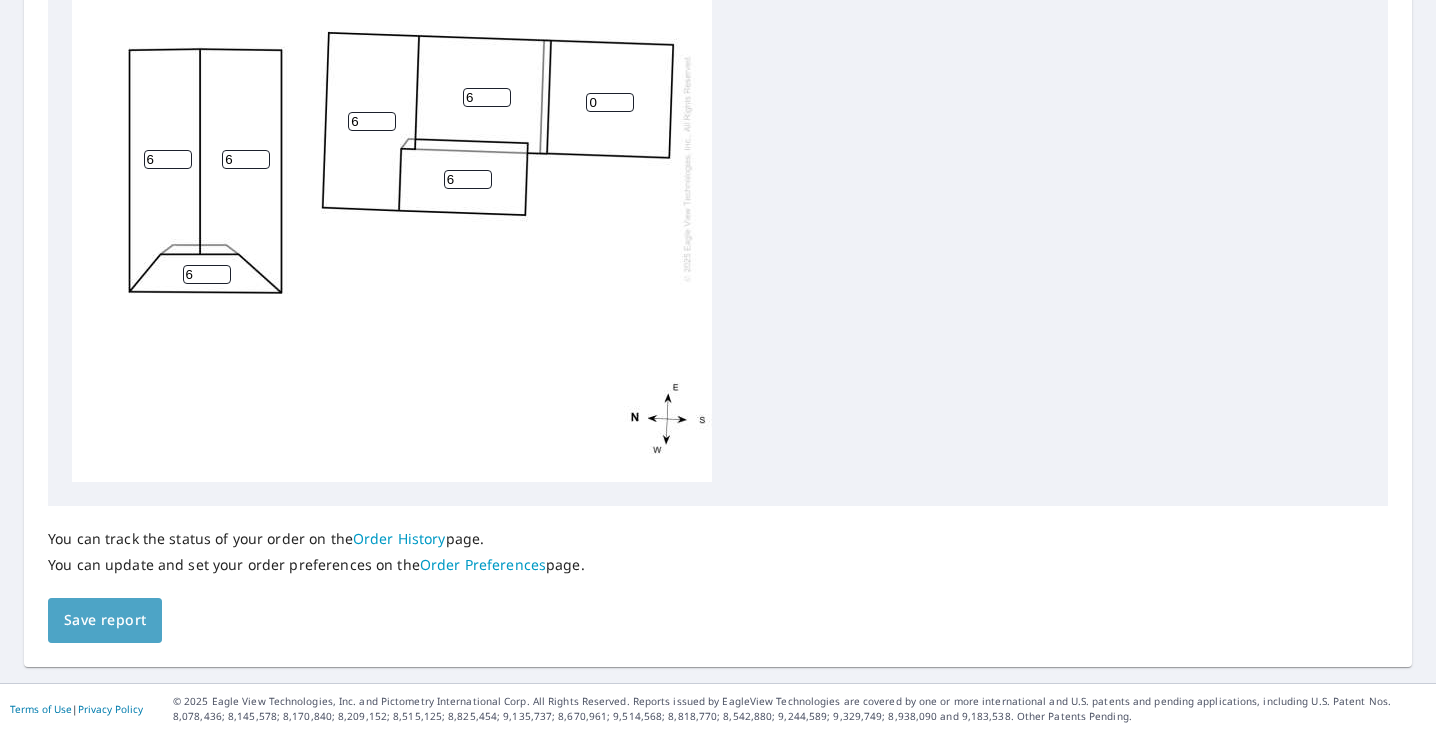 click on "Save report" at bounding box center (105, 620) 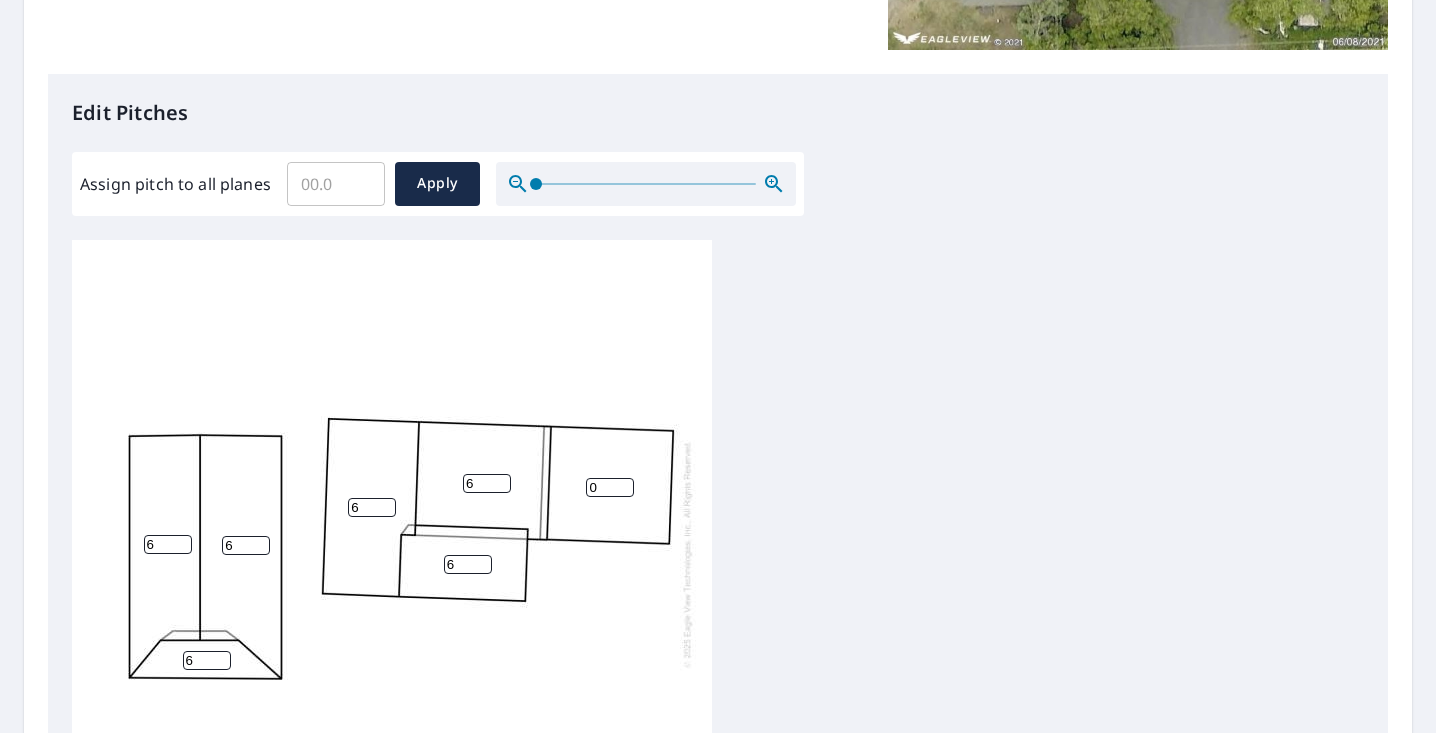 scroll, scrollTop: 537, scrollLeft: 0, axis: vertical 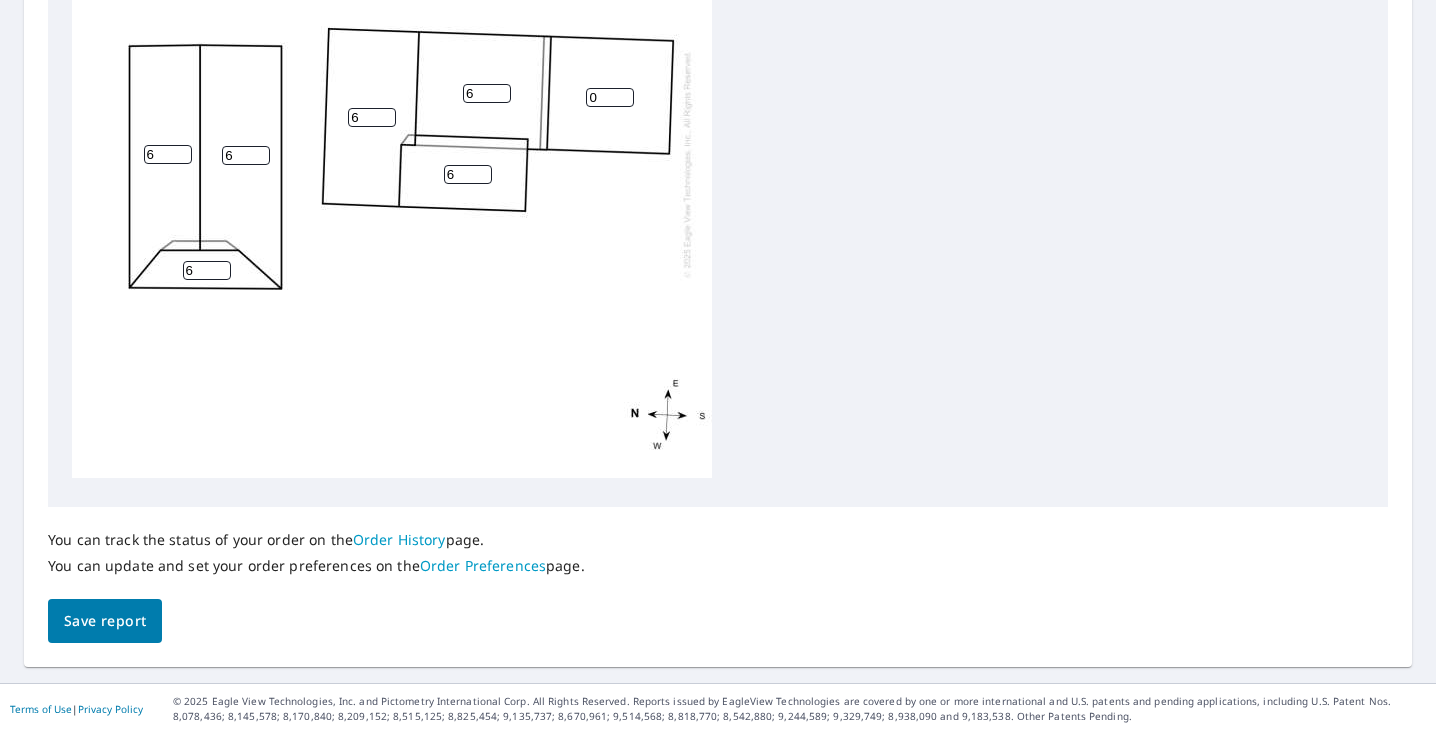 click on "Save report" at bounding box center (105, 621) 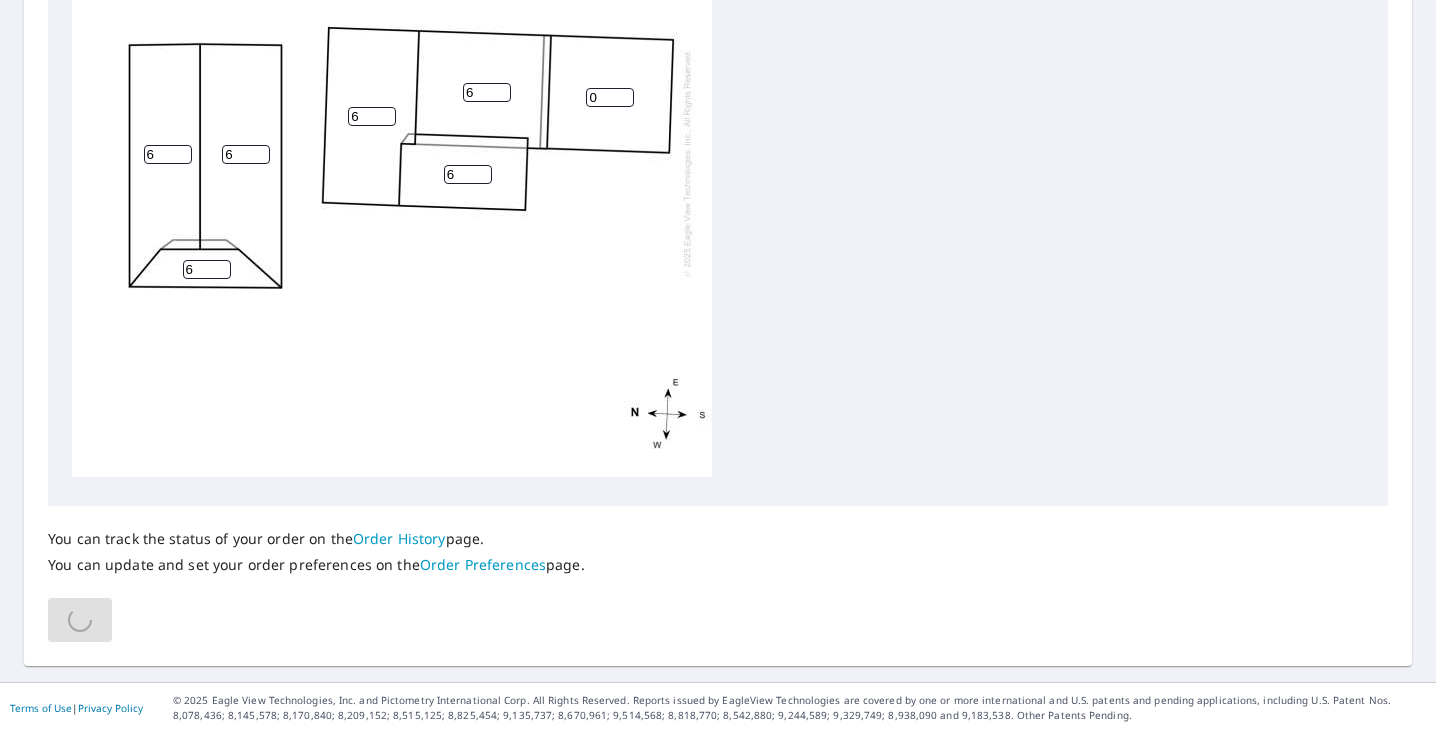 click on "Terms of Use  |  Privacy Policy © 2025 Eagle View Technologies, Inc. and Pictometry International Corp. All Rights Reserved. Reports issued by EagleView Technologies are covered by   one or more international and U.S. patents and pending applications, including U.S. Patent Nos. 8,078,436; 8,145,578; 8,170,840; 8,209,152;   8,515,125; 8,825,454; 9,135,737; 8,670,961; 9,514,568; 8,818,770; 8,542,880; 9,244,589; 9,329,749; 8,938,090 and 9,183,538. Other Patents Pending." at bounding box center [718, 707] 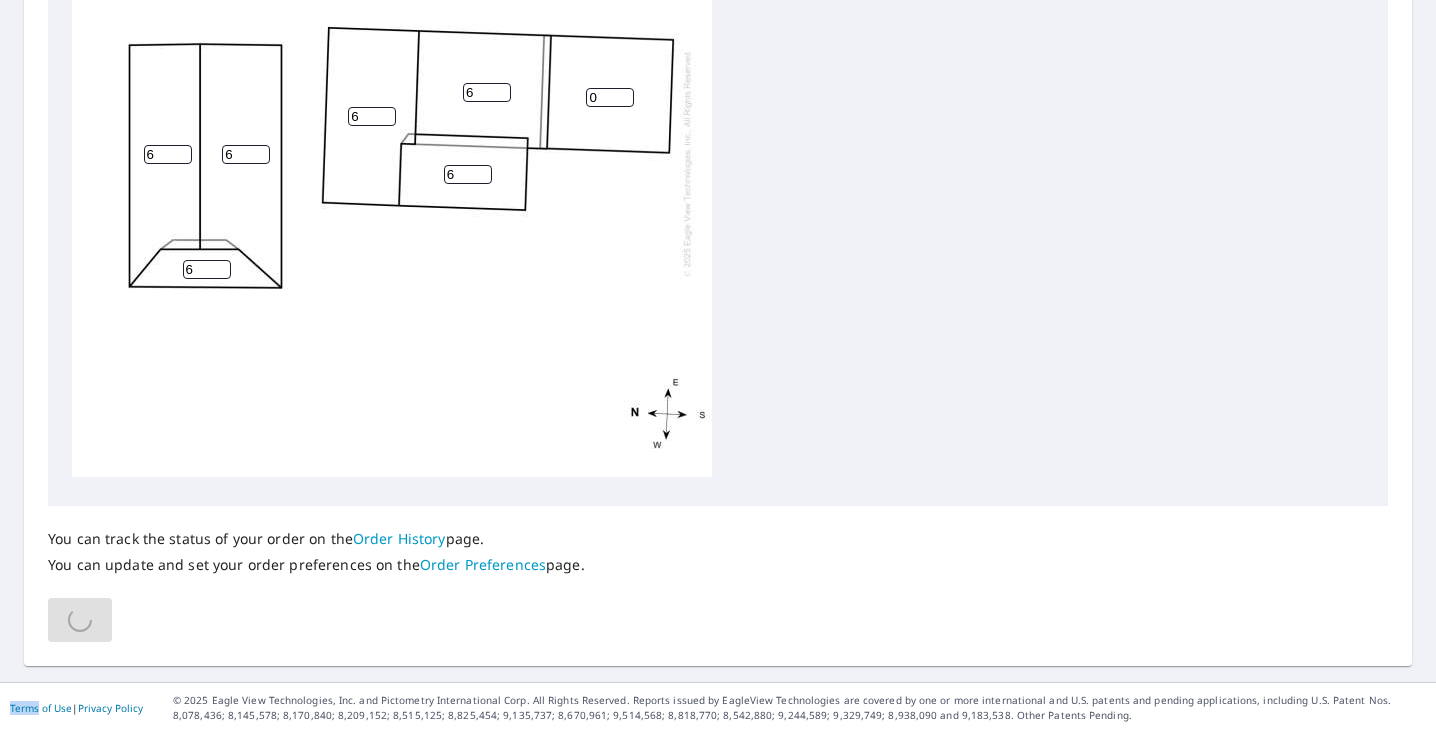 scroll, scrollTop: 849, scrollLeft: 0, axis: vertical 